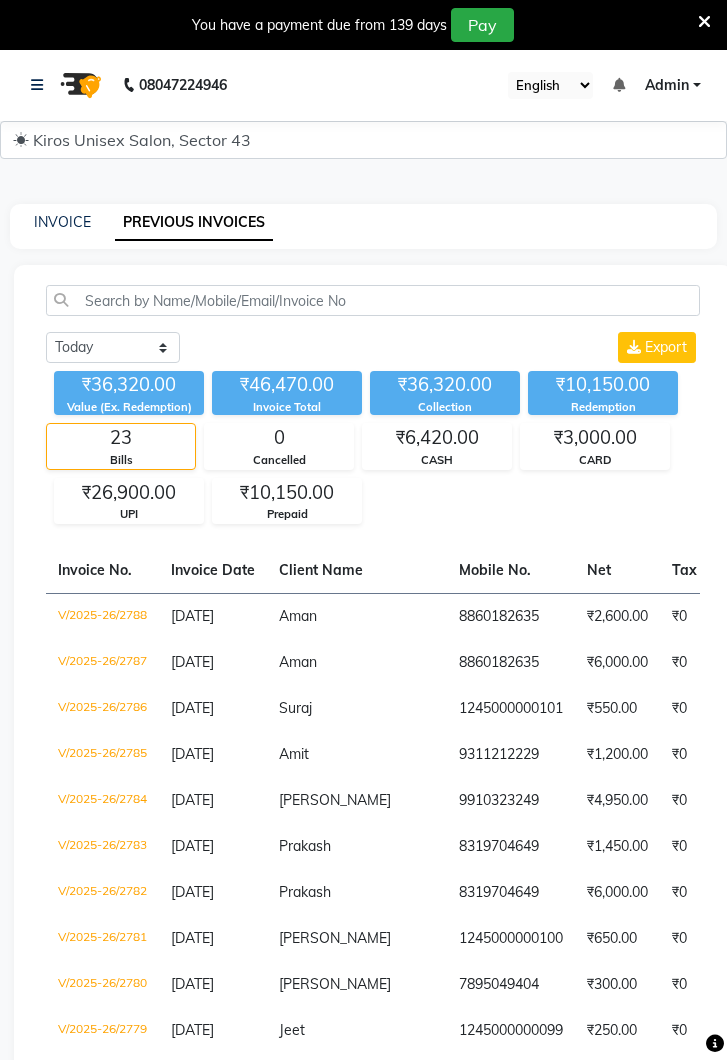 scroll, scrollTop: 637, scrollLeft: 0, axis: vertical 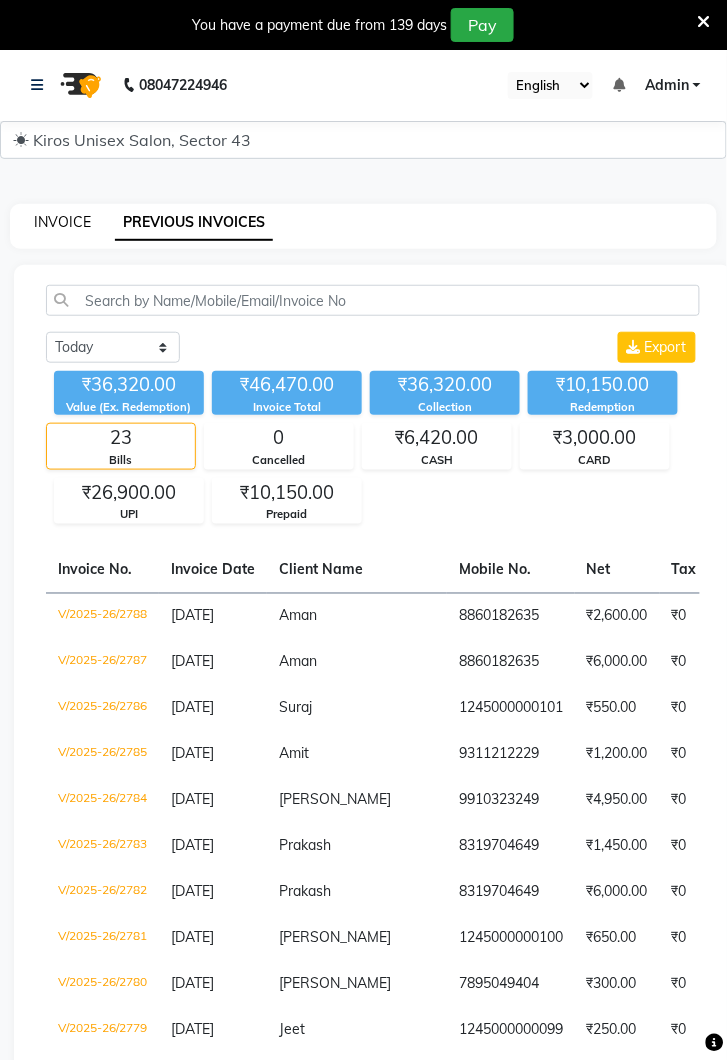 click on "INVOICE" 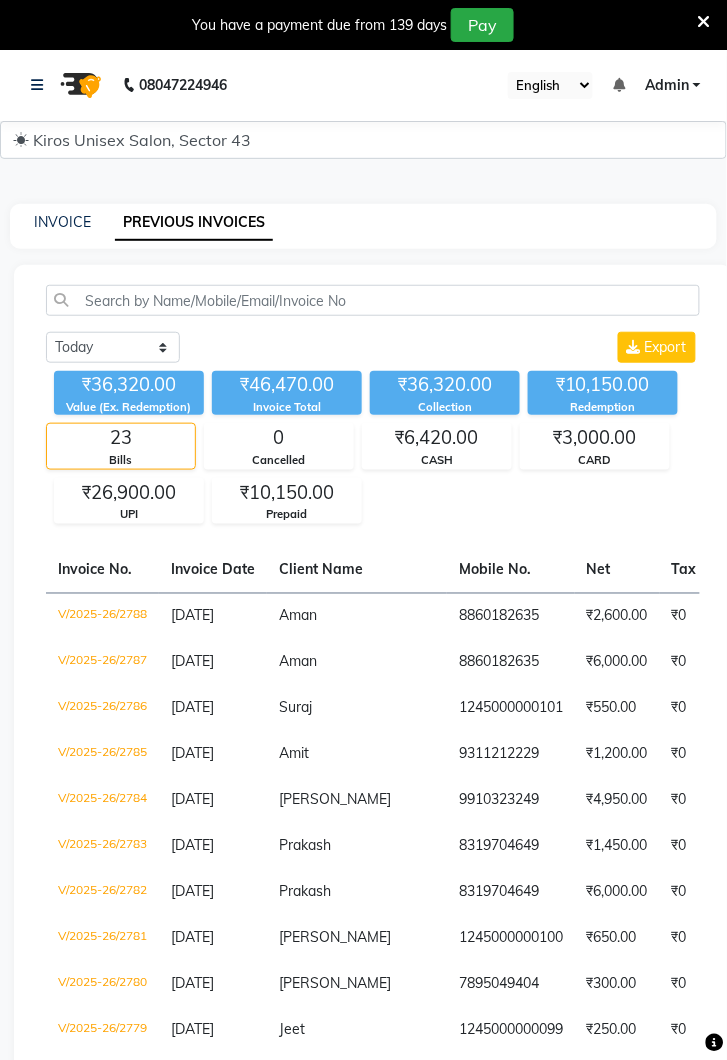 select on "service" 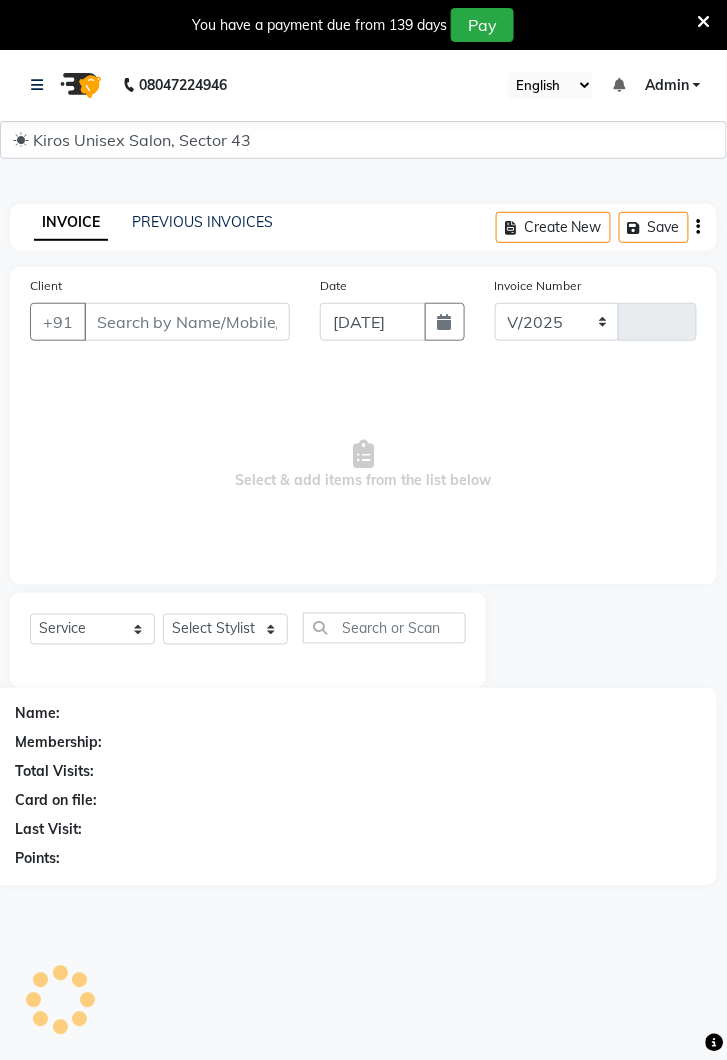 select on "5694" 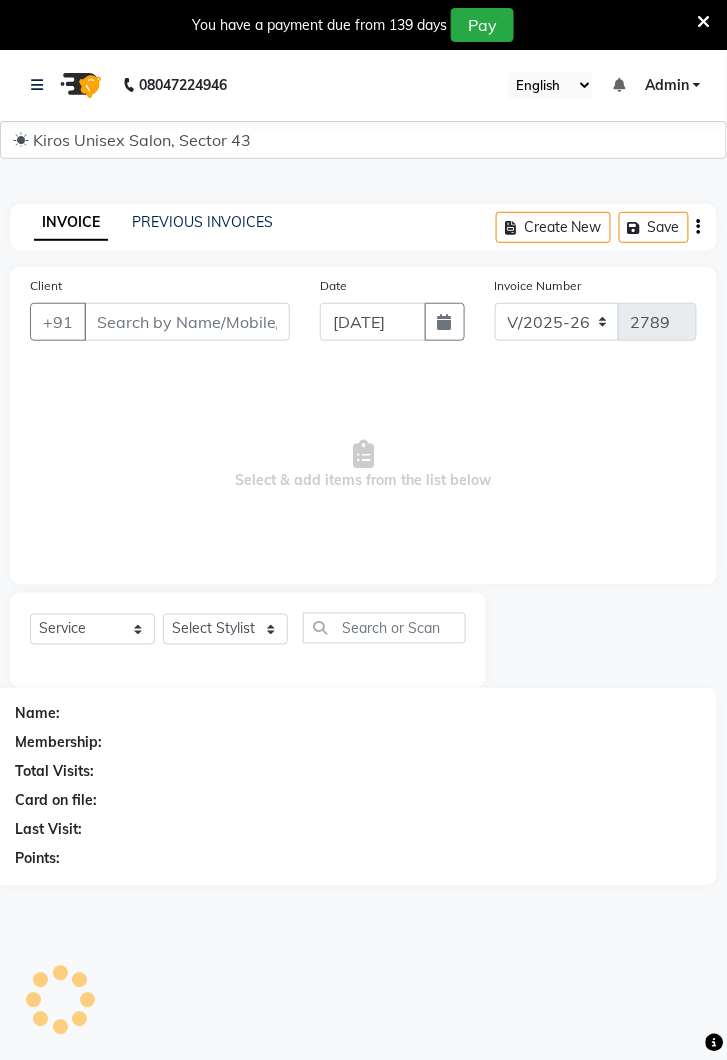 scroll, scrollTop: 49, scrollLeft: 0, axis: vertical 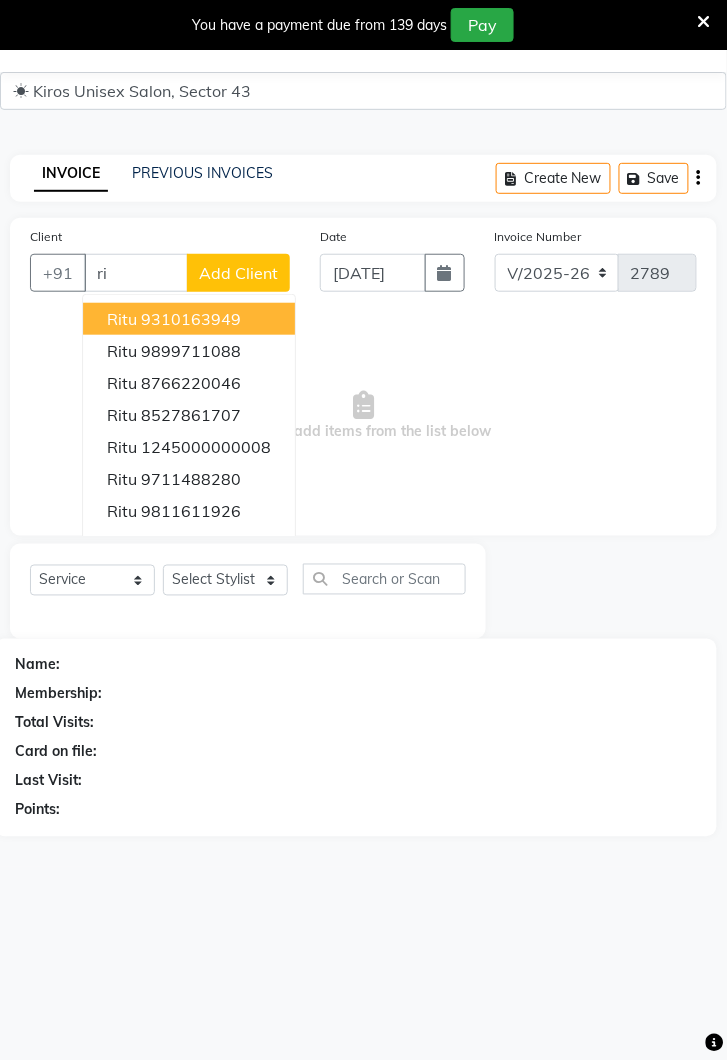 type on "r" 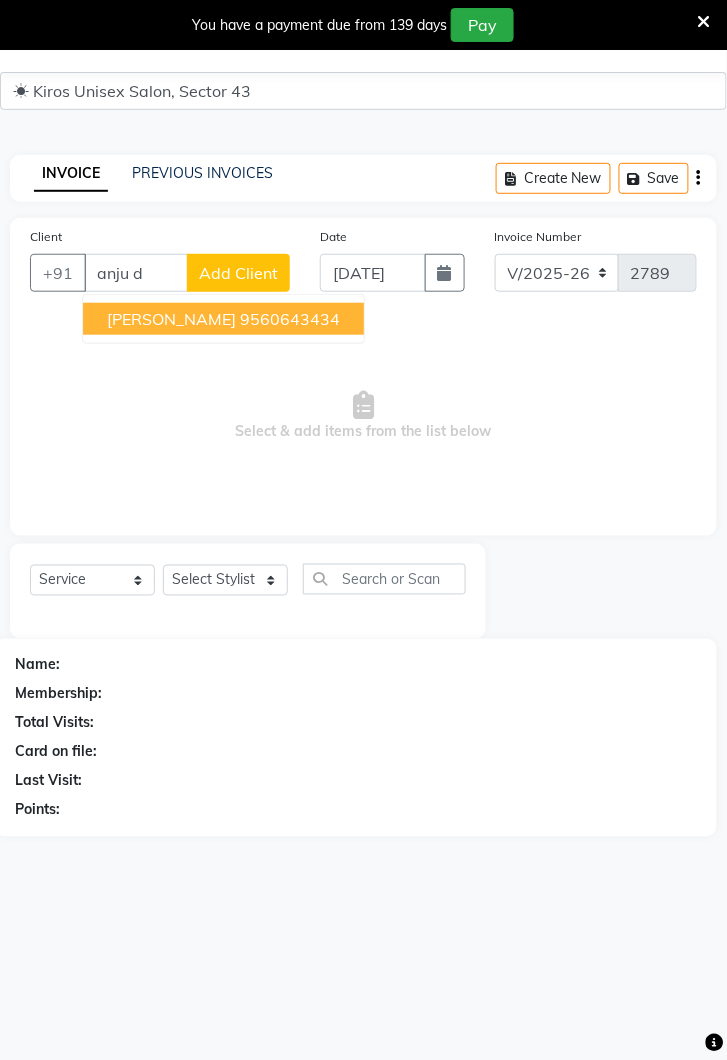 click on "Anju Datta  9560643434" at bounding box center [223, 319] 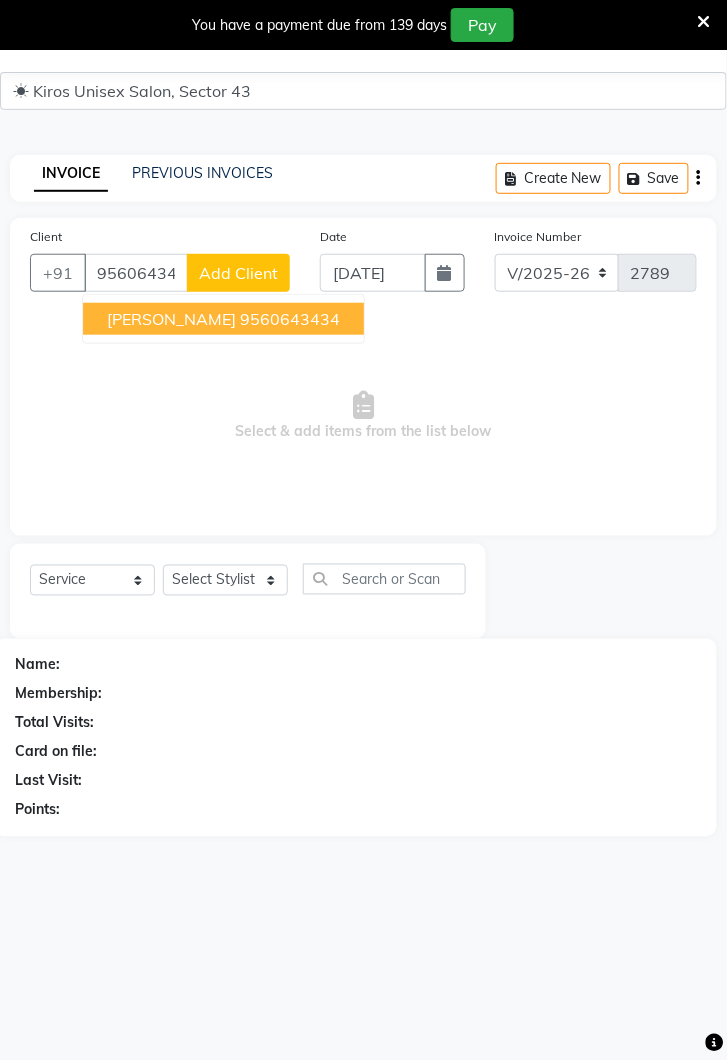 type on "9560643434" 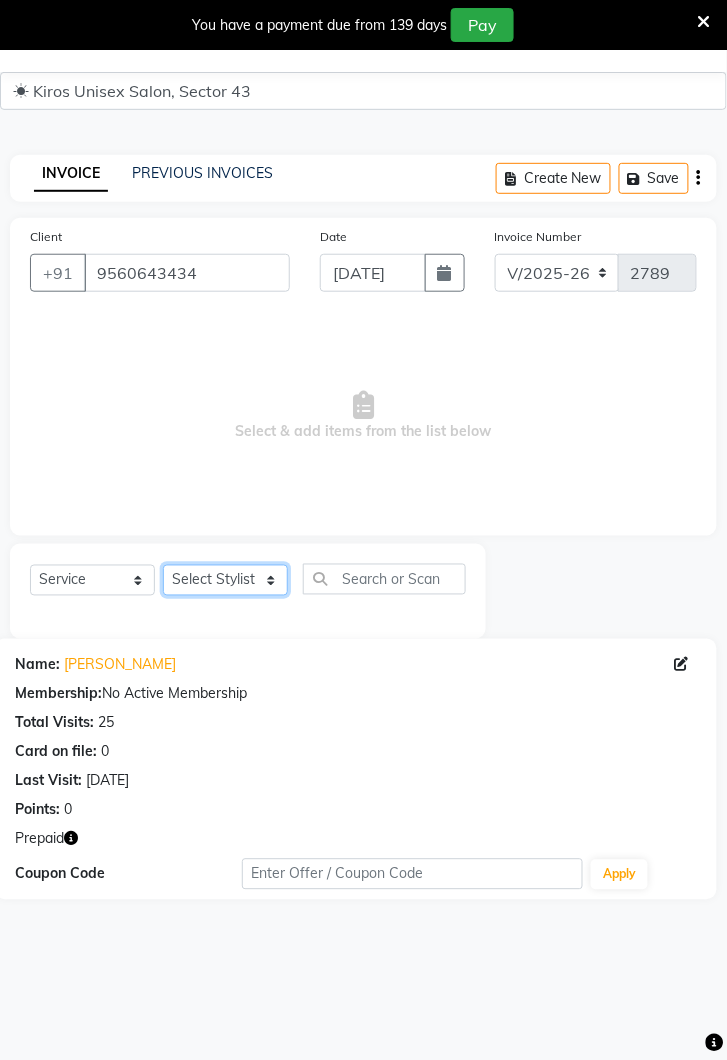 click on "Select Stylist Deepak [PERSON_NAME] [PERSON_NAME] Lamu [PERSON_NAME] [PERSON_NAME] Suraj" 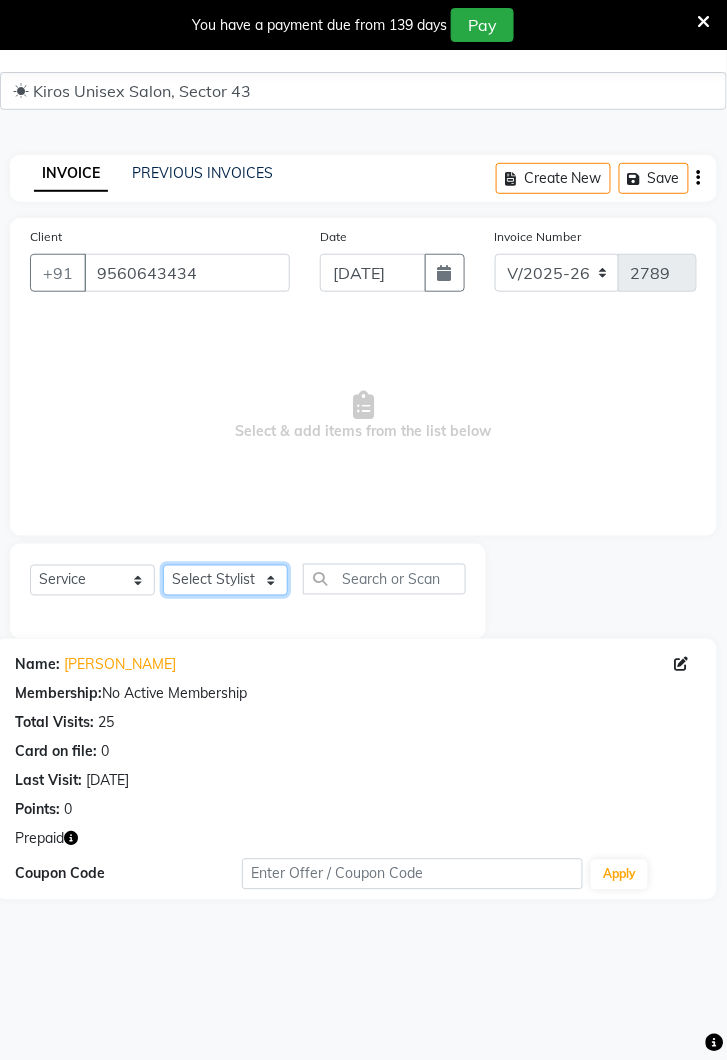 select on "69096" 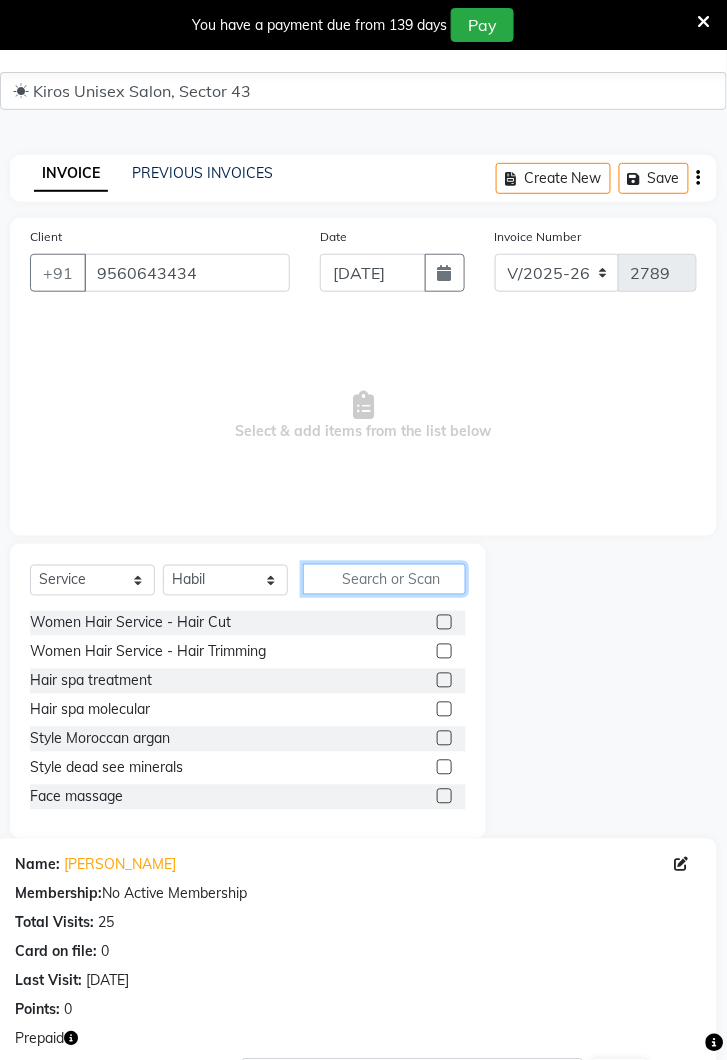 click 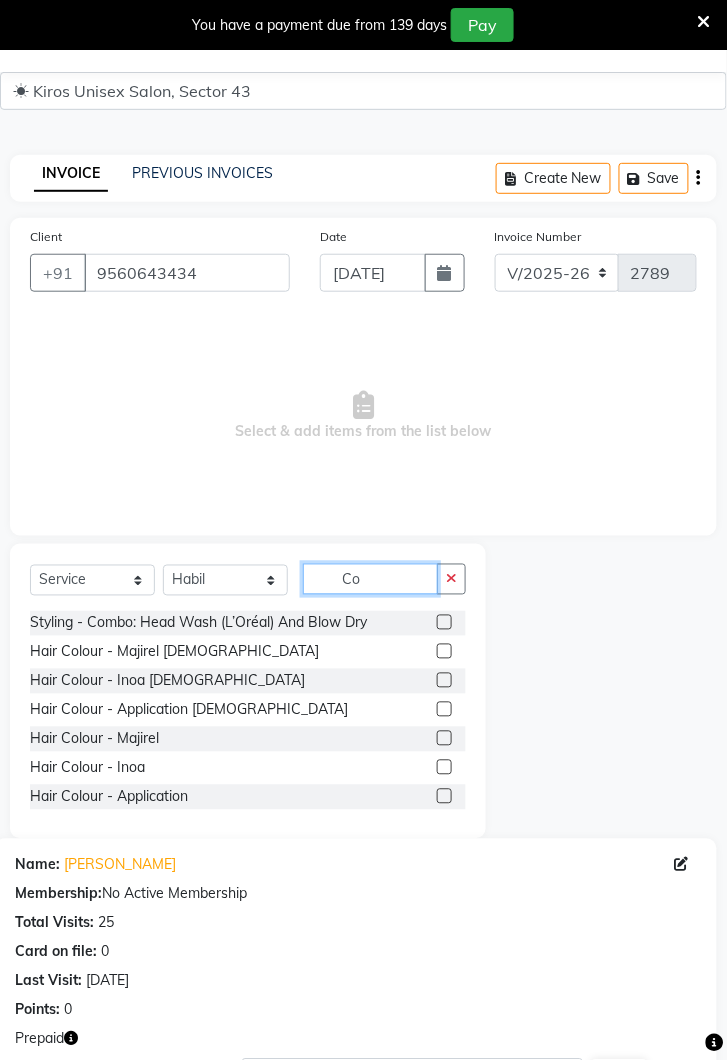 type on "Co" 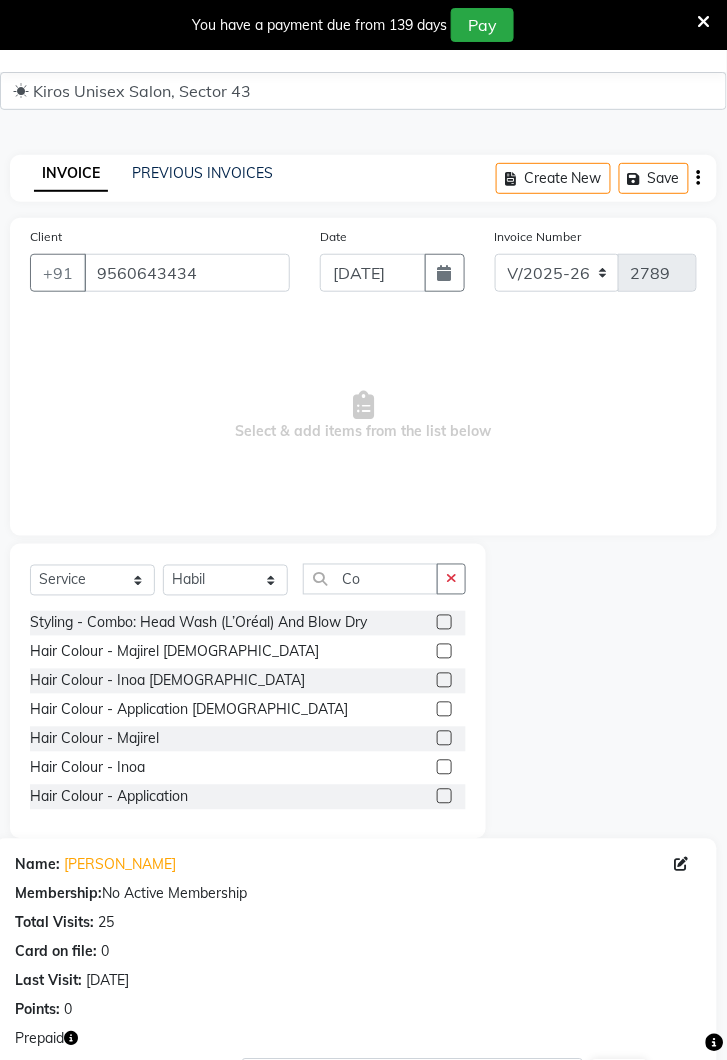 click on "Hair Colour - Majirel [DEMOGRAPHIC_DATA]" 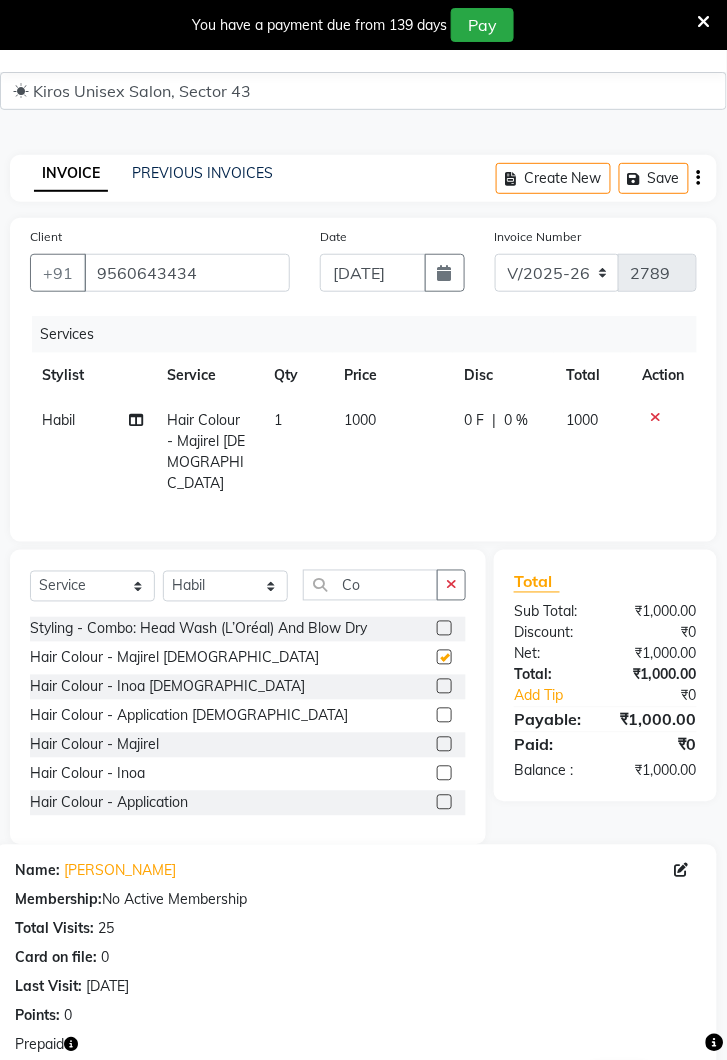checkbox on "false" 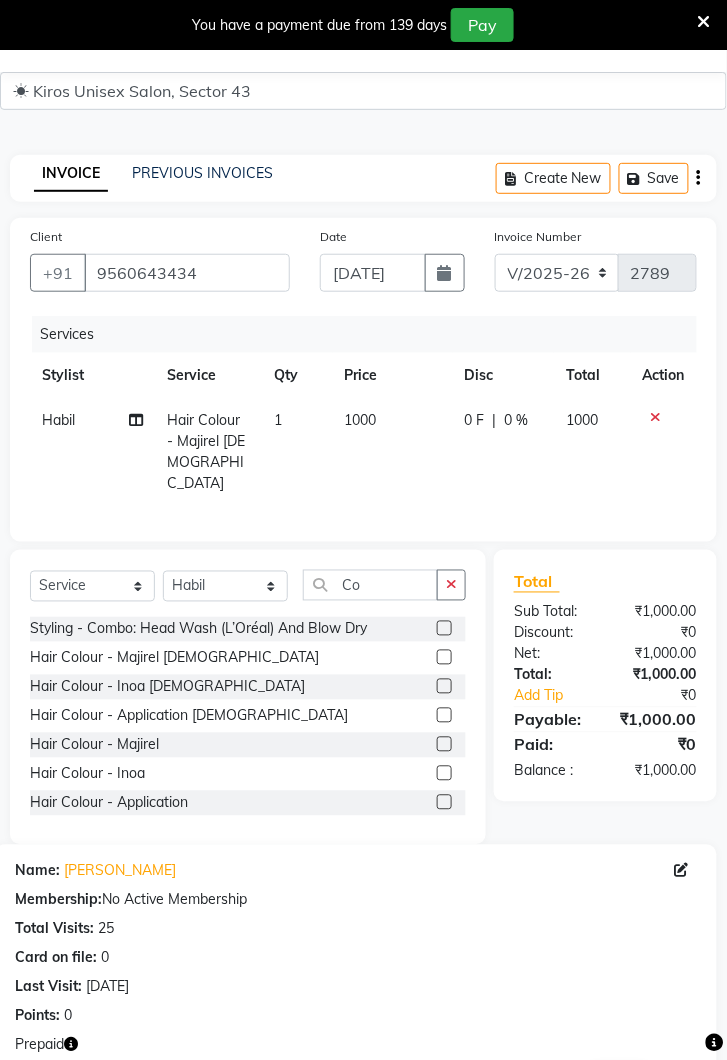 click on "1000" 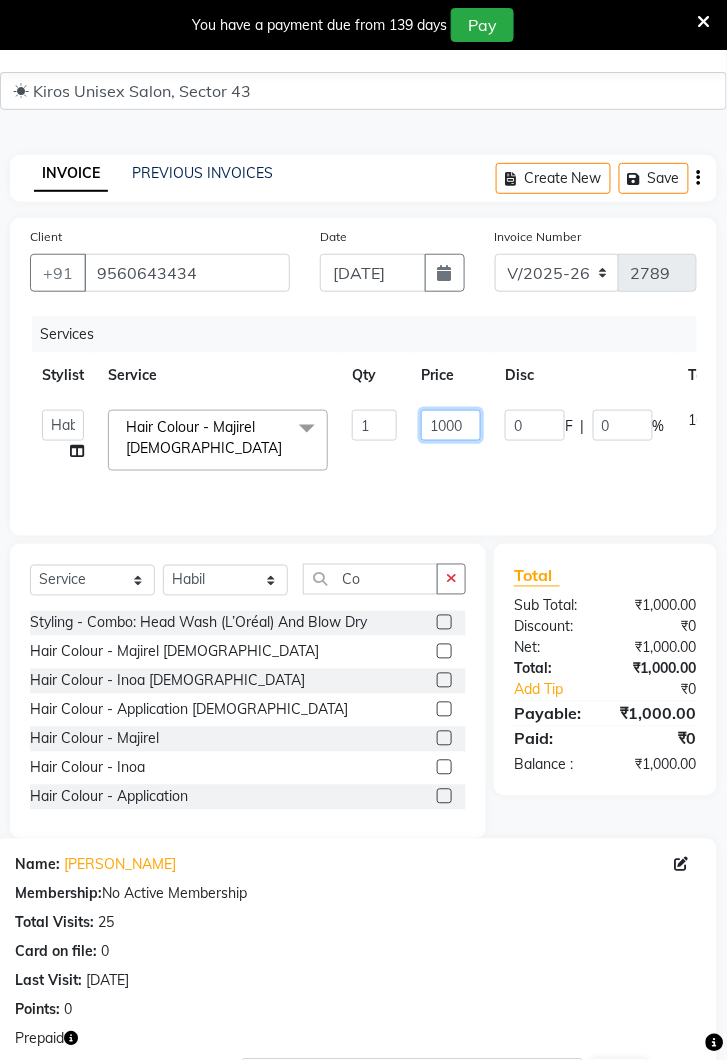 click on "1000" 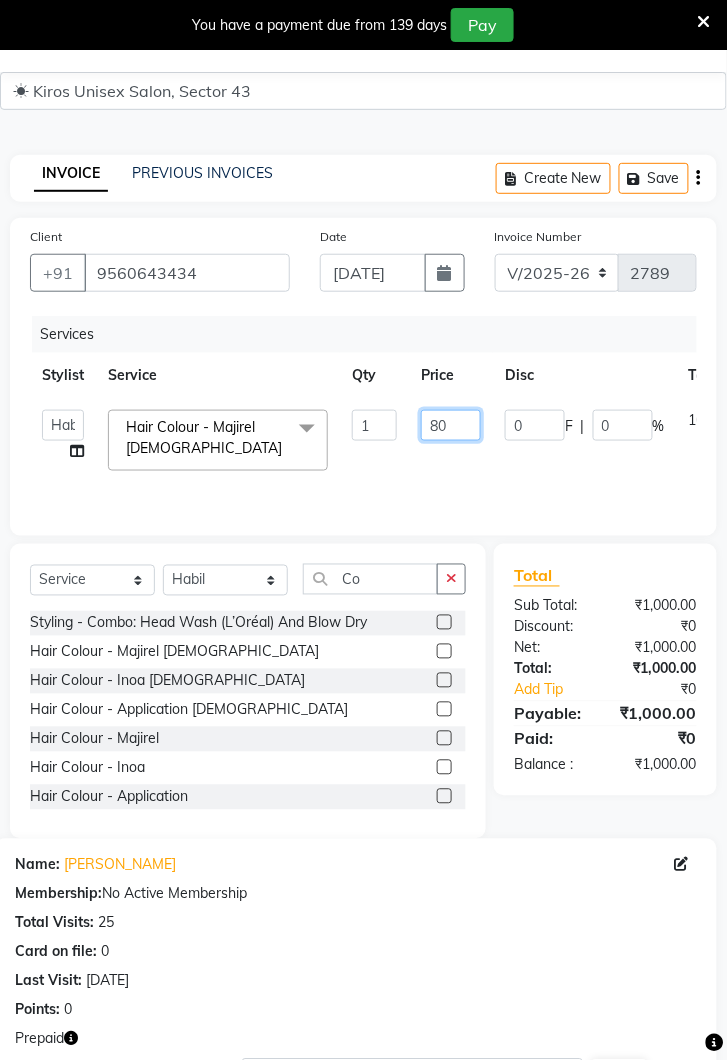 type on "800" 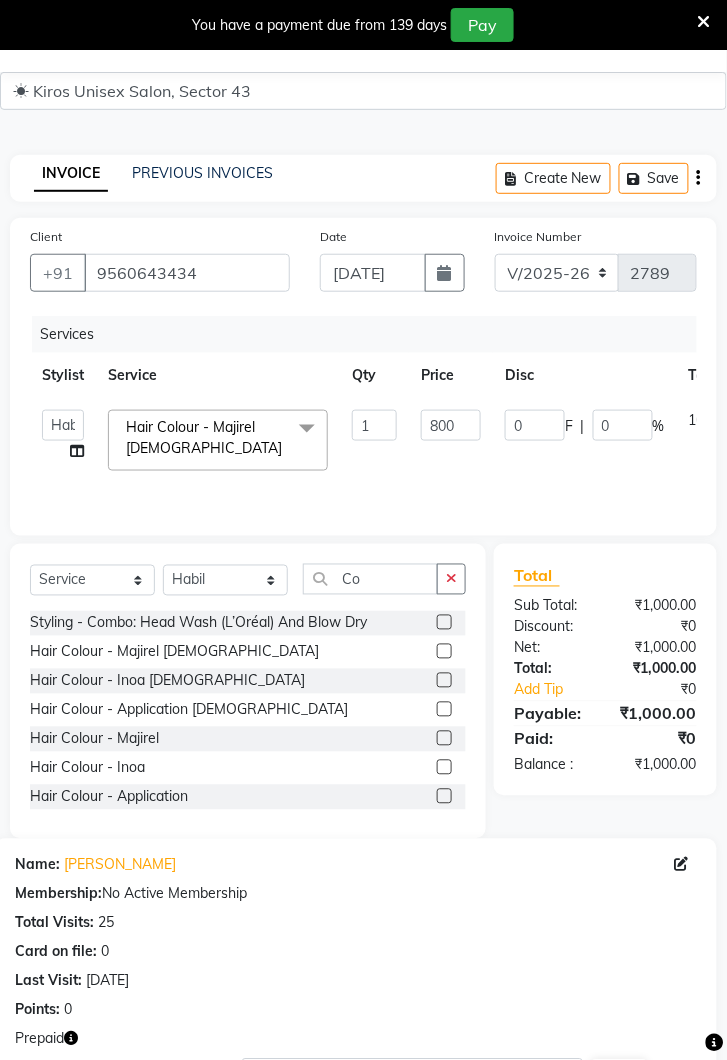 click on "Services Stylist Service Qty Price Disc Total Action  Deepak   Gunjan   Habil   Jeet   Lalit   Lamu   Raj   Rashmi   Rony   Sagar   Suraj  Hair Colour - Majirel Female  x Women Hair Service - Hair Cut Women Hair Service - Hair Trimming Hair spa treatment Hair spa molecular  Style Moroccan argan Style dead see minerals Face massage Under arms waxing Head Wash - L’Oréal Head Wash - Sulphate Free Head Wash - Gk Styling - Blow Dry Styling - Ironing Styling - Curls Styling - Combo: Head Wash (L’Oréal) And Blow Dry Threading - Eyebrow/ Upper Lip/ Chin/ Forehead Threading - Side Locks Threading - Full Face Hair Colour - Majirel Female Hair Colour - Inoa Female Hair Colour - Application Female Hair Colour - Majirel Hair Colour - Inoa Hair Colour - Application Hair Colour - Beard Colour Hair Spa - L’Oréal Basic Hair Spa - Mythic Spa Hair Spa - Macadamia Spa / Moroccan Hair Treatment Hair Spa - Ola Plex Hair Treatment - Dandruff/ Hair Fall Treatment Hair Treatment - Smoothening Hair Treatment - Keratin 1 800" 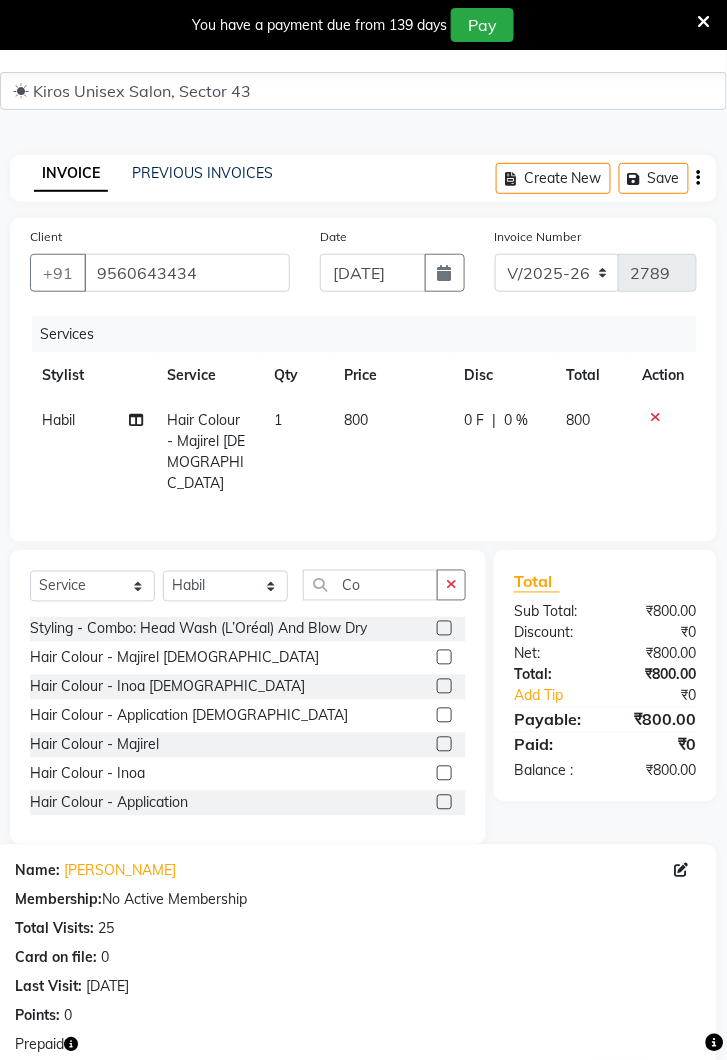 scroll, scrollTop: 68, scrollLeft: 0, axis: vertical 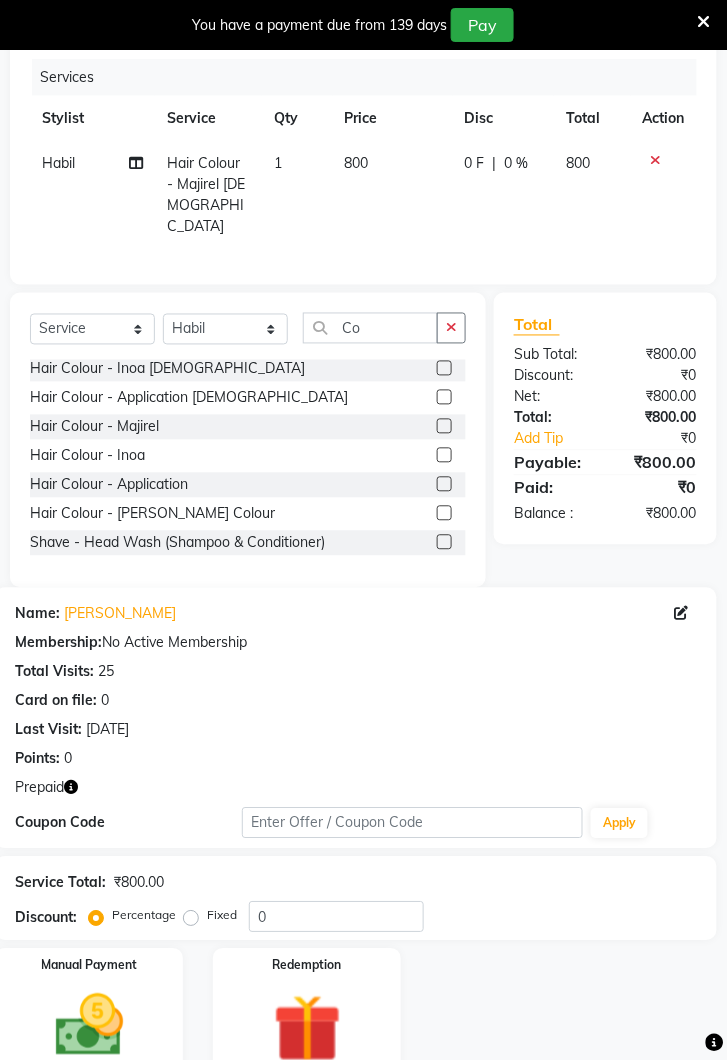 click 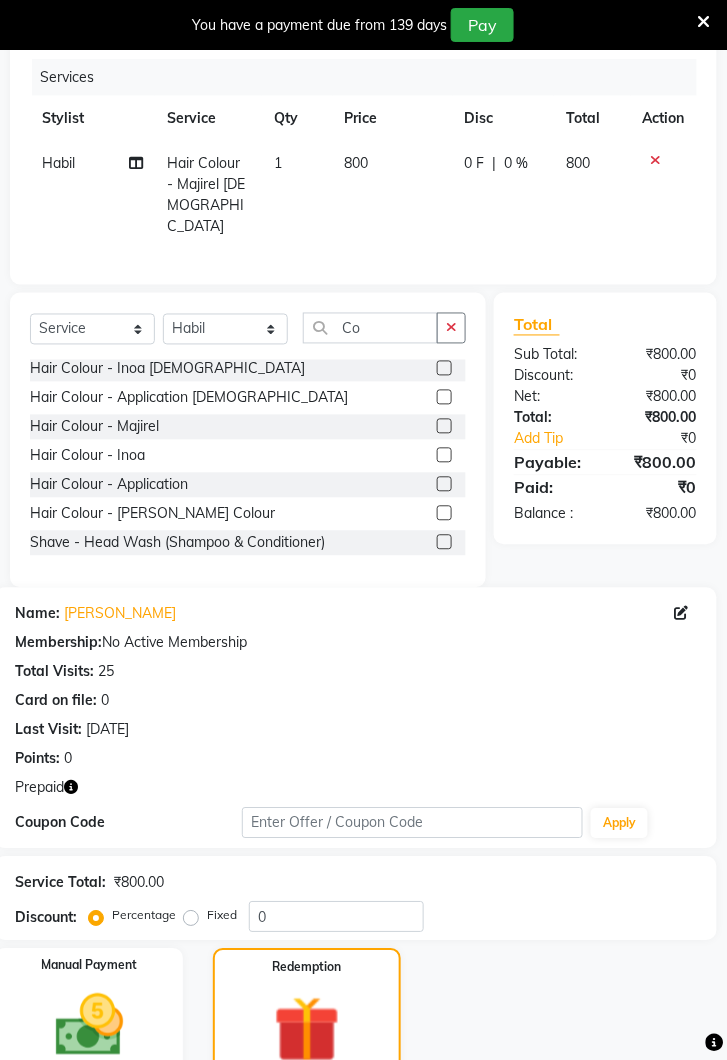 click on "Prepaid  1" 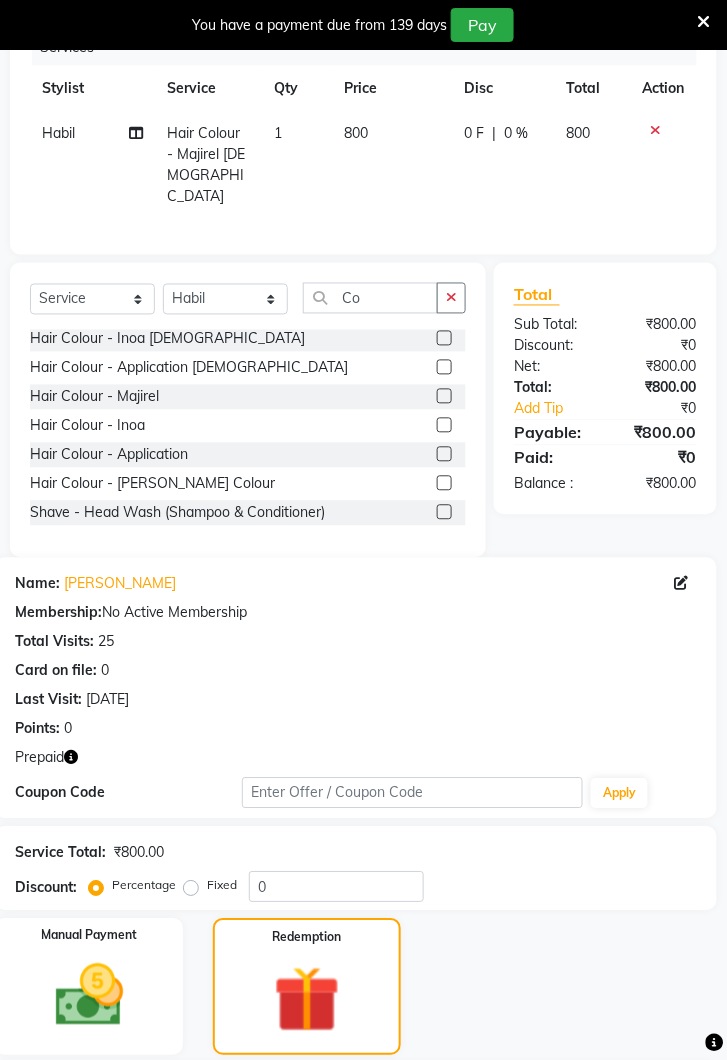 scroll, scrollTop: 451, scrollLeft: 0, axis: vertical 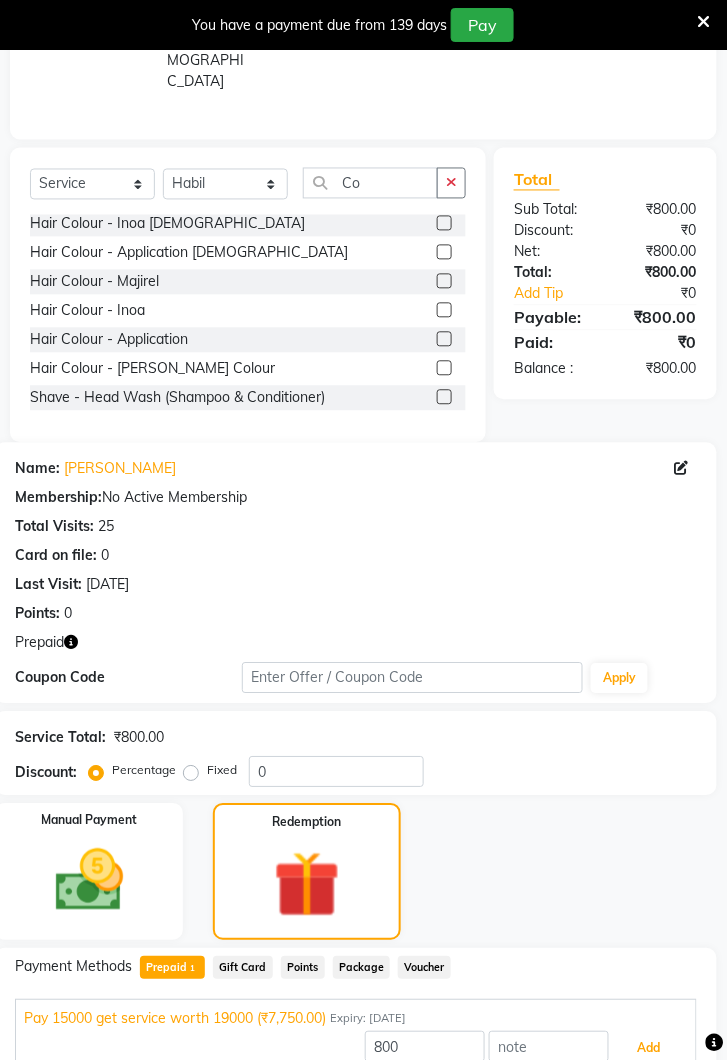 click on "Add" at bounding box center (649, 1049) 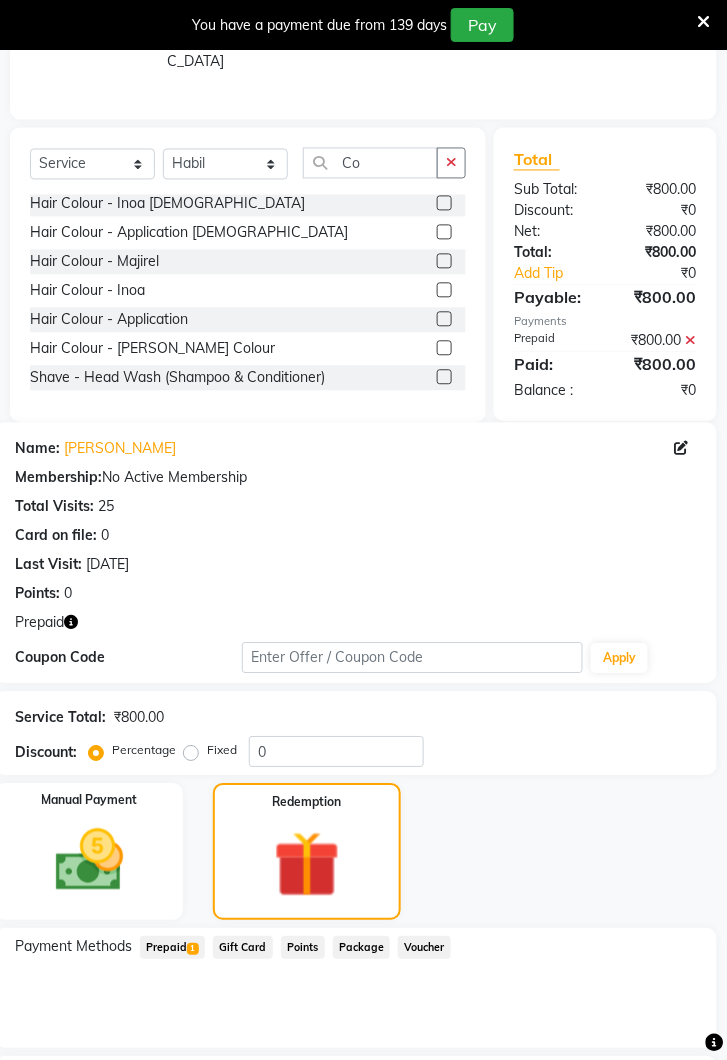 scroll, scrollTop: 548, scrollLeft: 0, axis: vertical 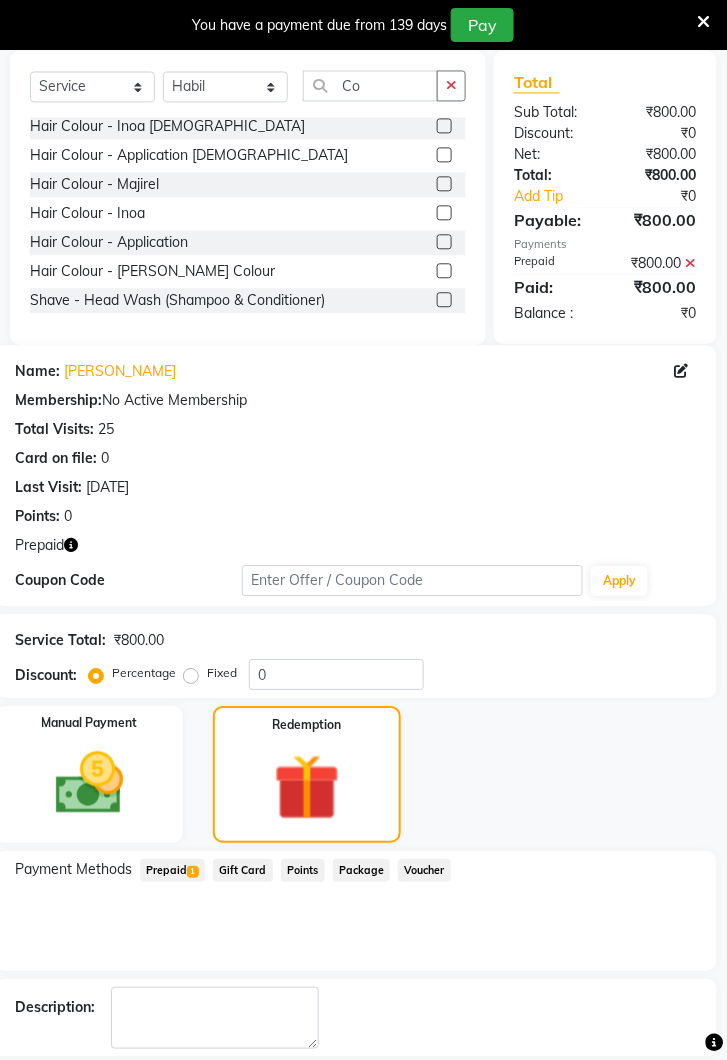 click on "Checkout" 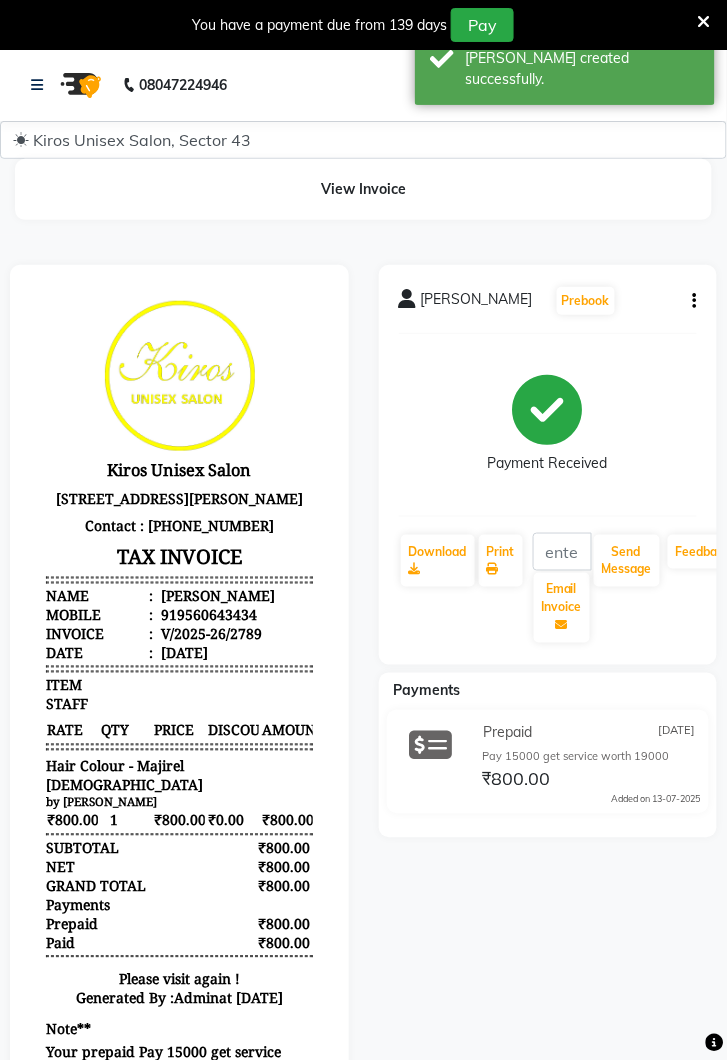 scroll, scrollTop: 0, scrollLeft: 0, axis: both 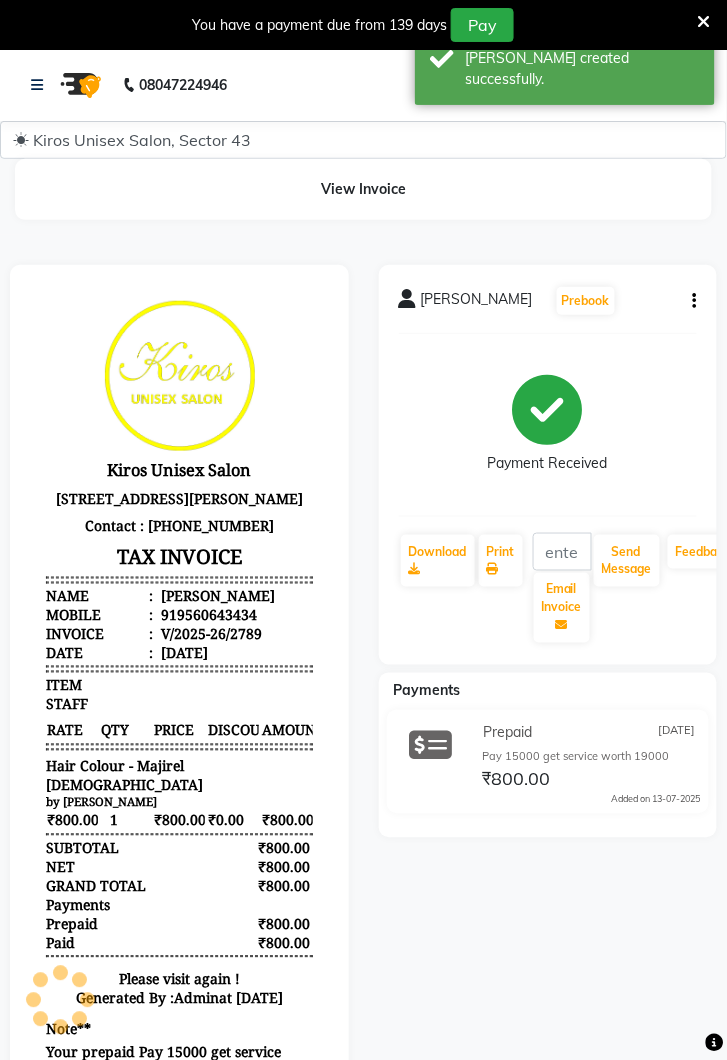 click on "Anju Datta  Prebook   Payment Received  Download  Print   Email Invoice   Send Message Feedback" 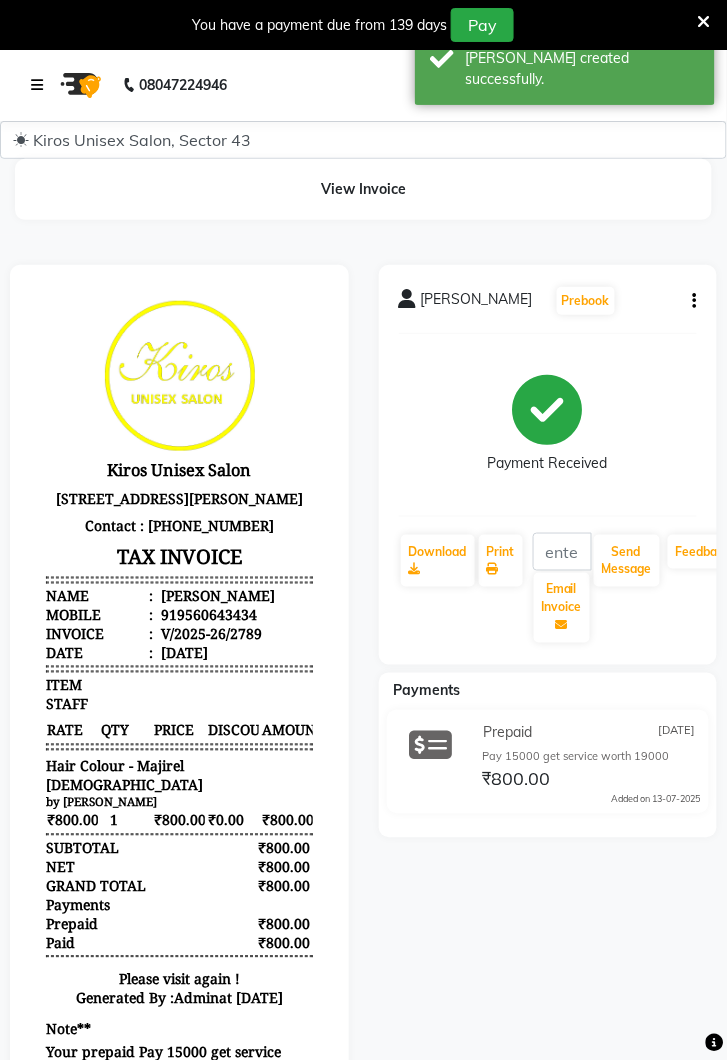 click at bounding box center [37, 85] 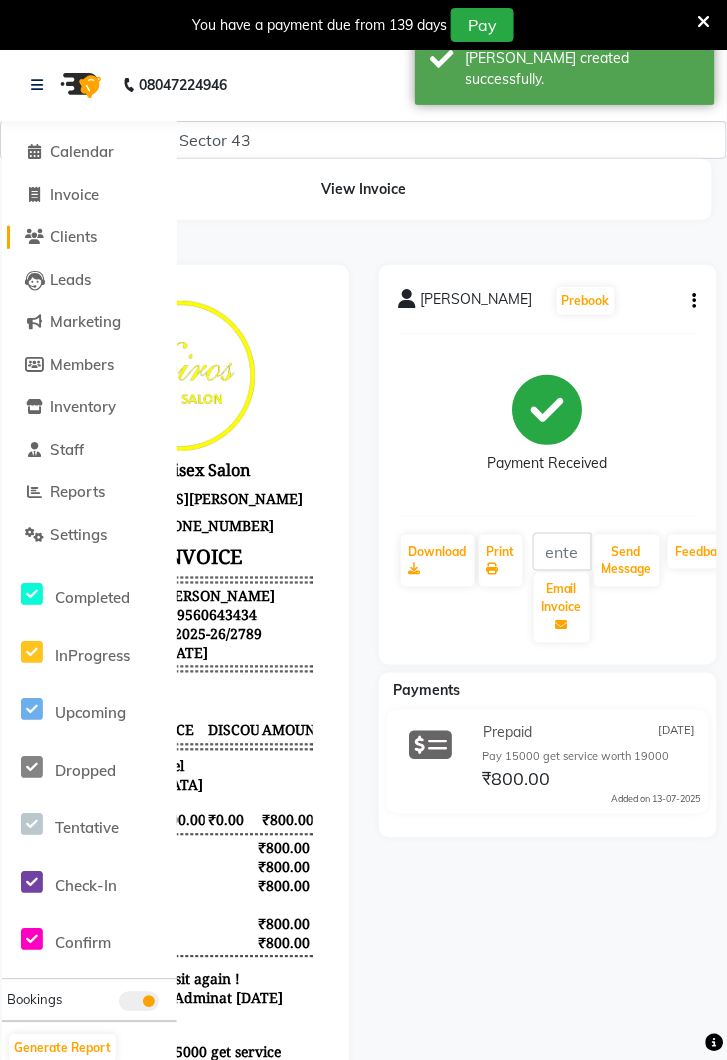 click on "Clients" 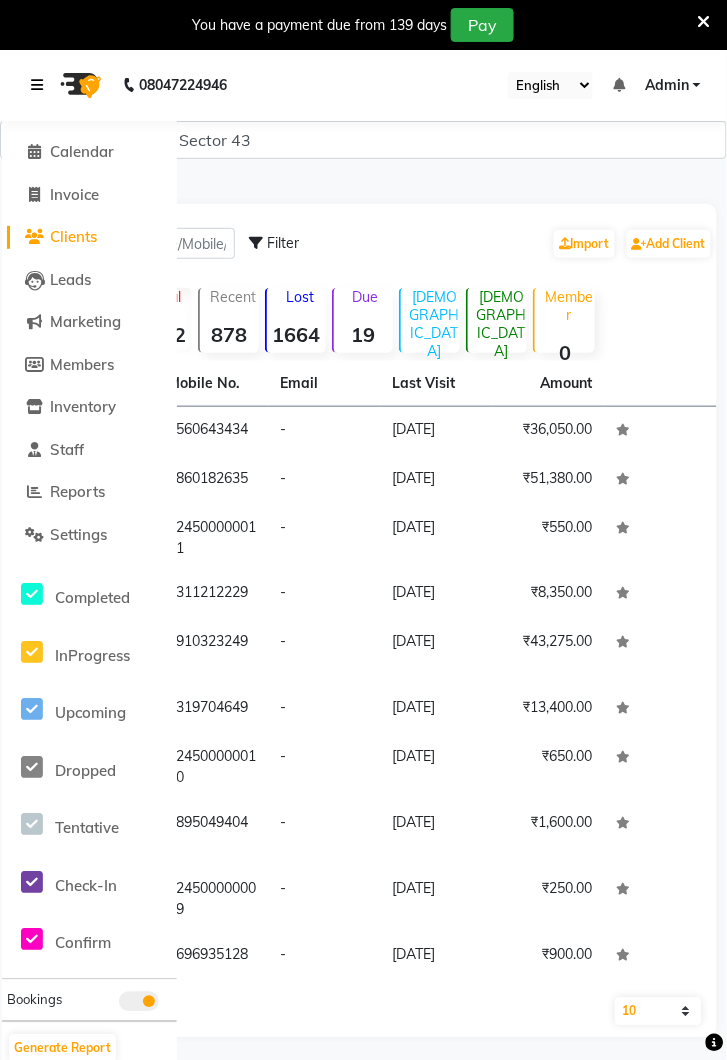 click at bounding box center [41, 85] 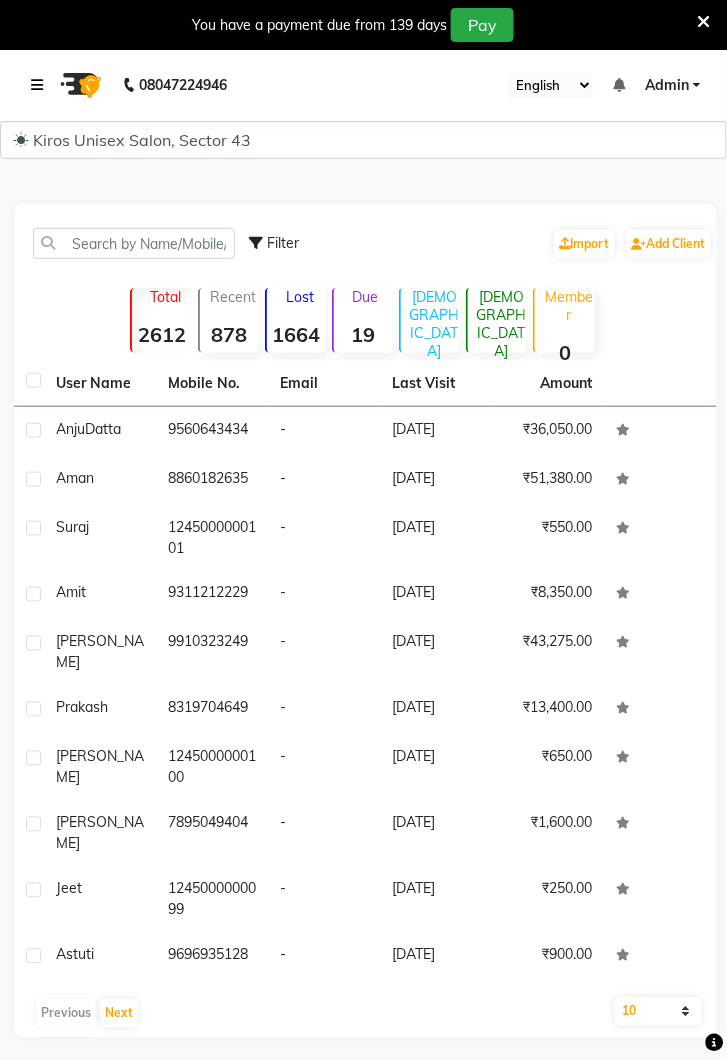 click at bounding box center (37, 85) 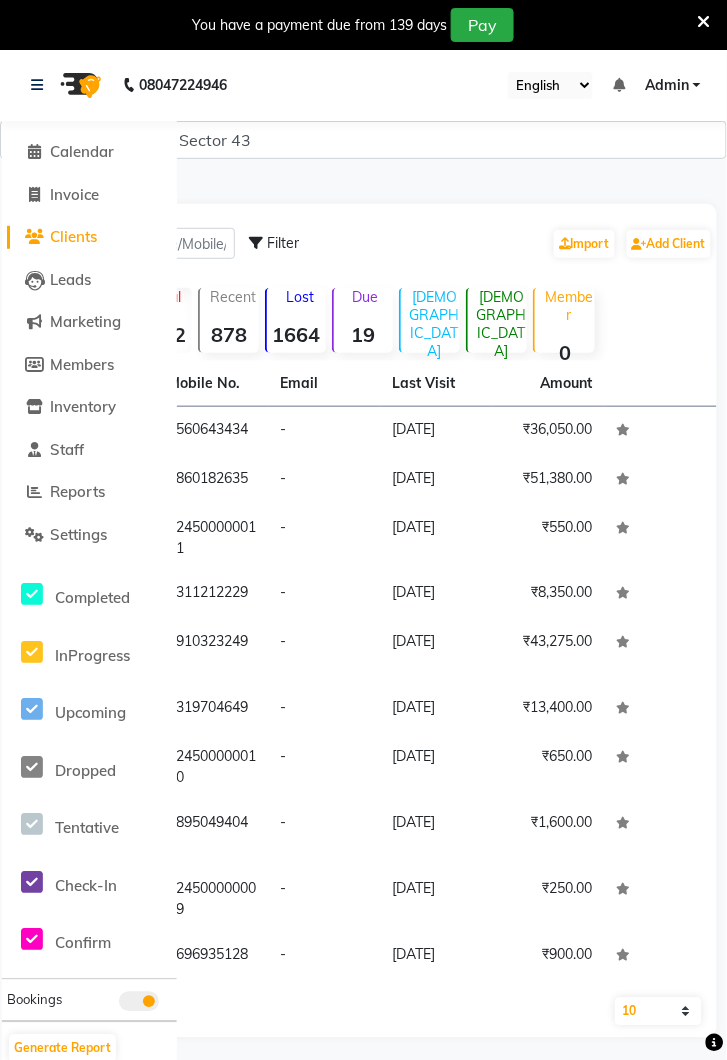 click on "Clients" 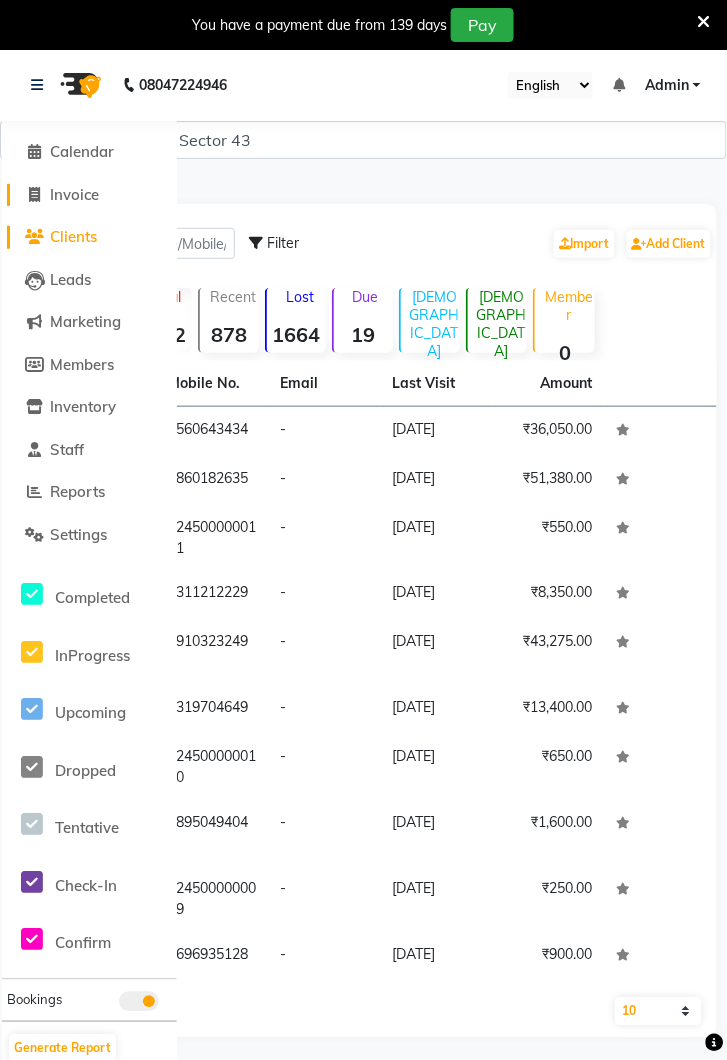 click on "Invoice" 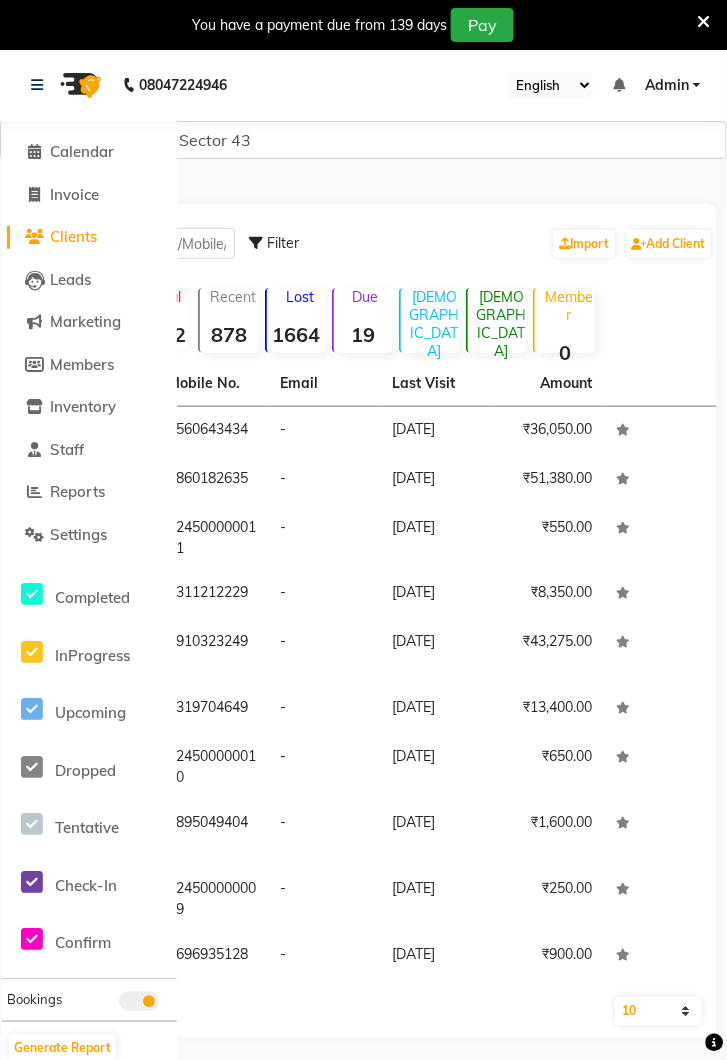select on "service" 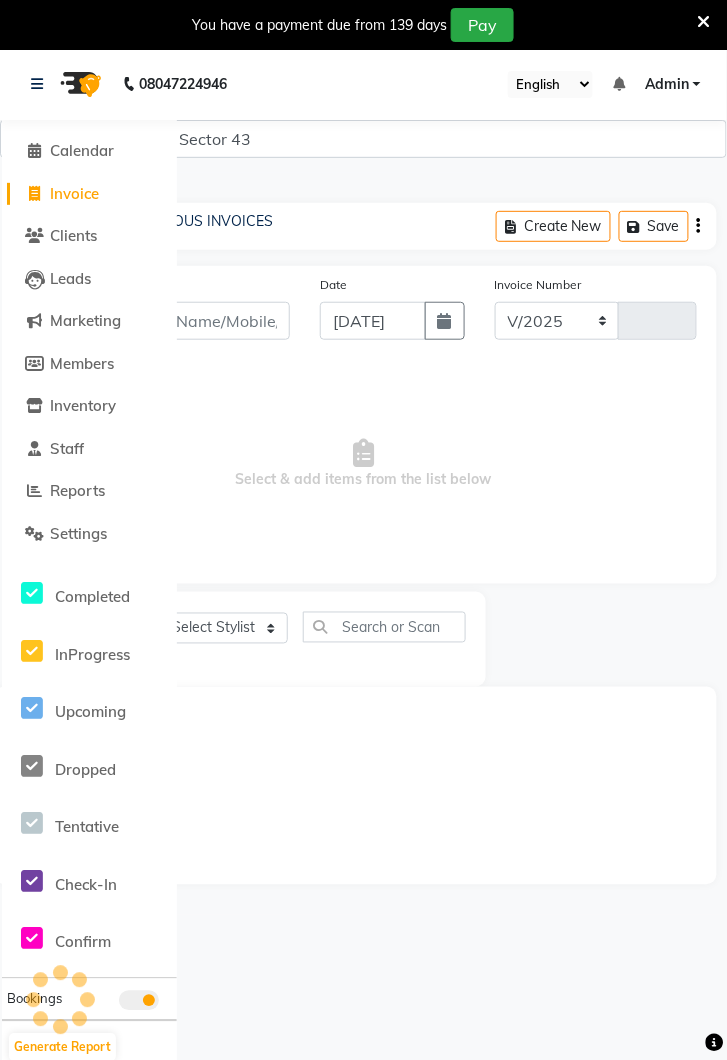 select on "5694" 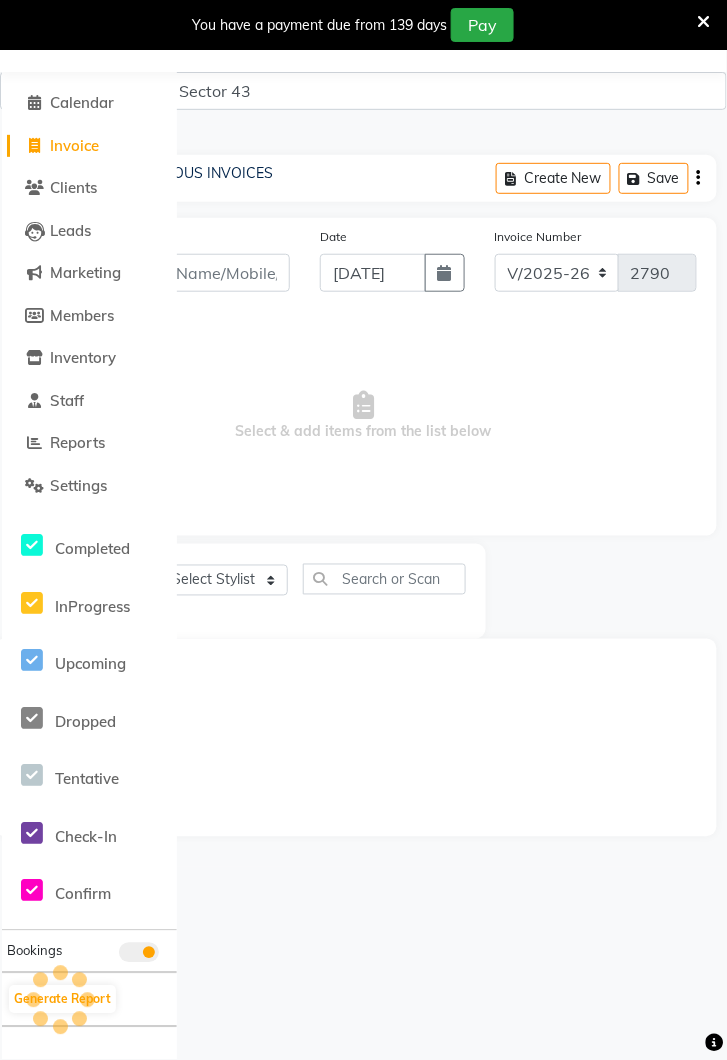scroll, scrollTop: 0, scrollLeft: 0, axis: both 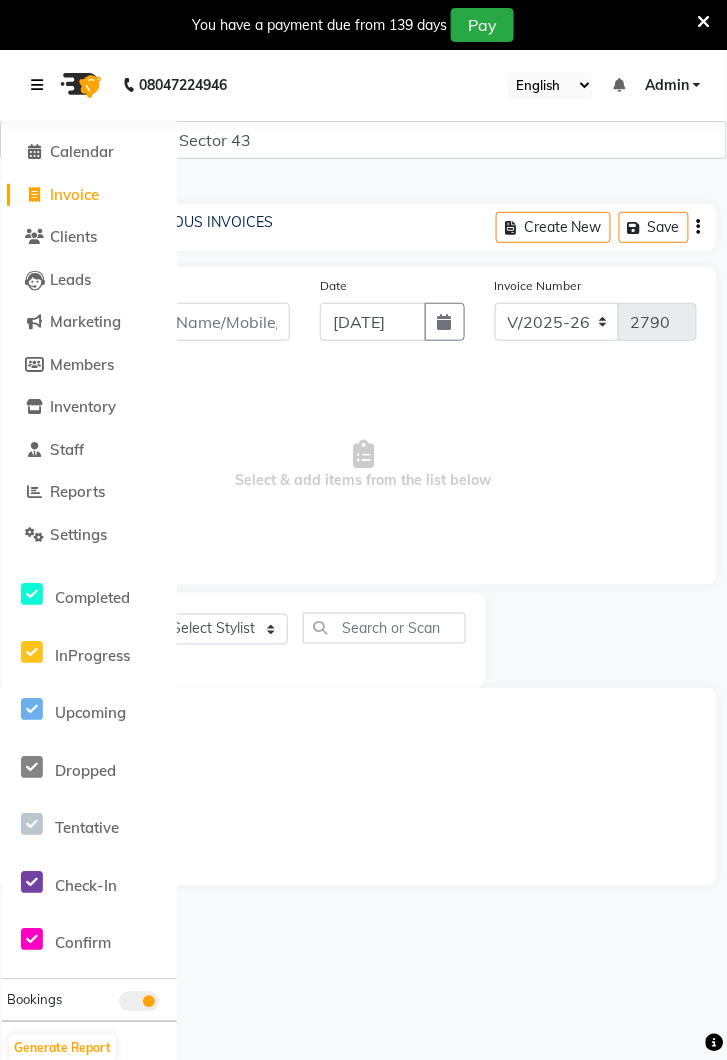 click at bounding box center [41, 85] 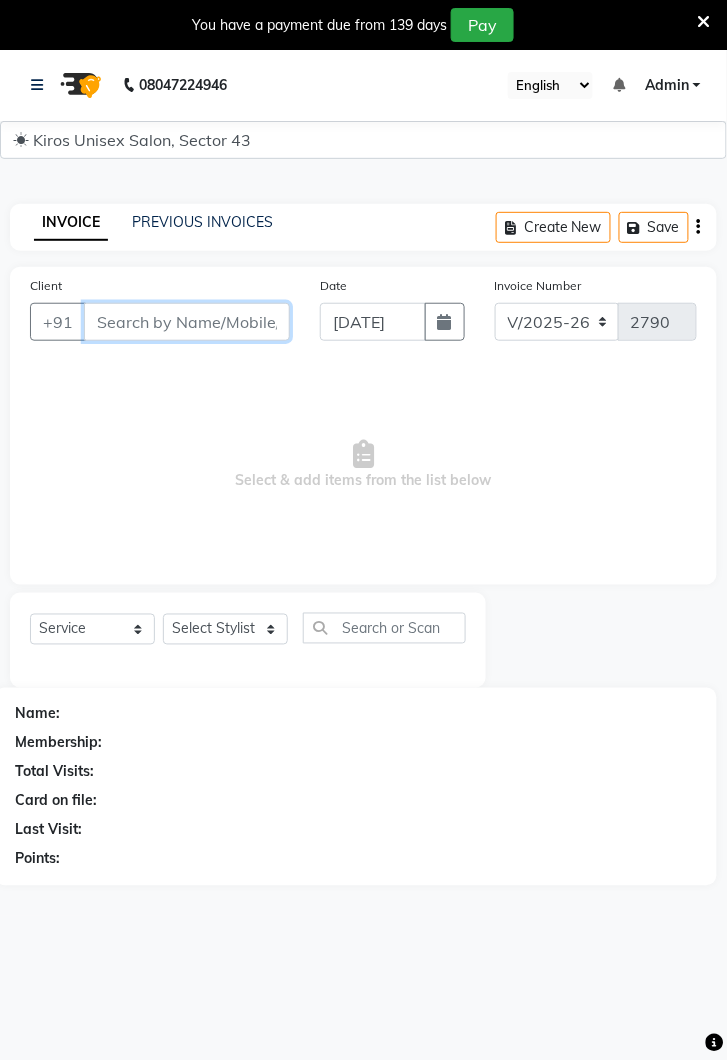 click on "Client" at bounding box center [187, 322] 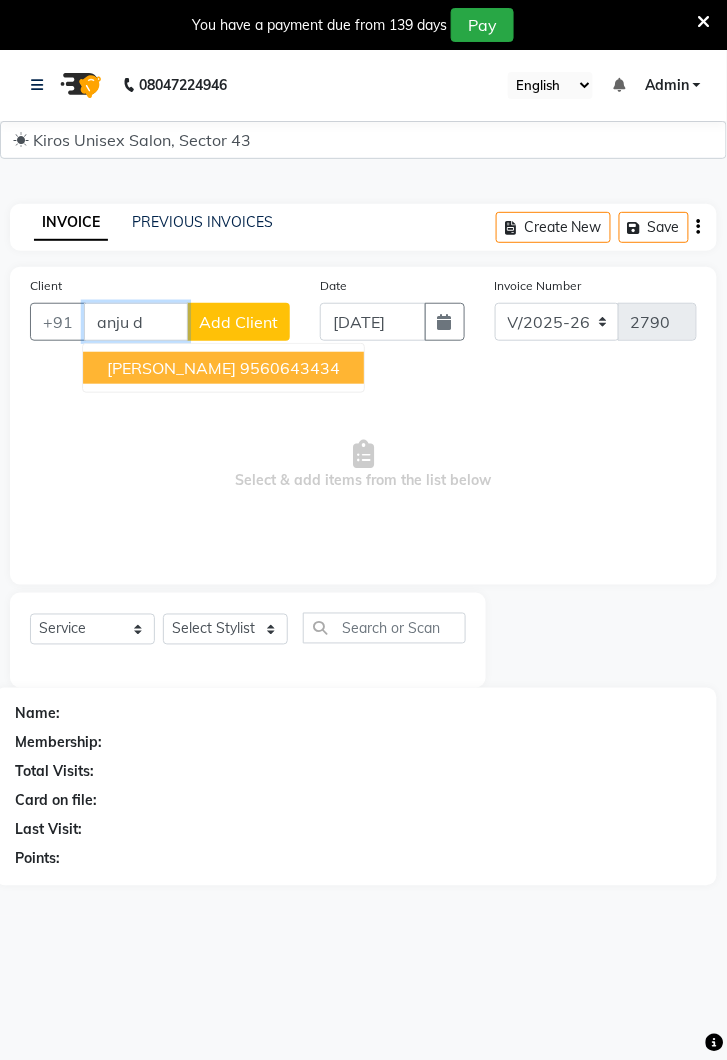 click on "Anju Datta" at bounding box center [171, 368] 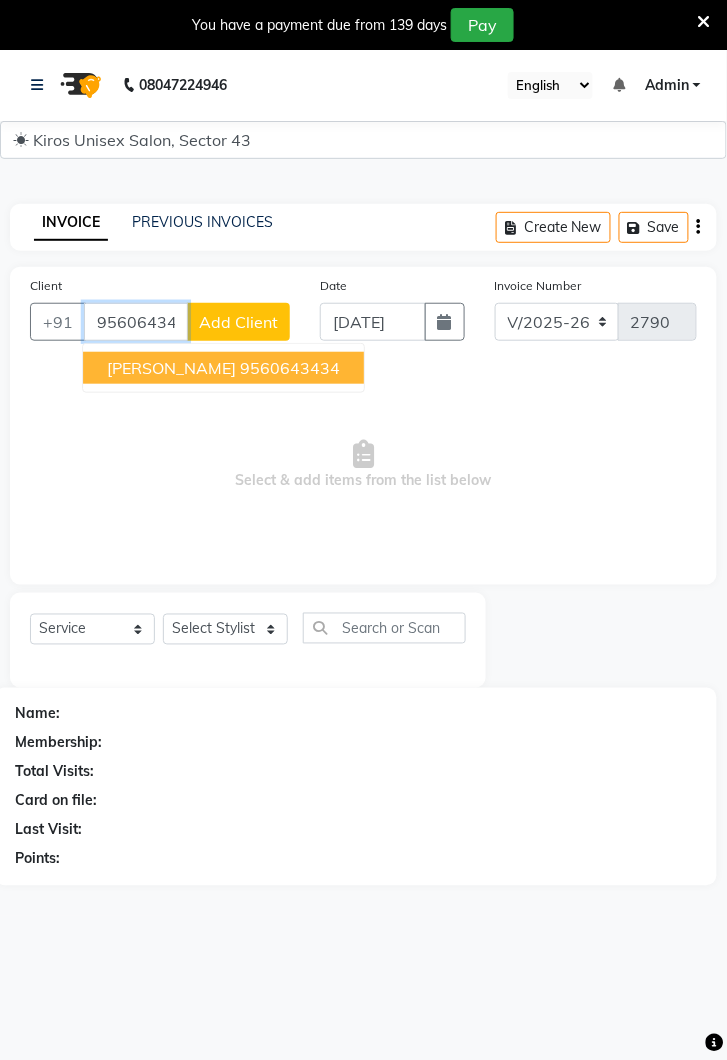 type on "9560643434" 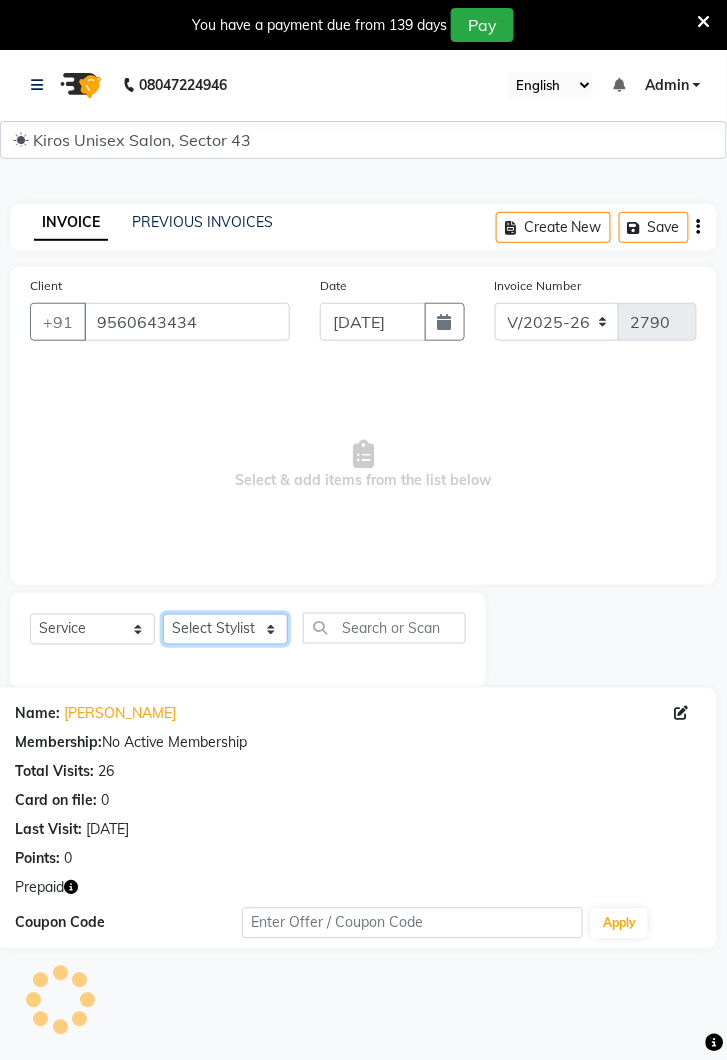 click on "Select Stylist Deepak [PERSON_NAME] [PERSON_NAME] Lamu [PERSON_NAME] [PERSON_NAME] Suraj" 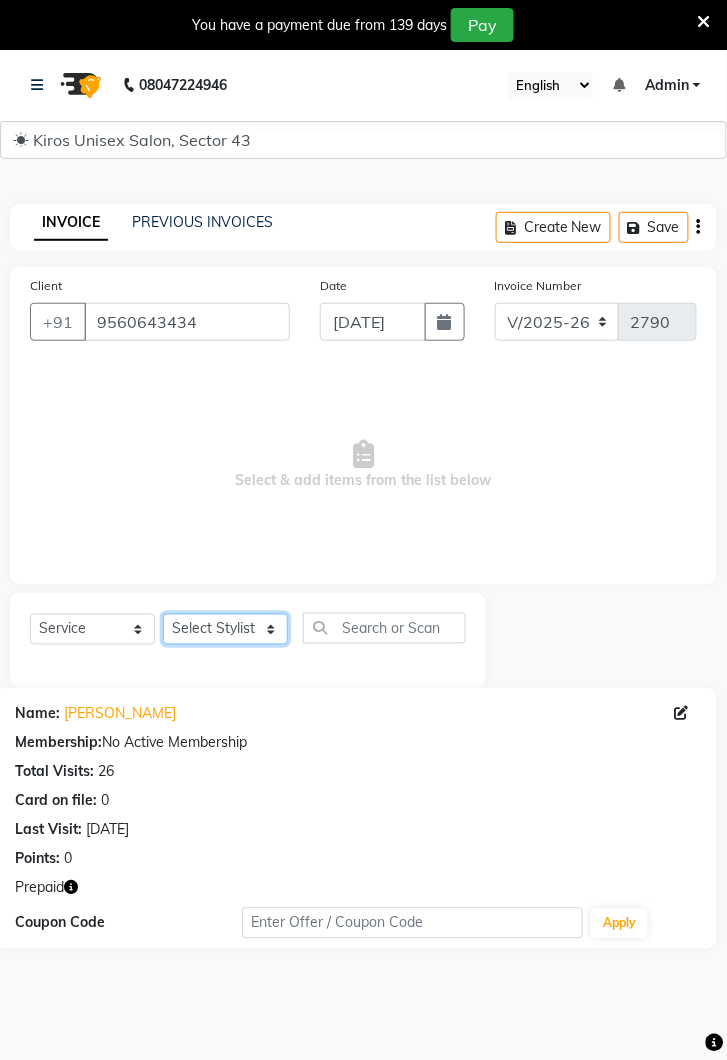select on "67564" 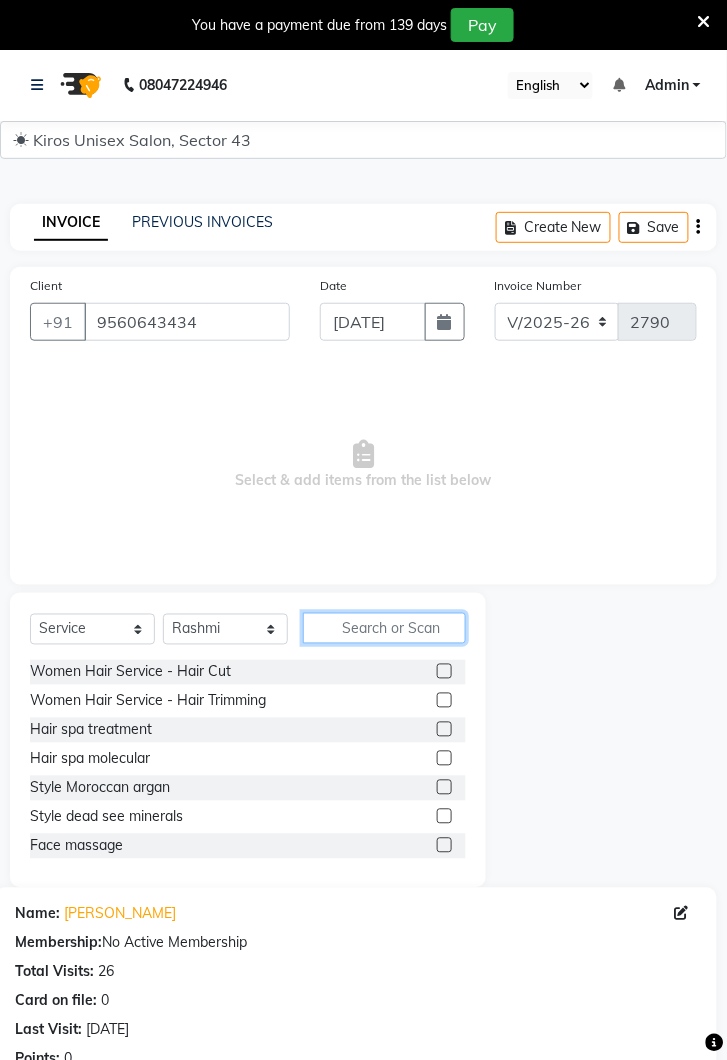 click 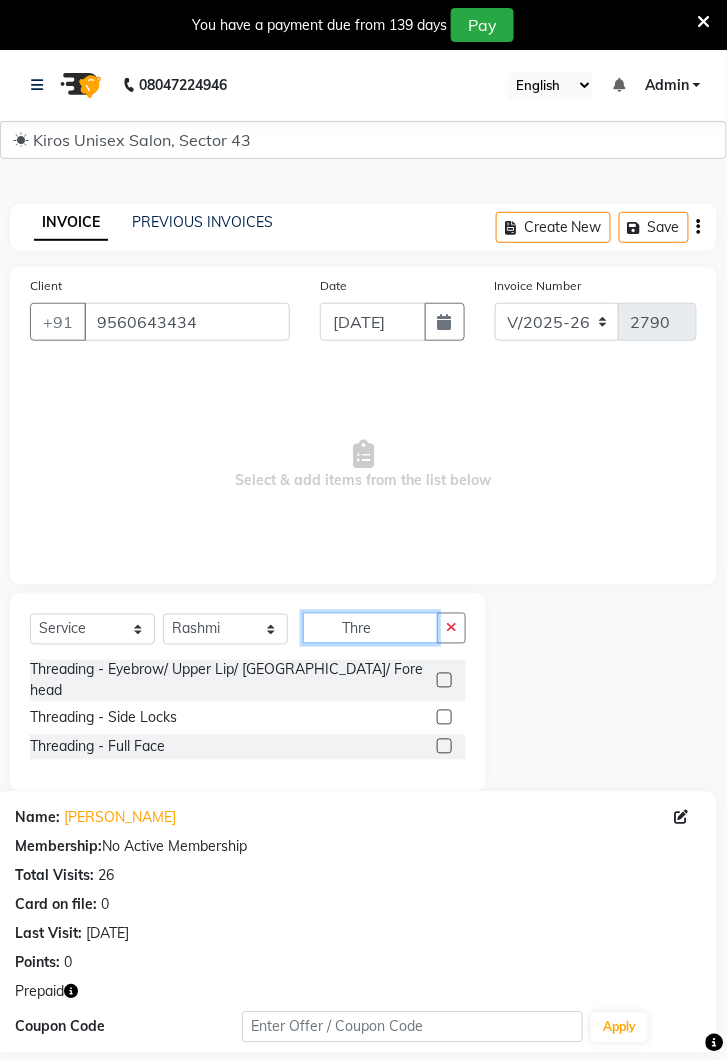 type on "Thre" 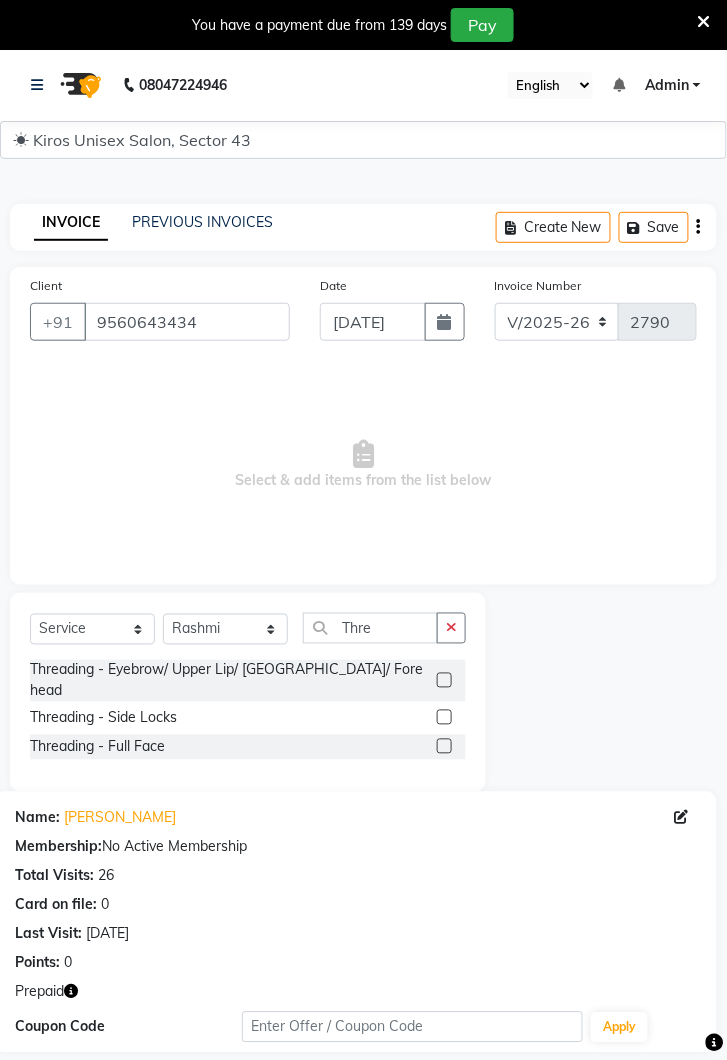 click 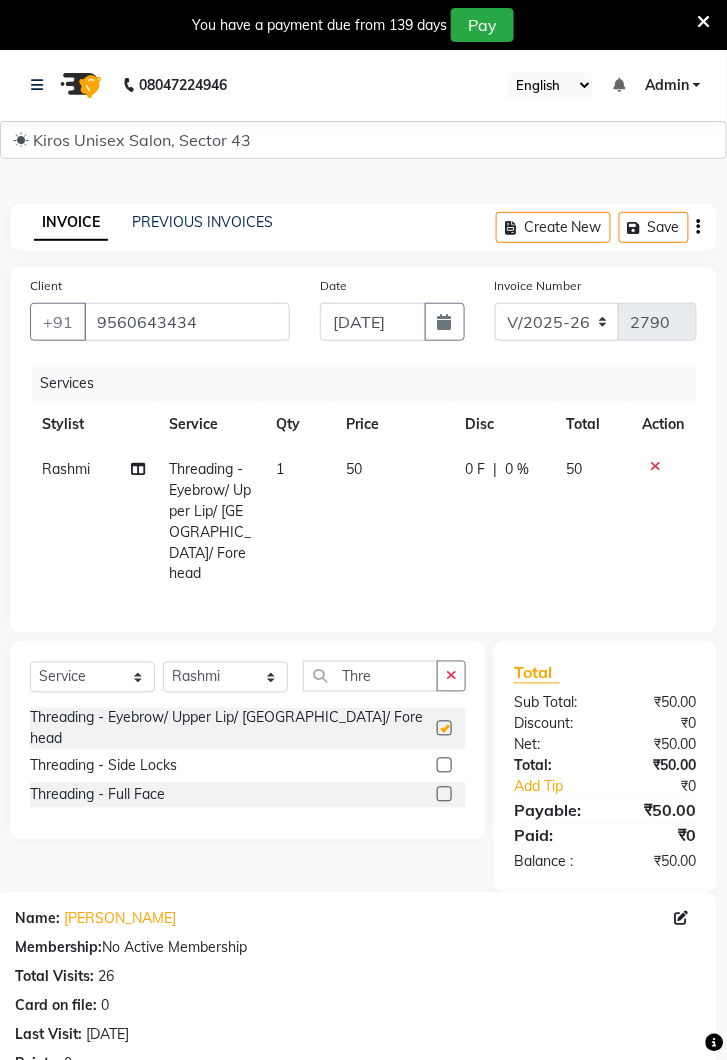 checkbox on "false" 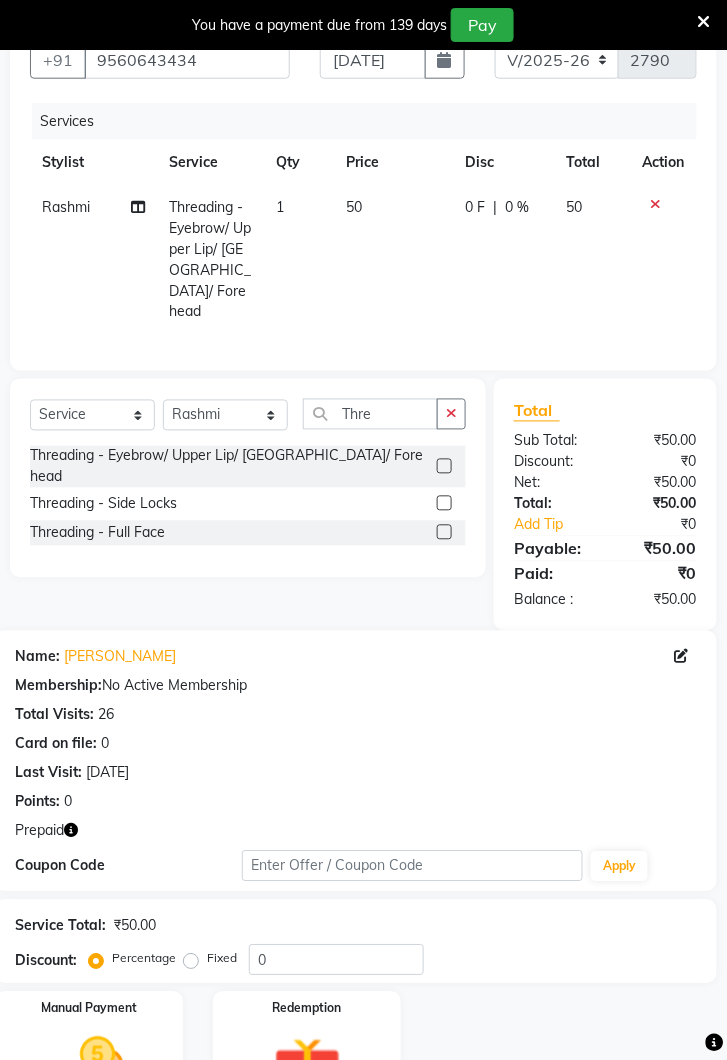 scroll, scrollTop: 268, scrollLeft: 0, axis: vertical 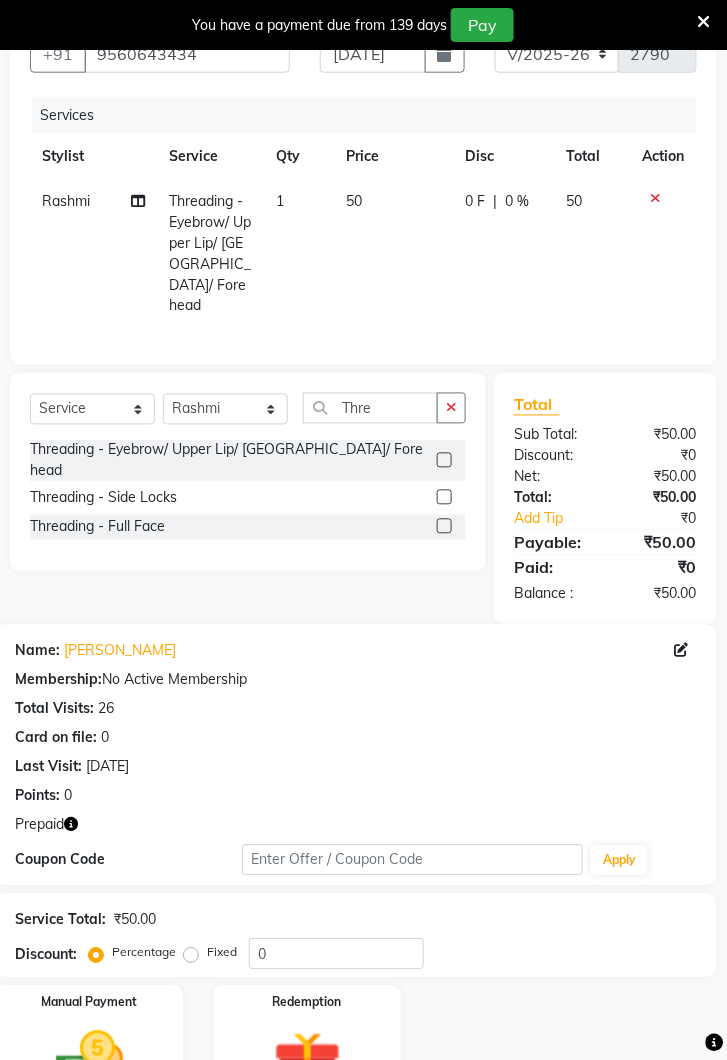 click 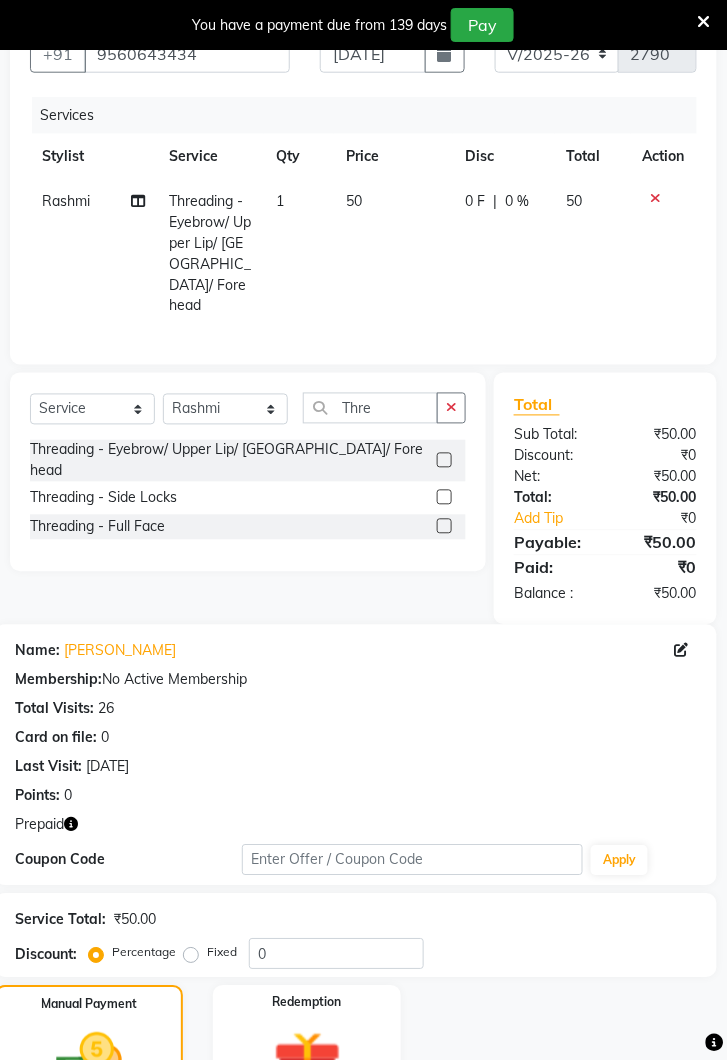 click 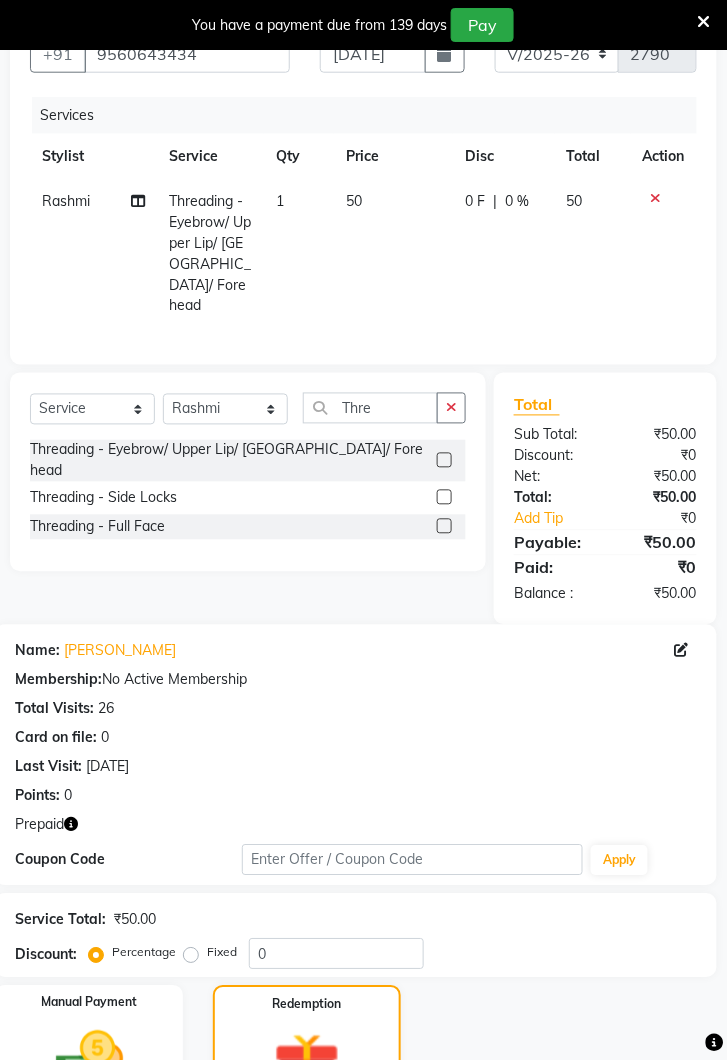 click on "Prepaid  1" 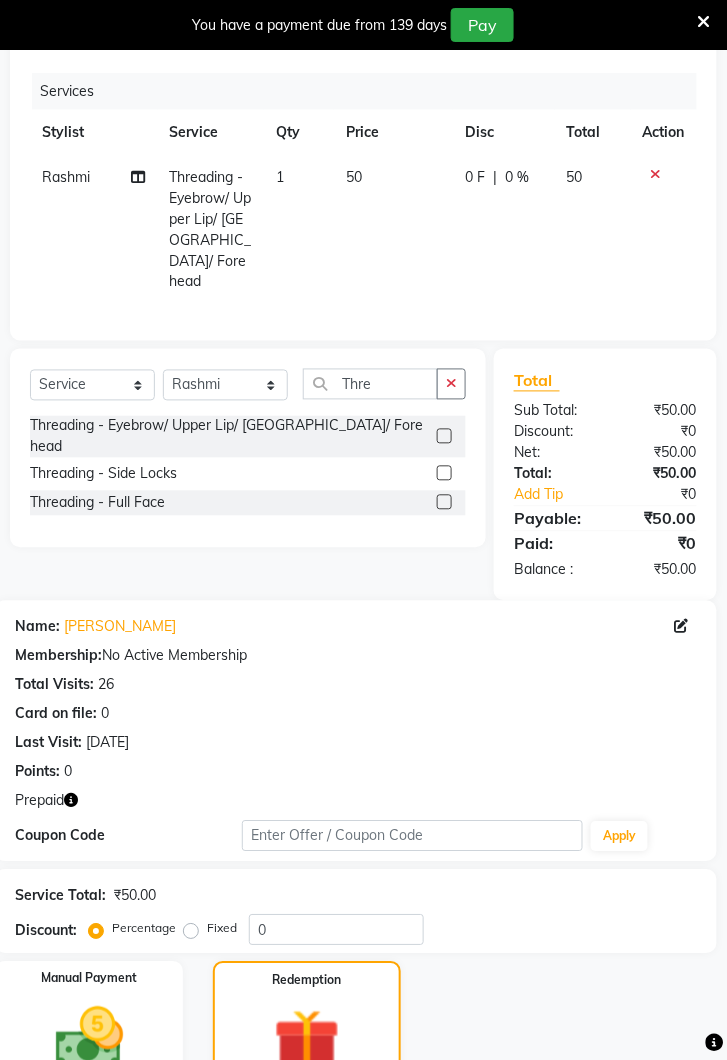 scroll, scrollTop: 414, scrollLeft: 0, axis: vertical 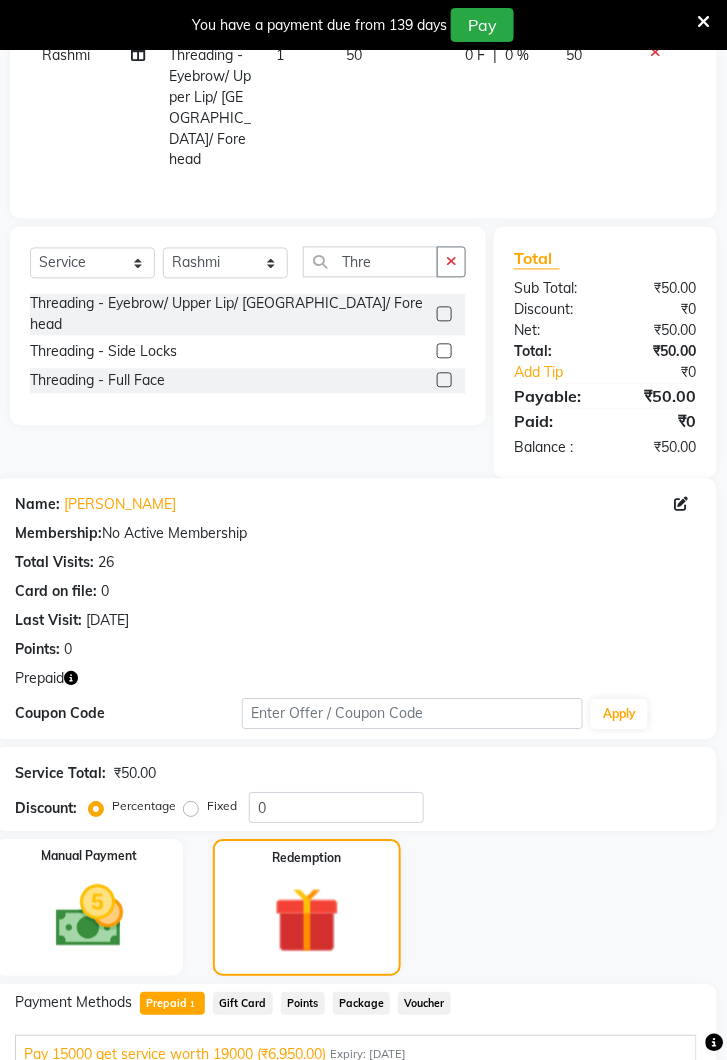 click on "Add" at bounding box center (649, 1085) 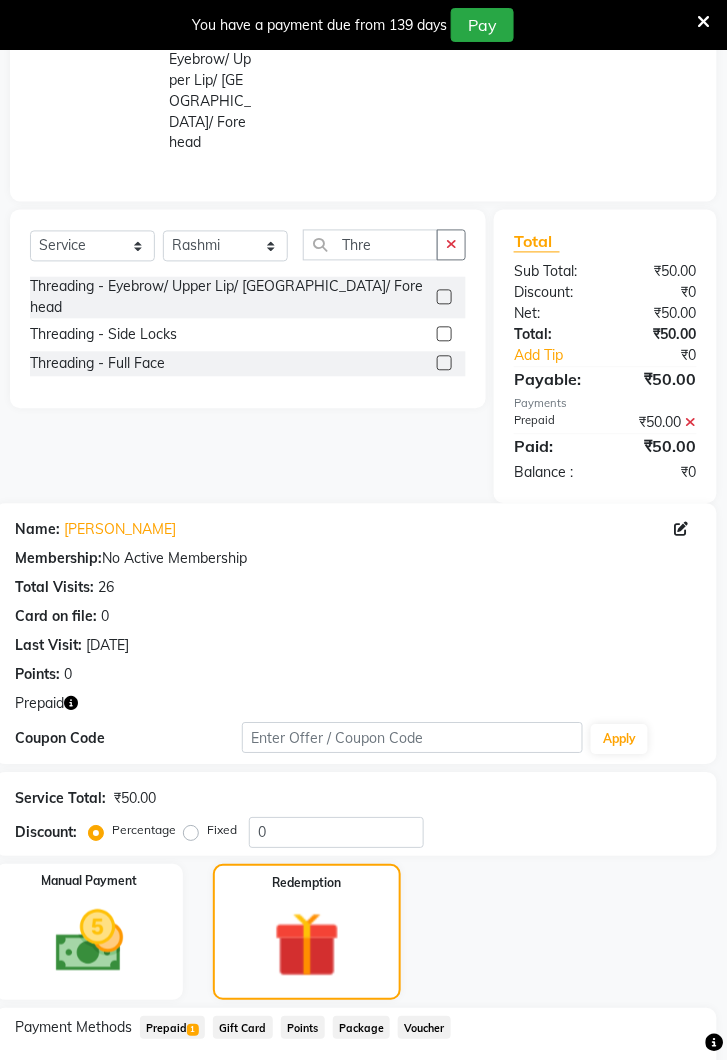 scroll, scrollTop: 552, scrollLeft: 0, axis: vertical 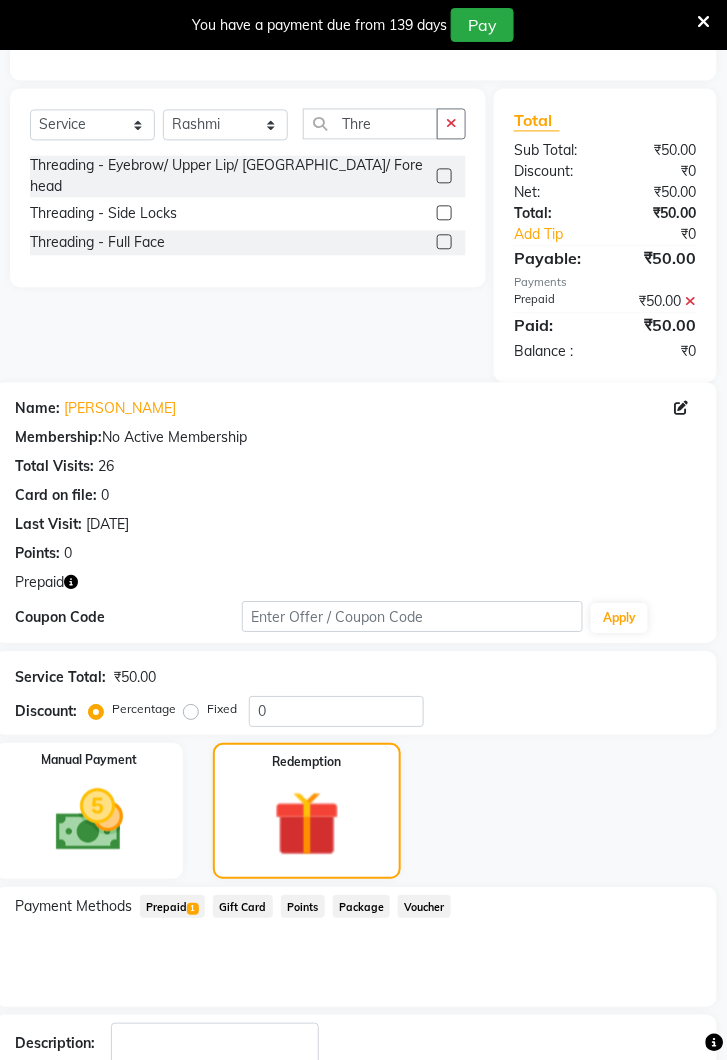 click on "Checkout" 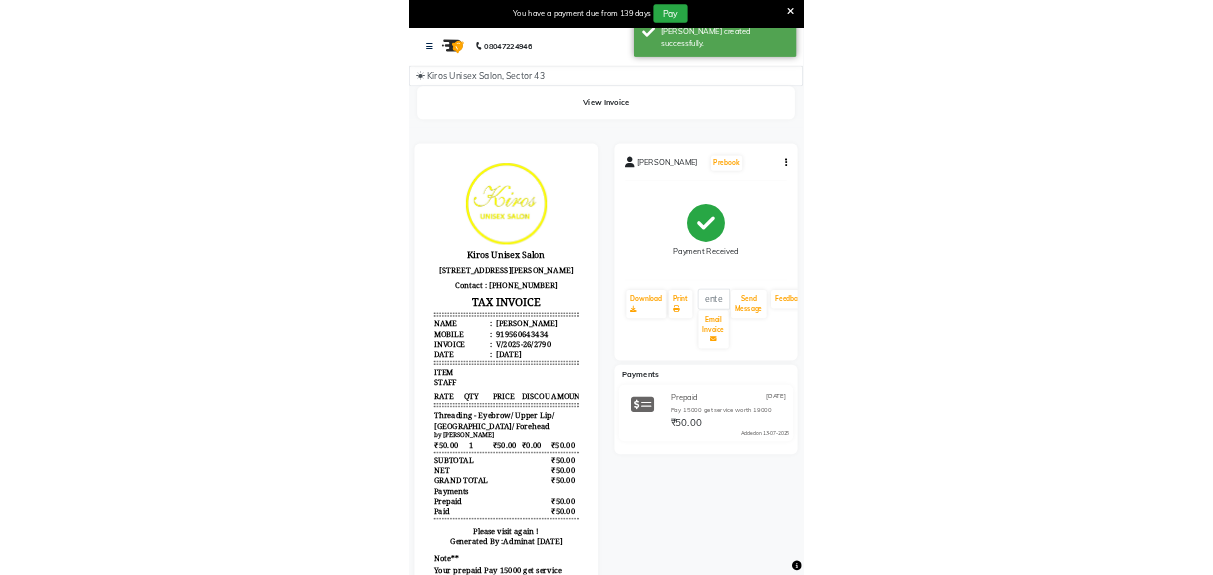 scroll, scrollTop: 0, scrollLeft: 0, axis: both 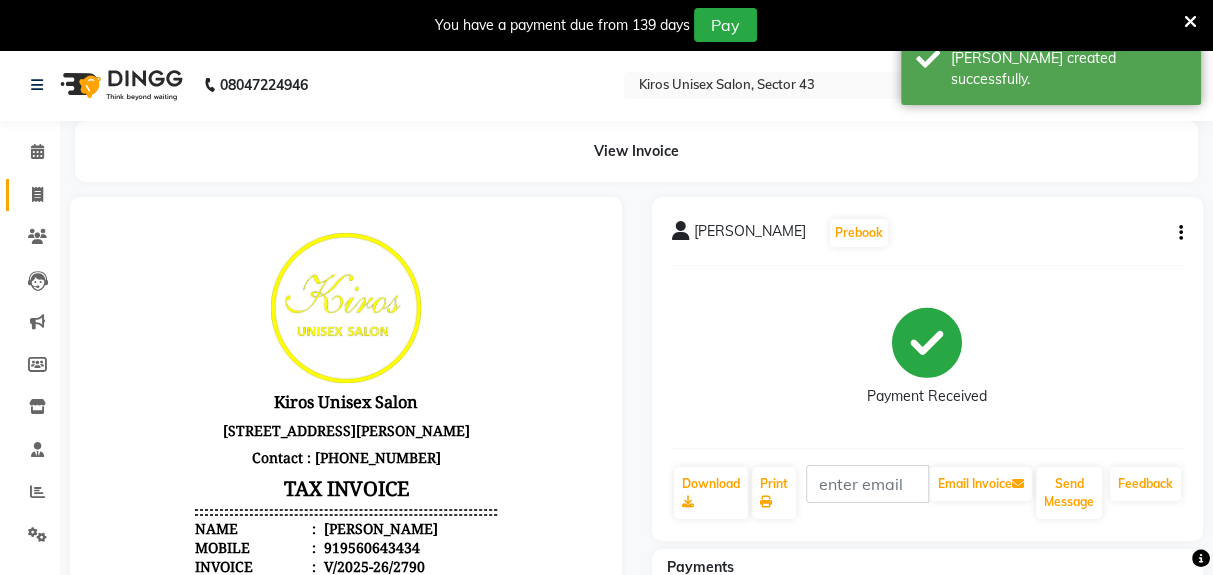 click 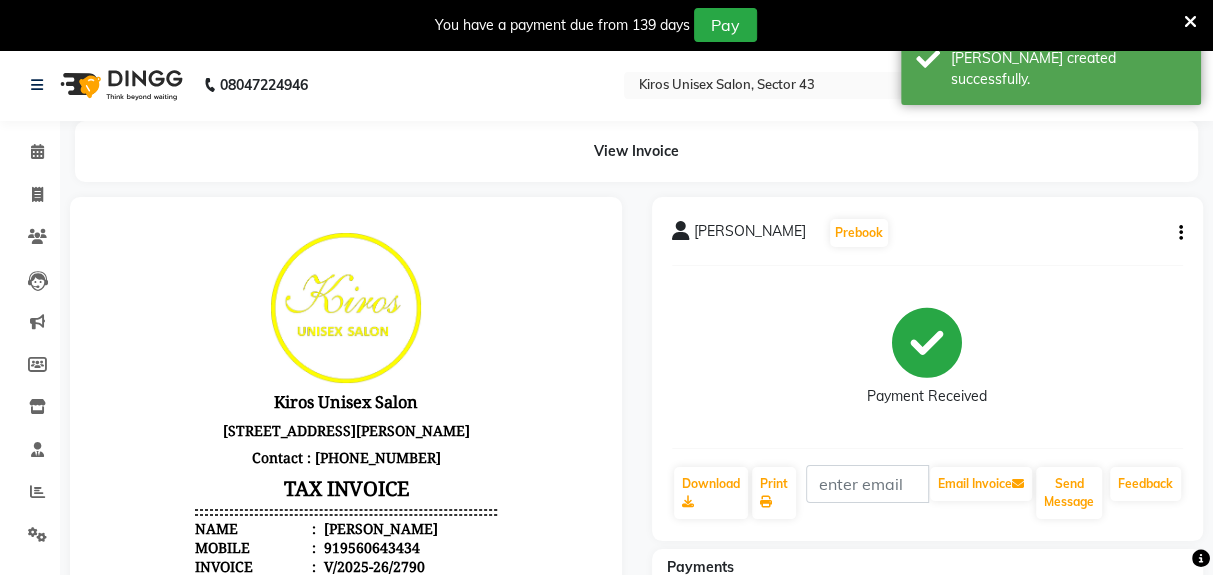 select on "service" 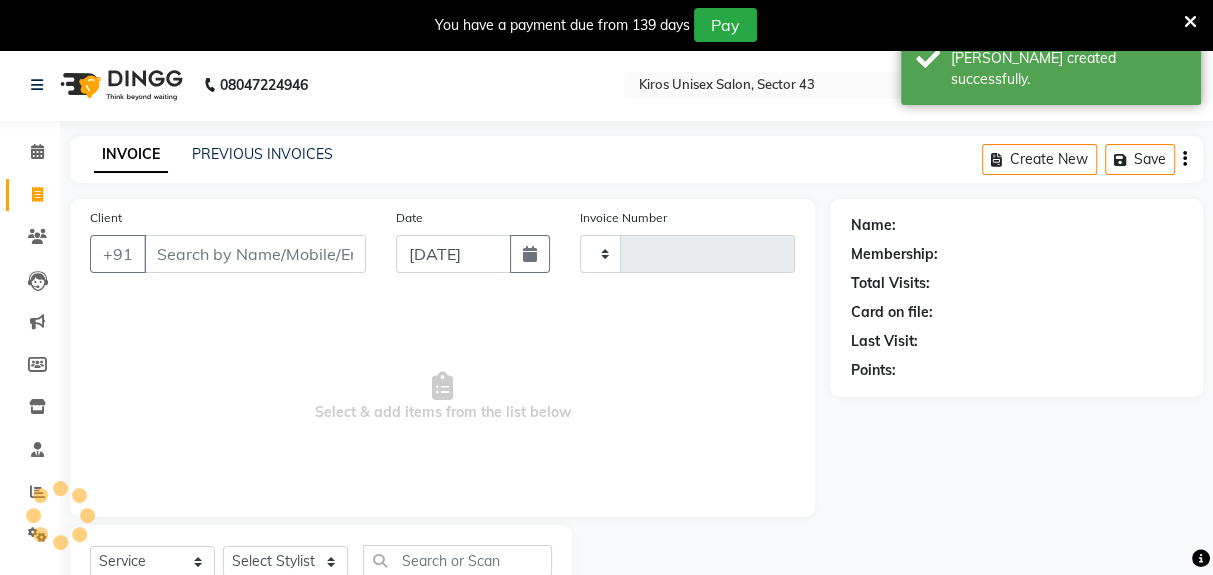 type on "2791" 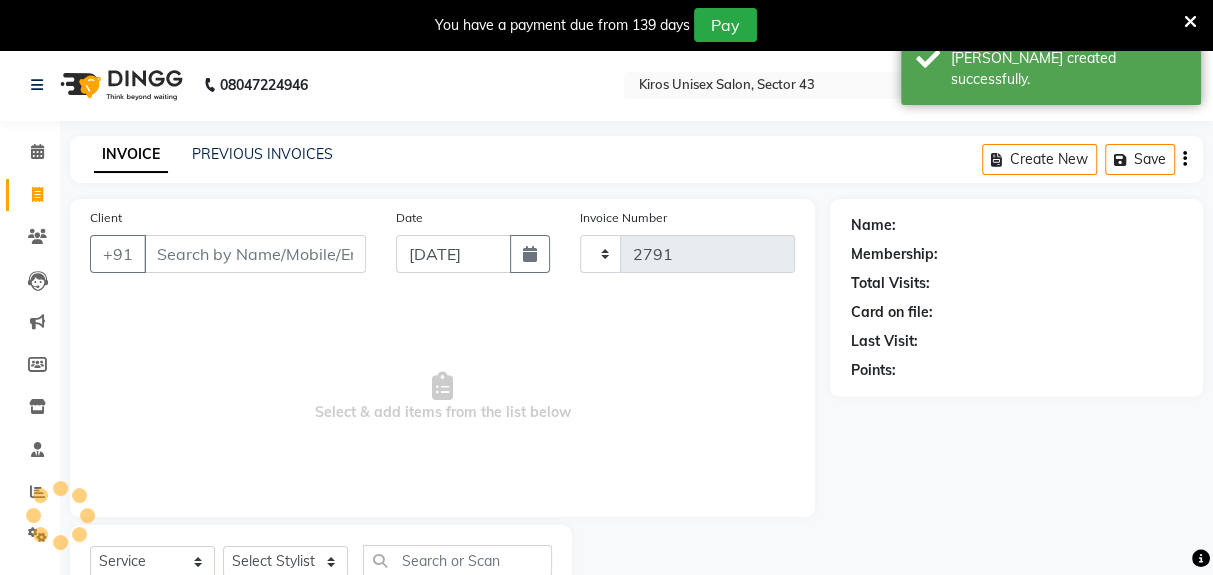 select on "5694" 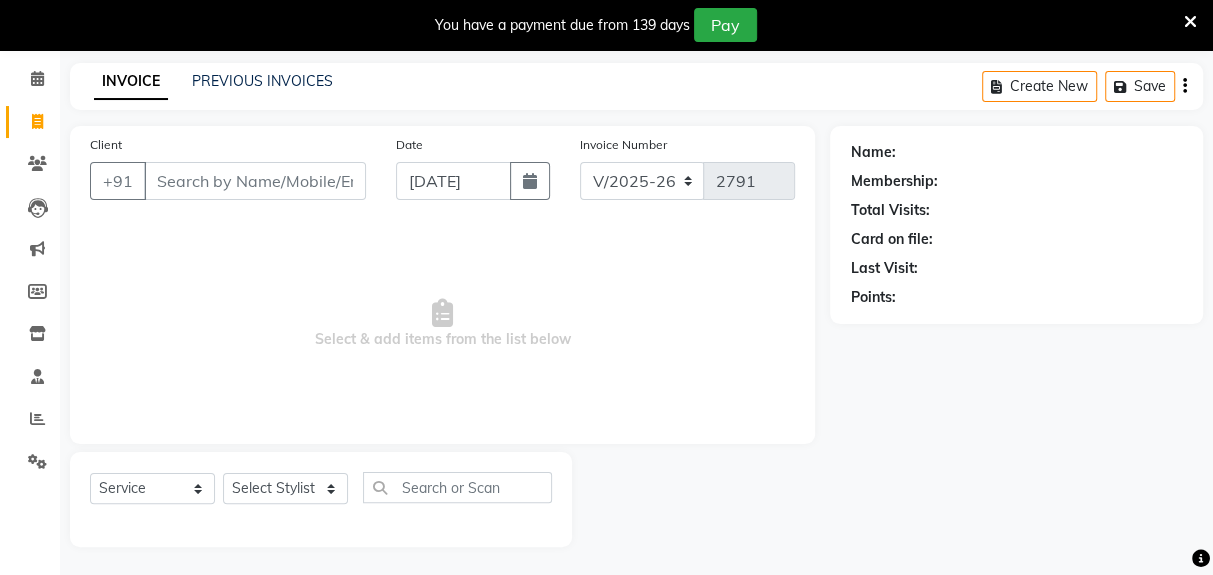 scroll, scrollTop: 73, scrollLeft: 0, axis: vertical 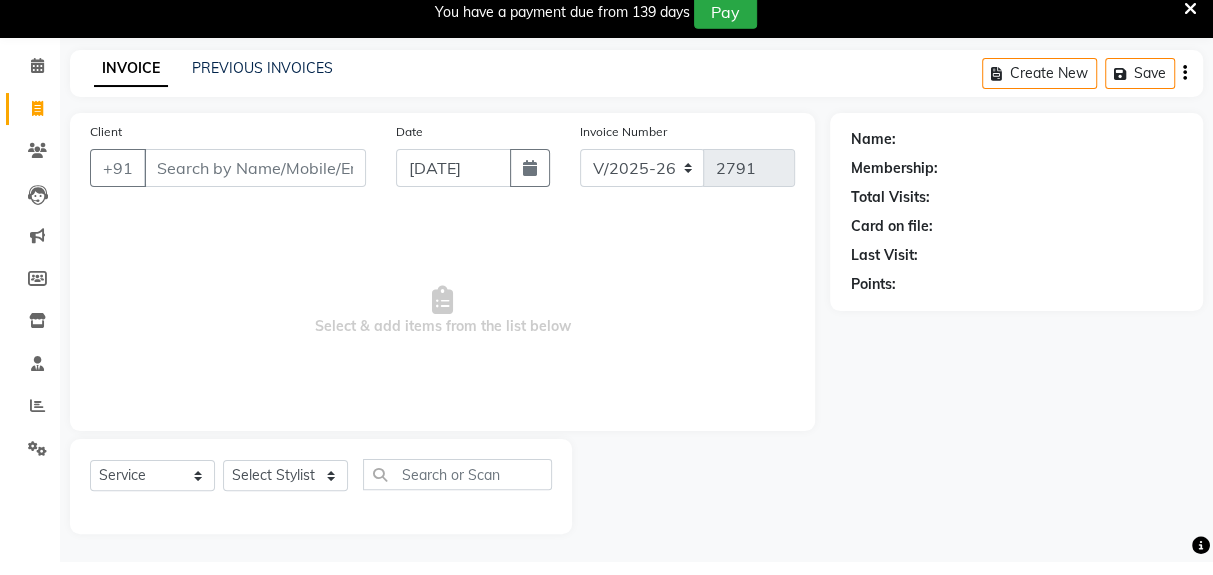 click on "Client" at bounding box center [255, 181] 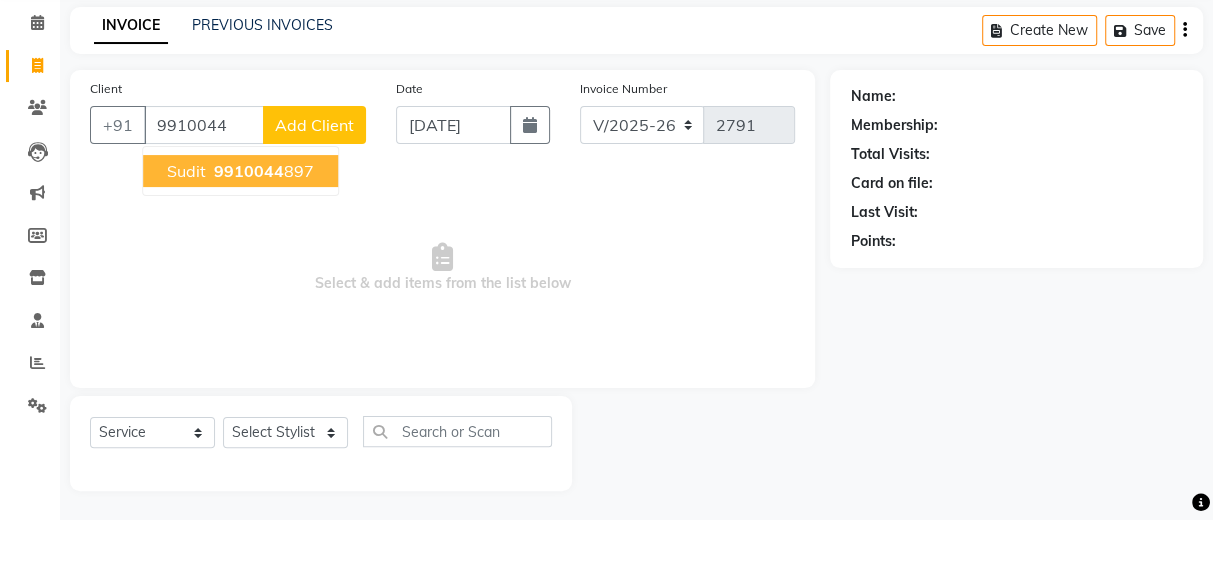 scroll, scrollTop: 73, scrollLeft: 0, axis: vertical 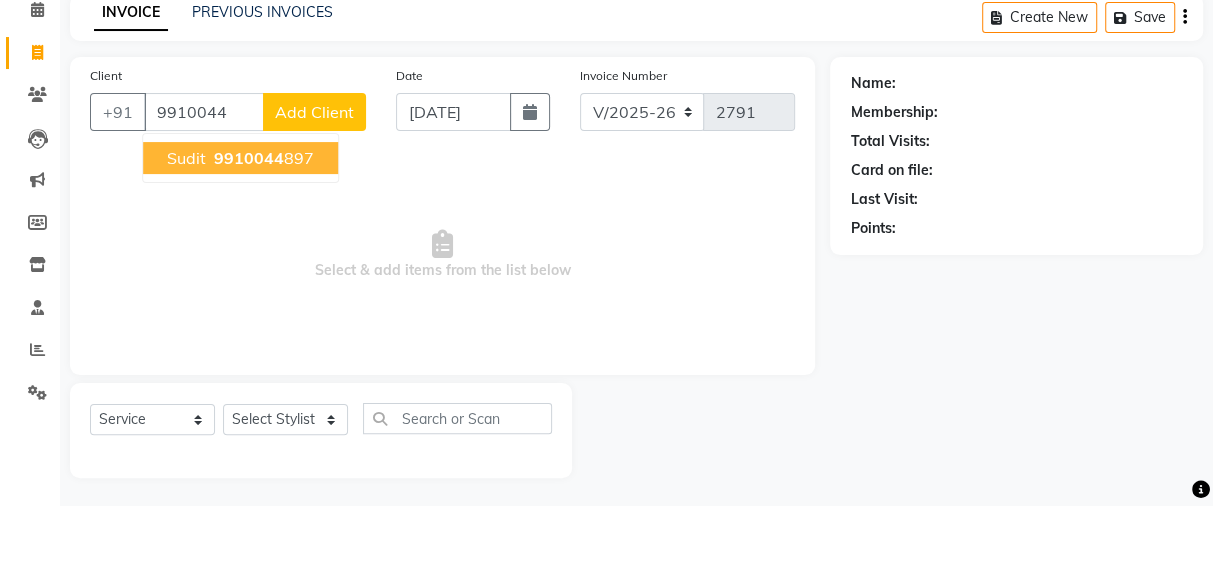 click on "9910044" at bounding box center [249, 227] 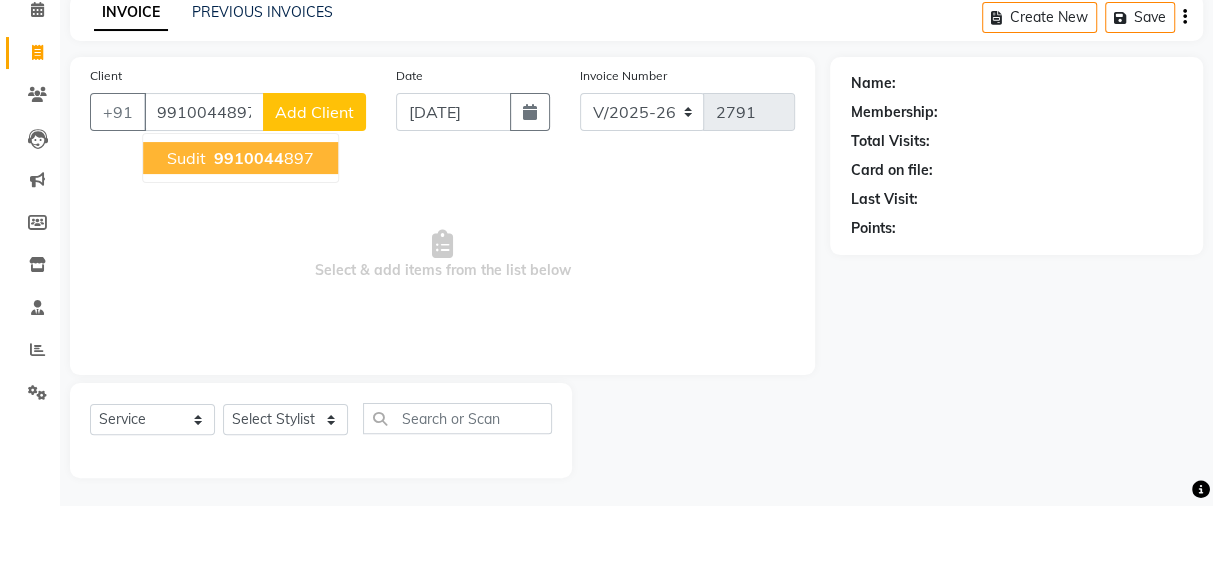 type on "9910044897" 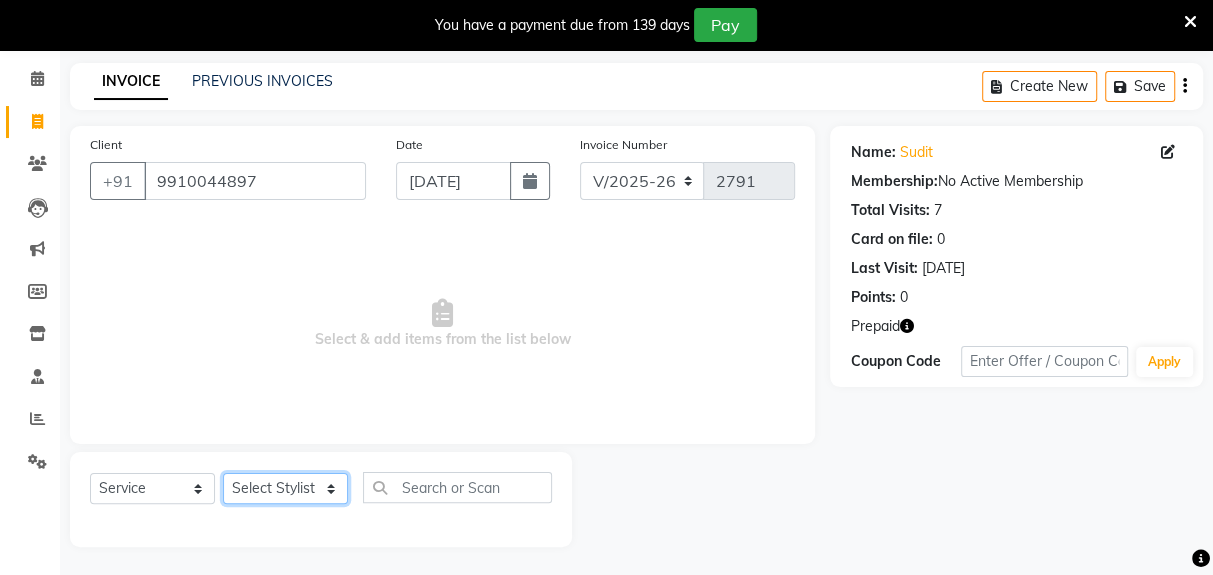 click on "Select Stylist Deepak [PERSON_NAME] [PERSON_NAME] Lamu [PERSON_NAME] [PERSON_NAME] Suraj" 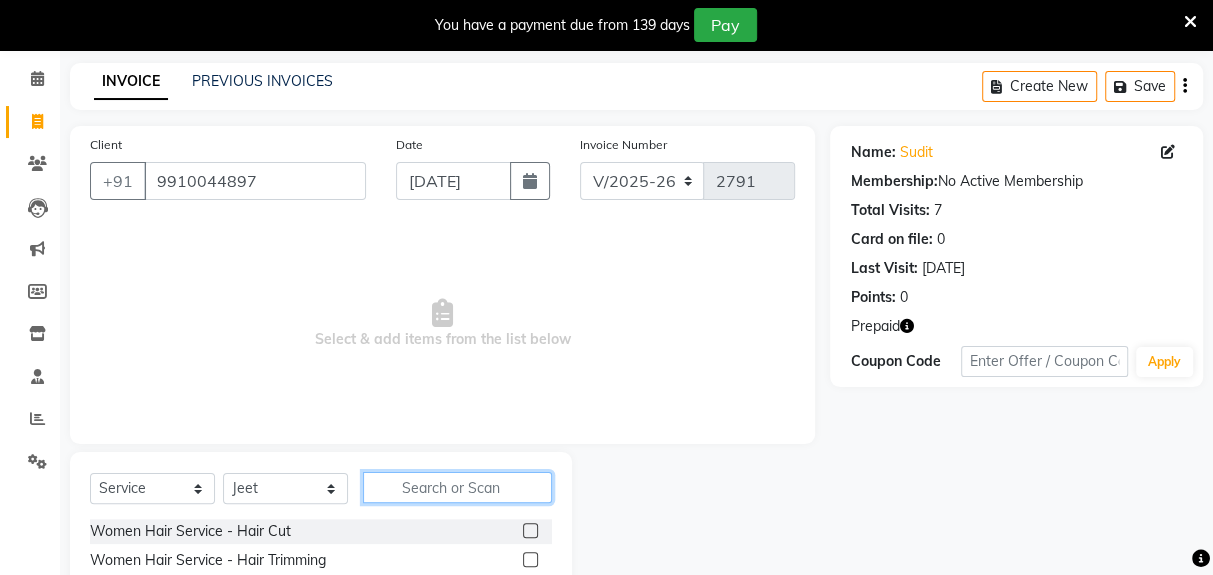 click 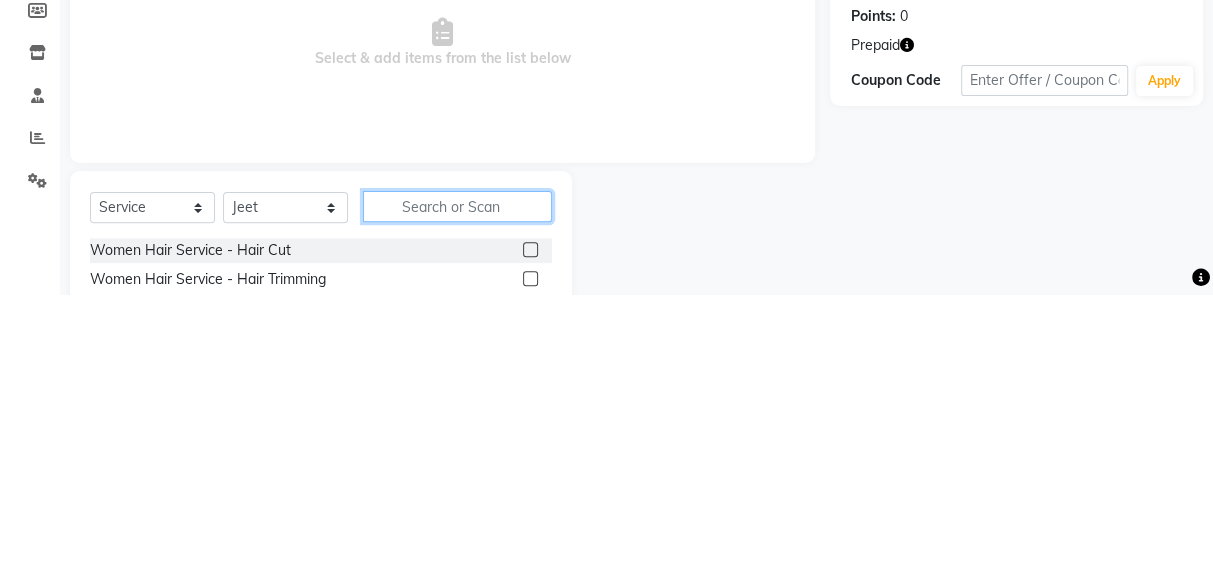 scroll, scrollTop: 123, scrollLeft: 0, axis: vertical 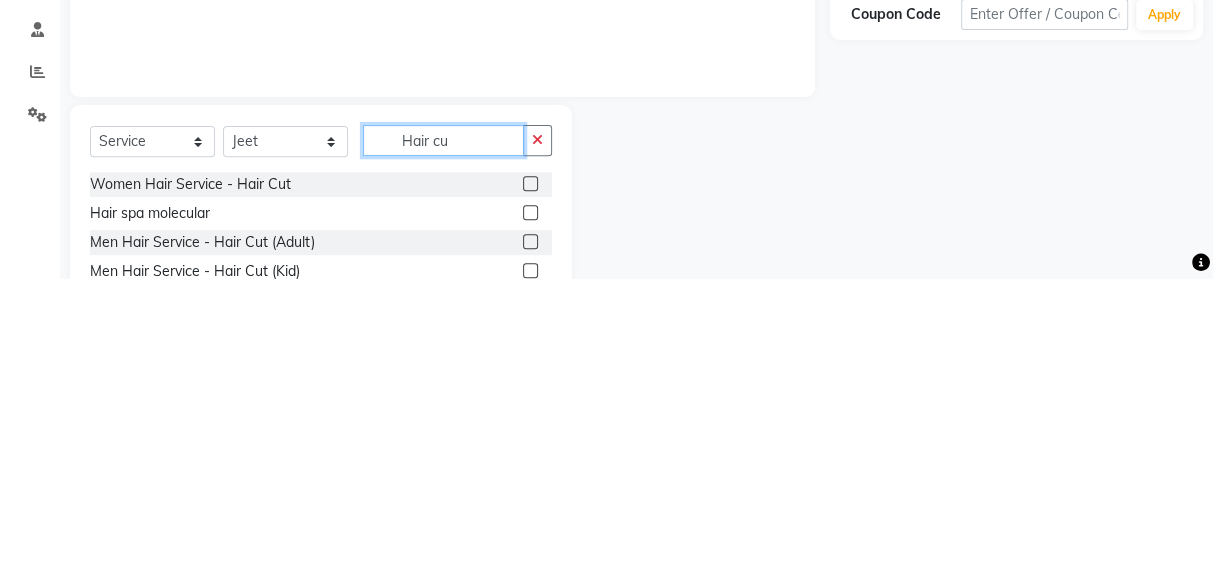 type on "Hair cu" 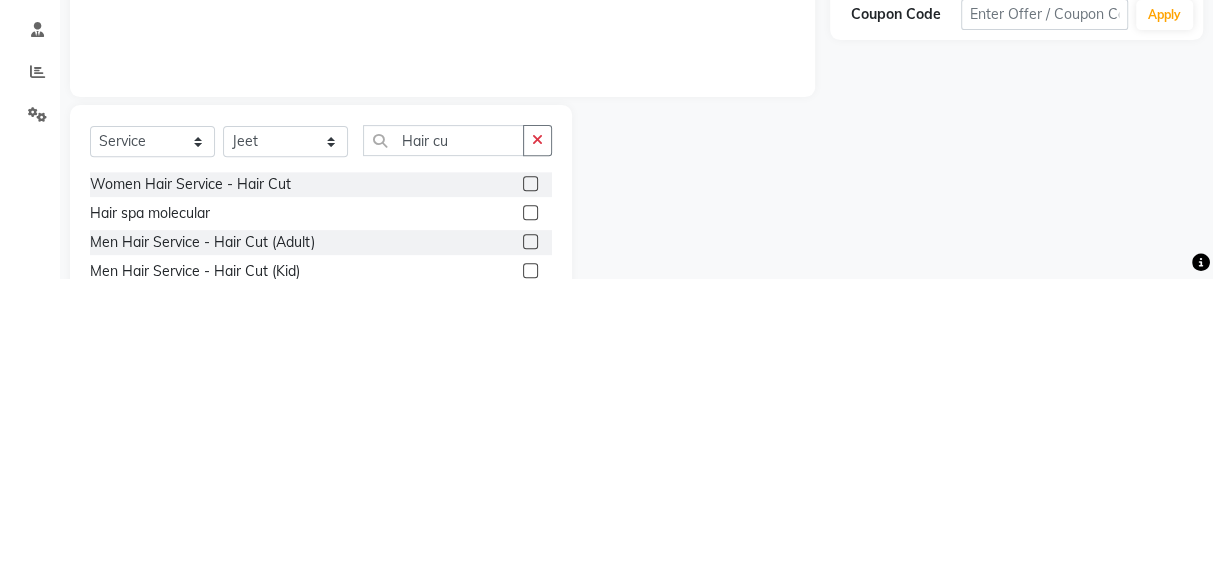click on "Women Hair Service - Hair Cut" 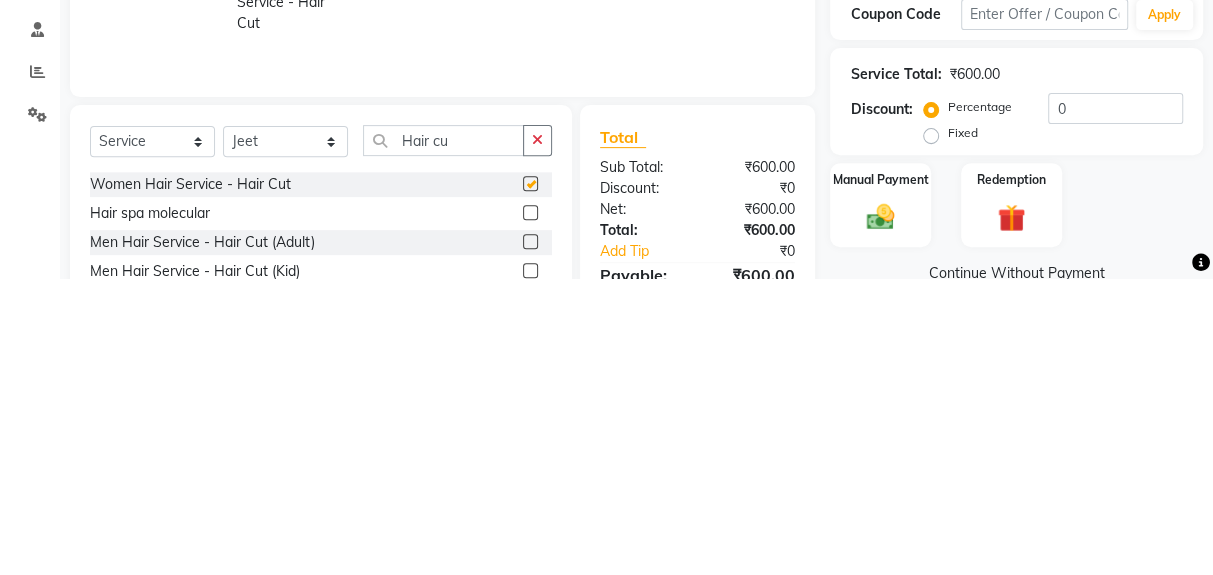 scroll, scrollTop: 123, scrollLeft: 0, axis: vertical 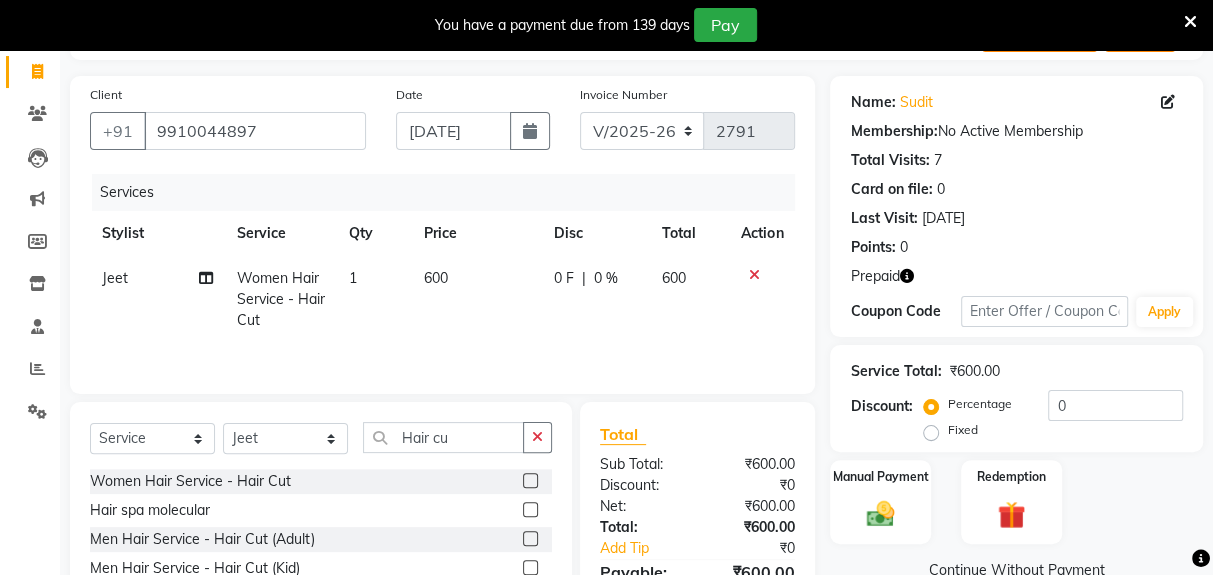 click 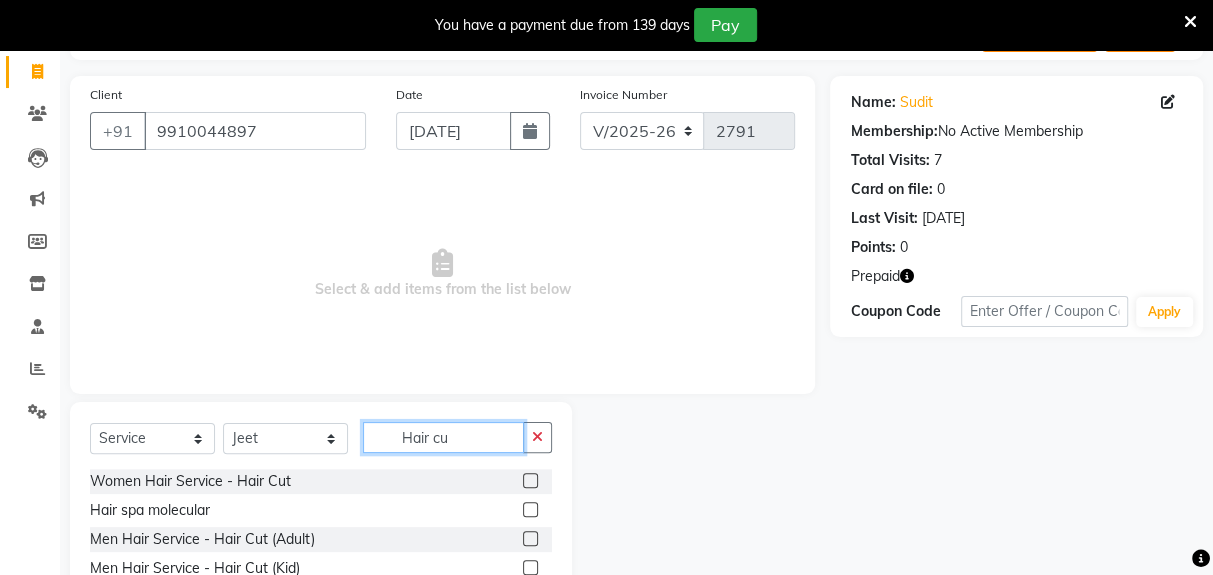 click on "Hair cu" 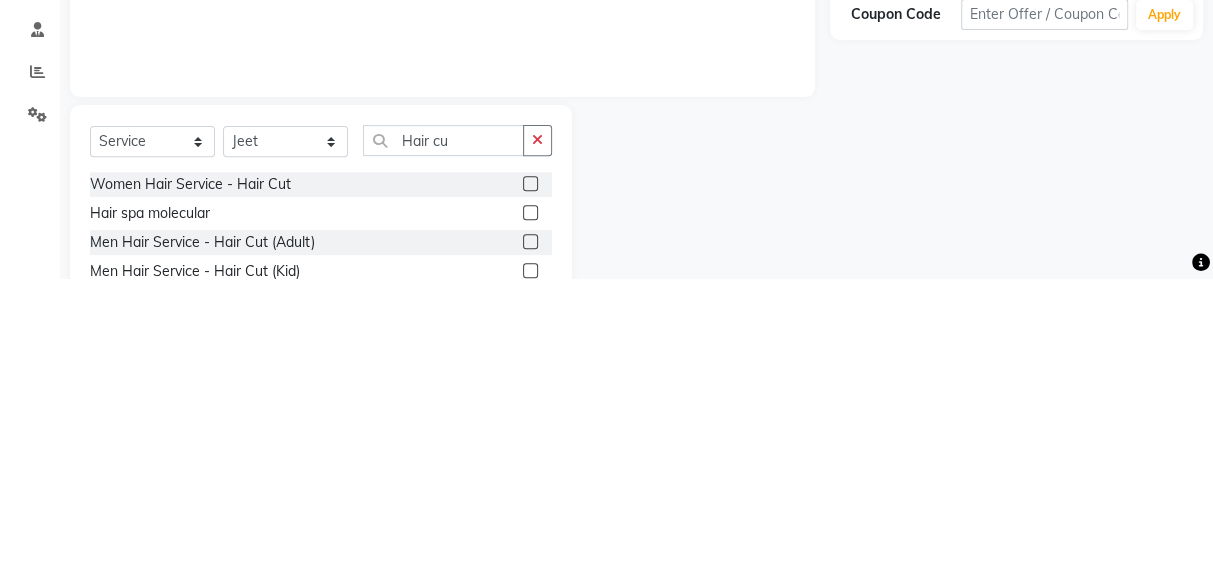 click on "Women Hair Service - Hair Cut" 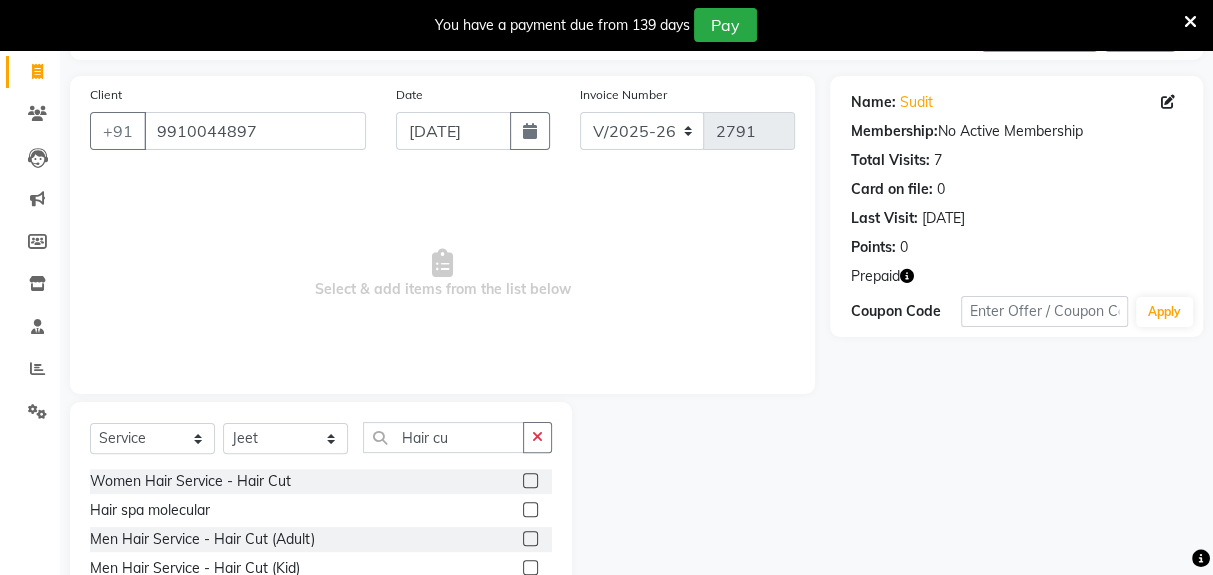 click on "Women Hair Service - Hair Cut" 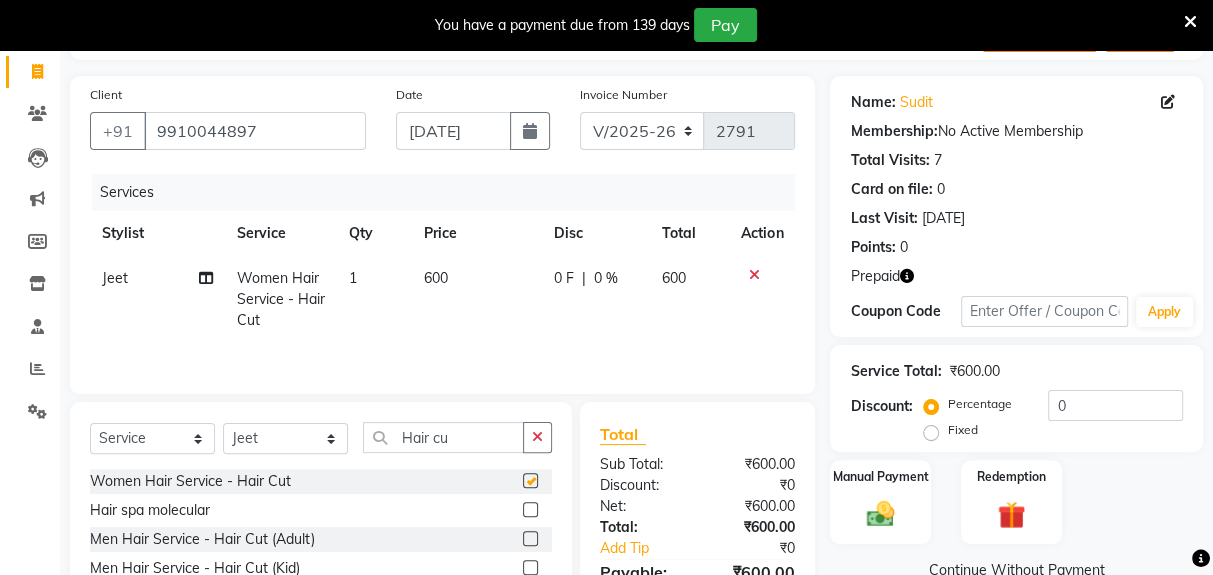 checkbox on "false" 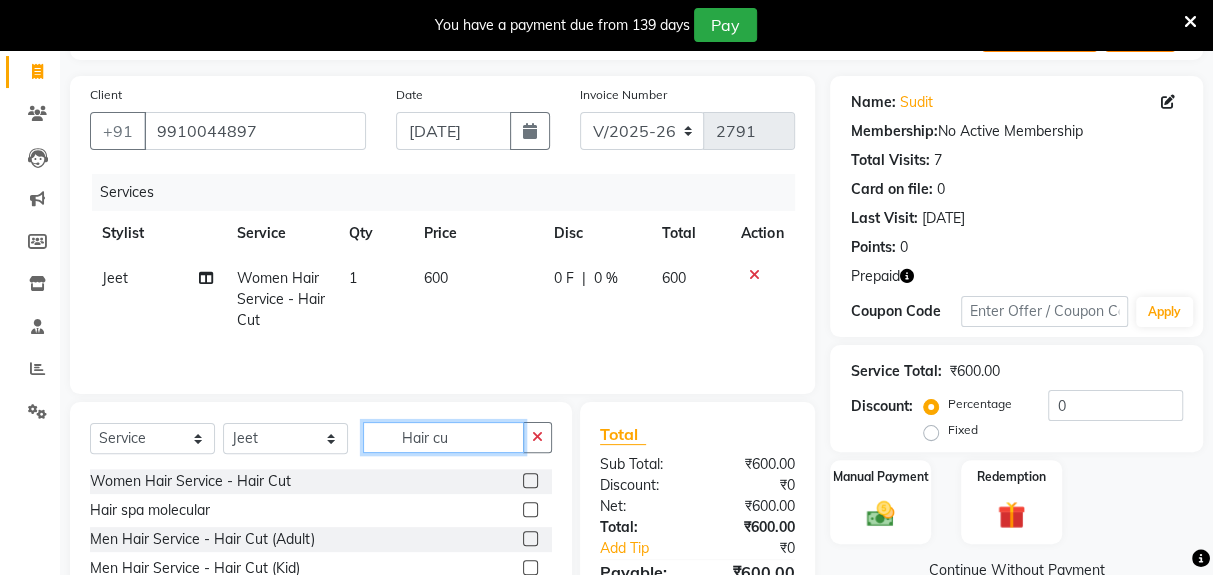 click on "Hair cu" 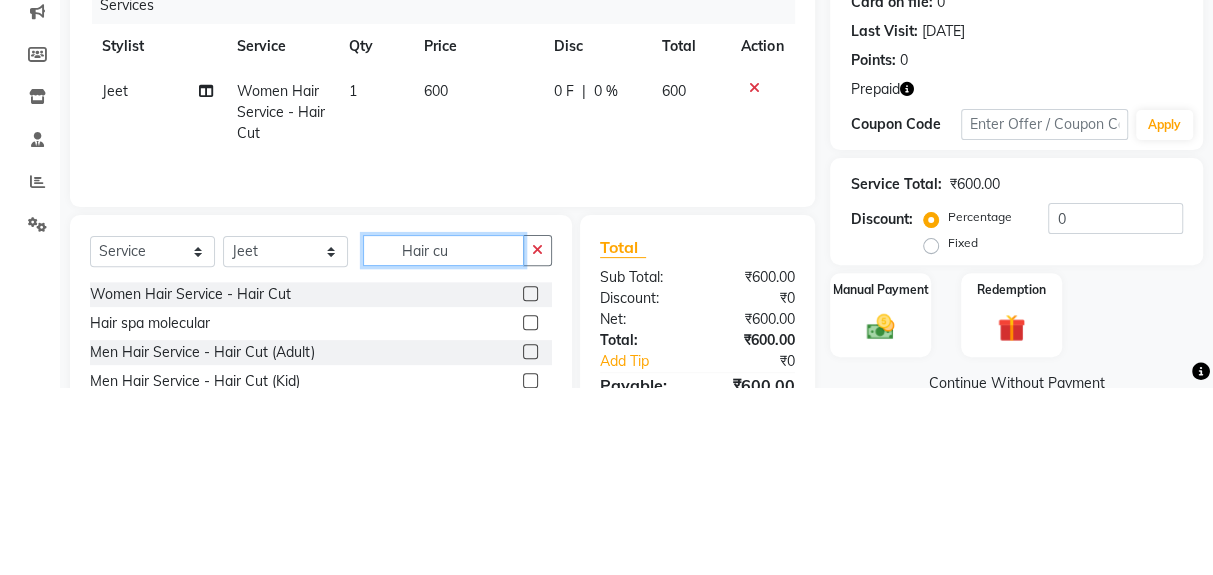 scroll, scrollTop: 123, scrollLeft: 0, axis: vertical 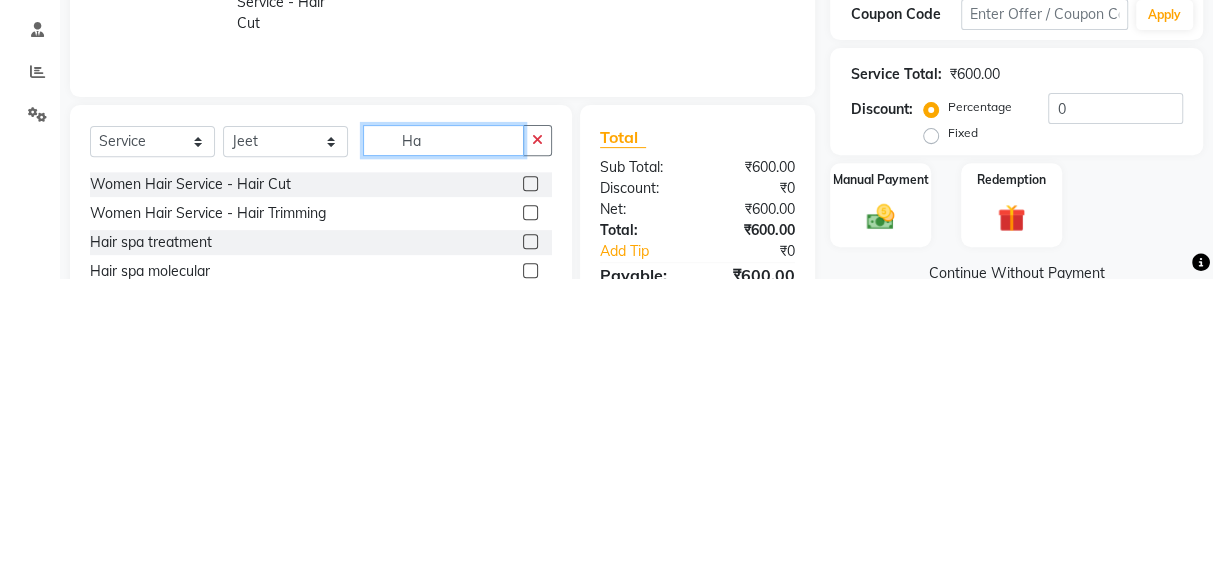 type on "H" 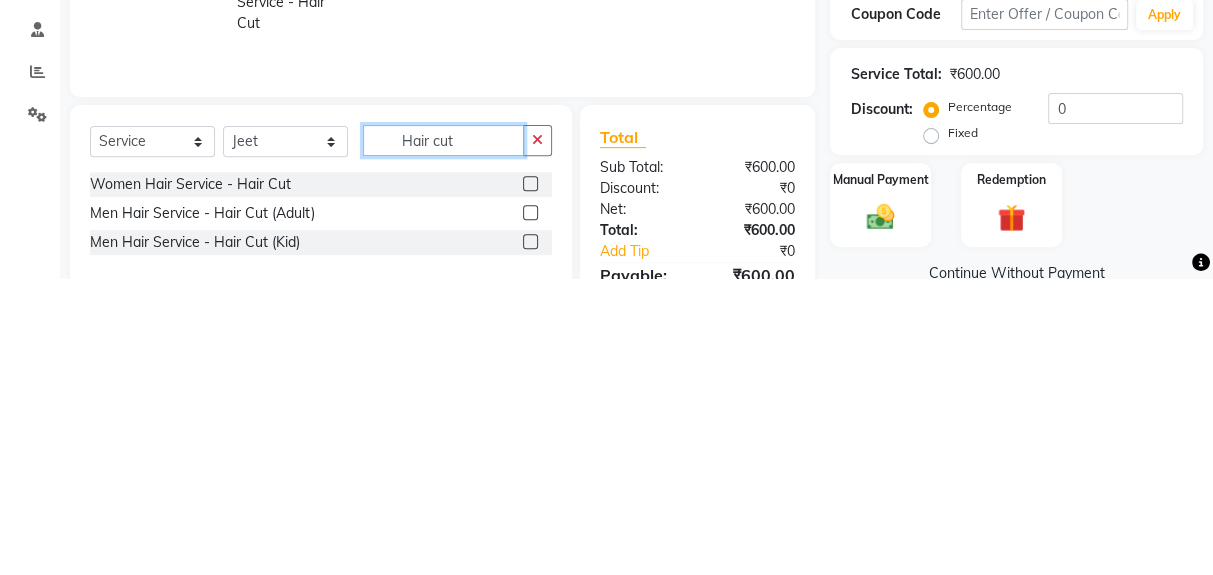 type on "Hair cut" 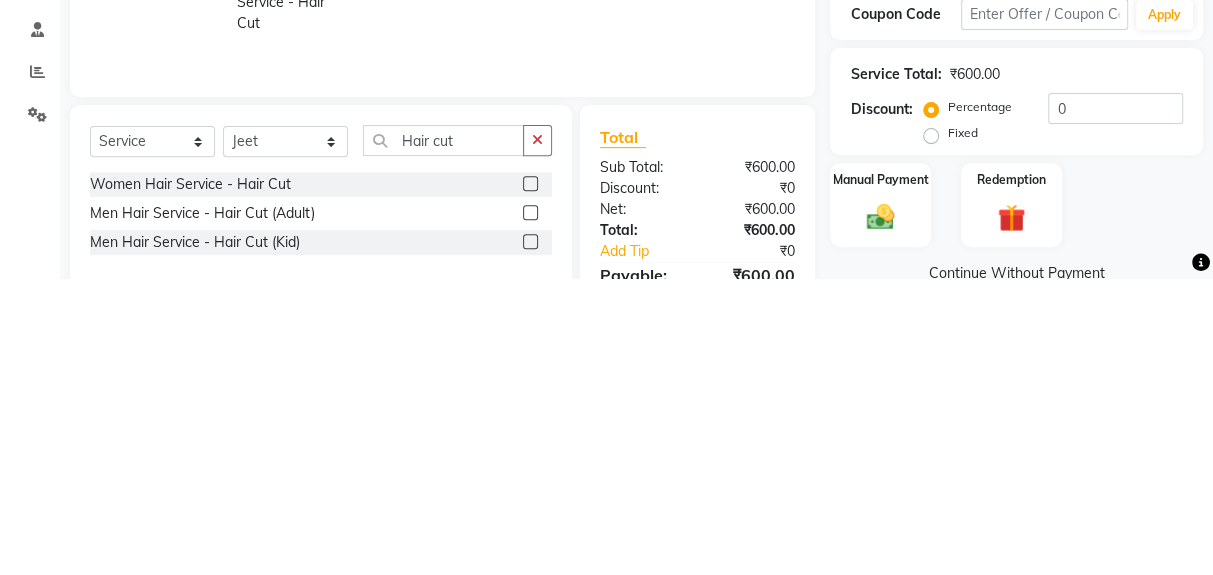 click on "Men Hair Service - Hair Cut (Adult)" 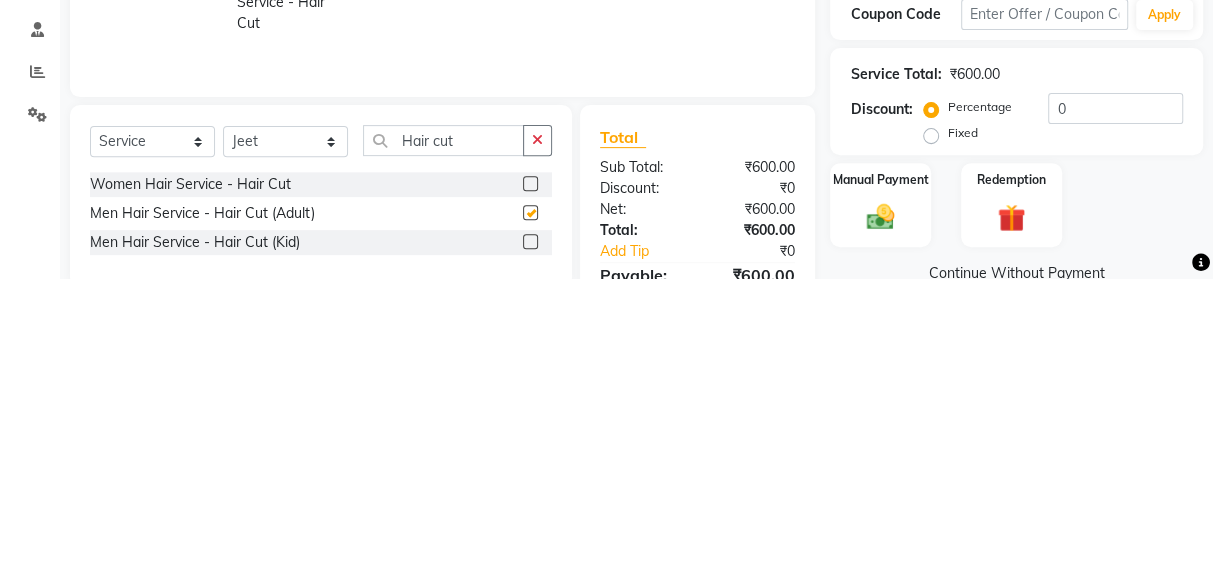 scroll, scrollTop: 123, scrollLeft: 0, axis: vertical 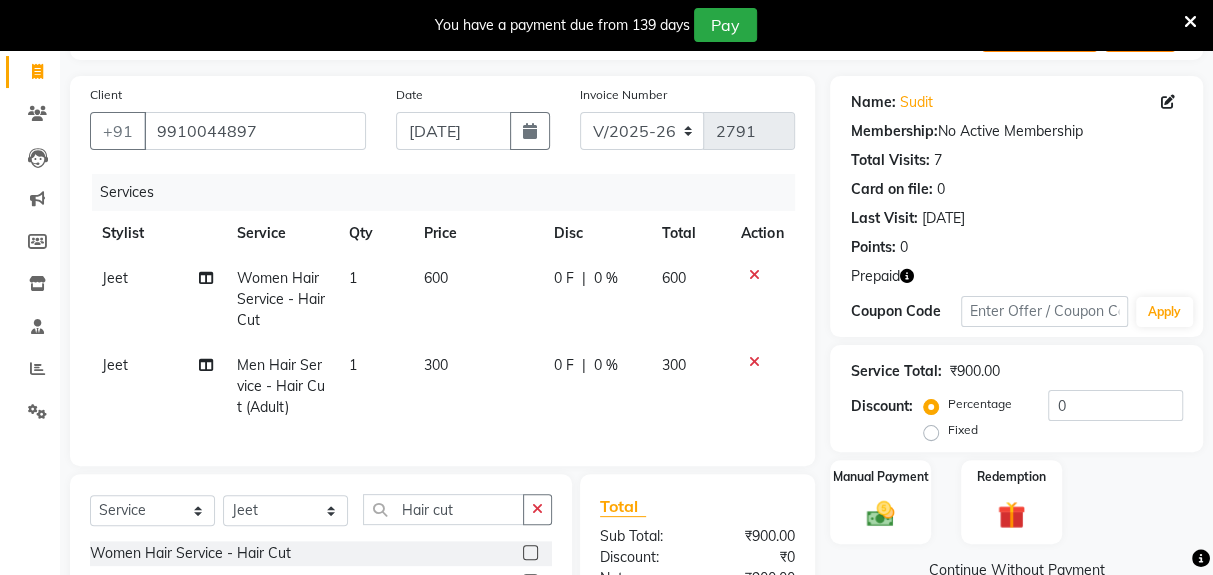 checkbox on "false" 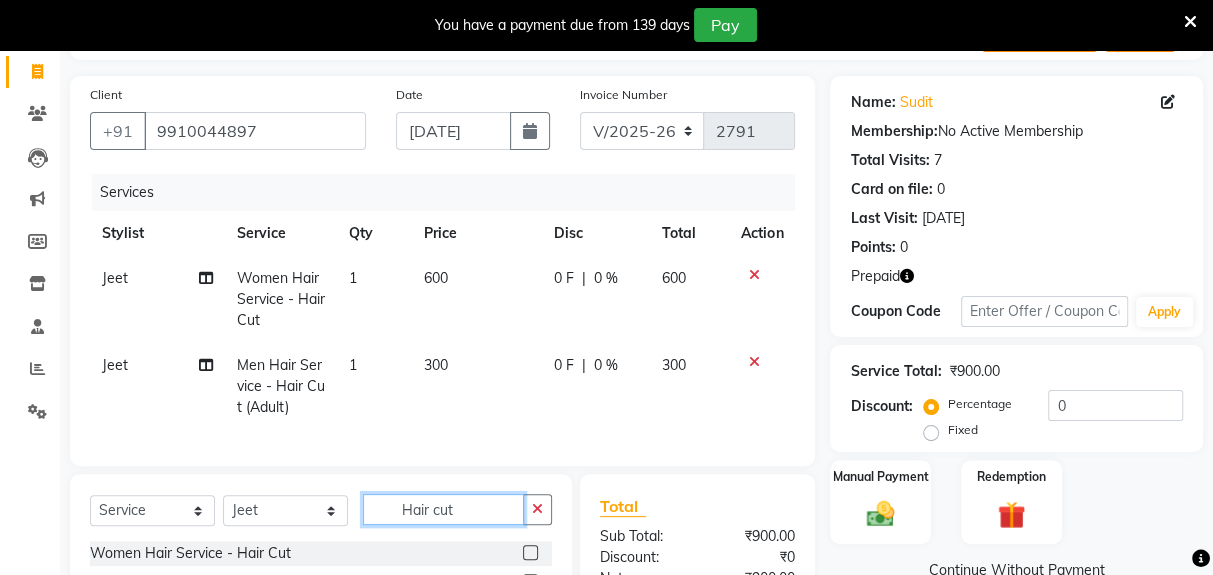 click on "Hair cut" 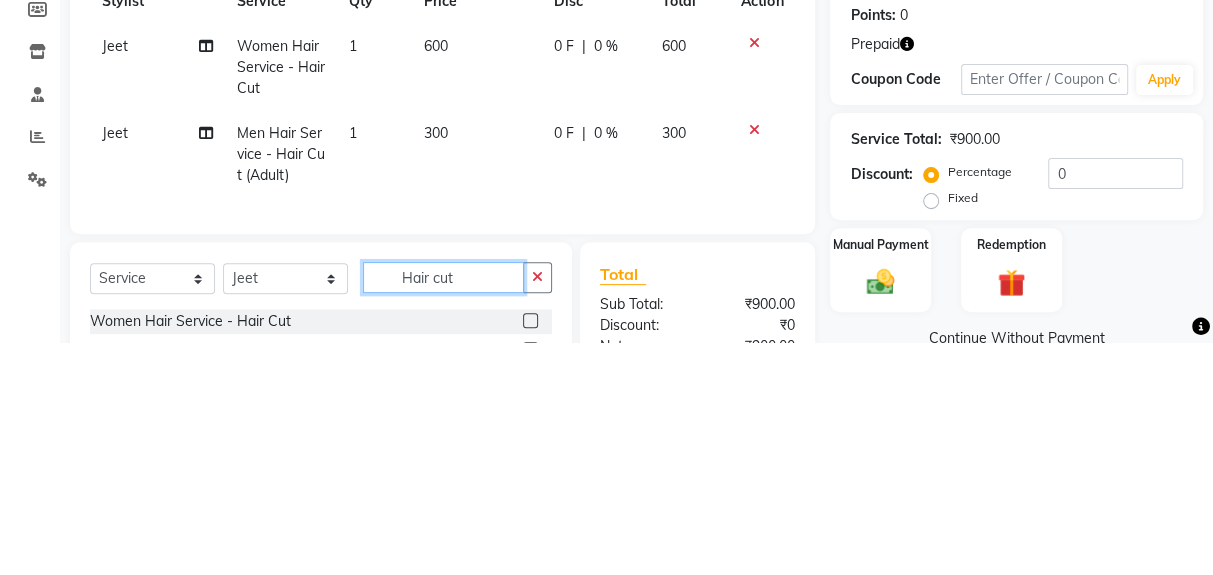 scroll, scrollTop: 195, scrollLeft: 0, axis: vertical 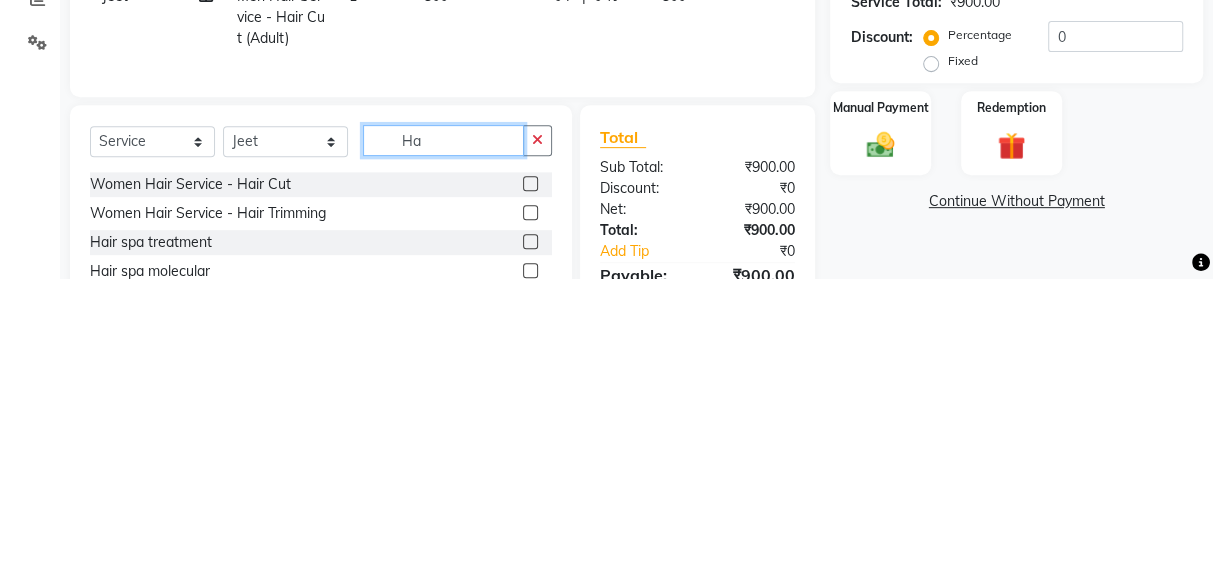 type on "H" 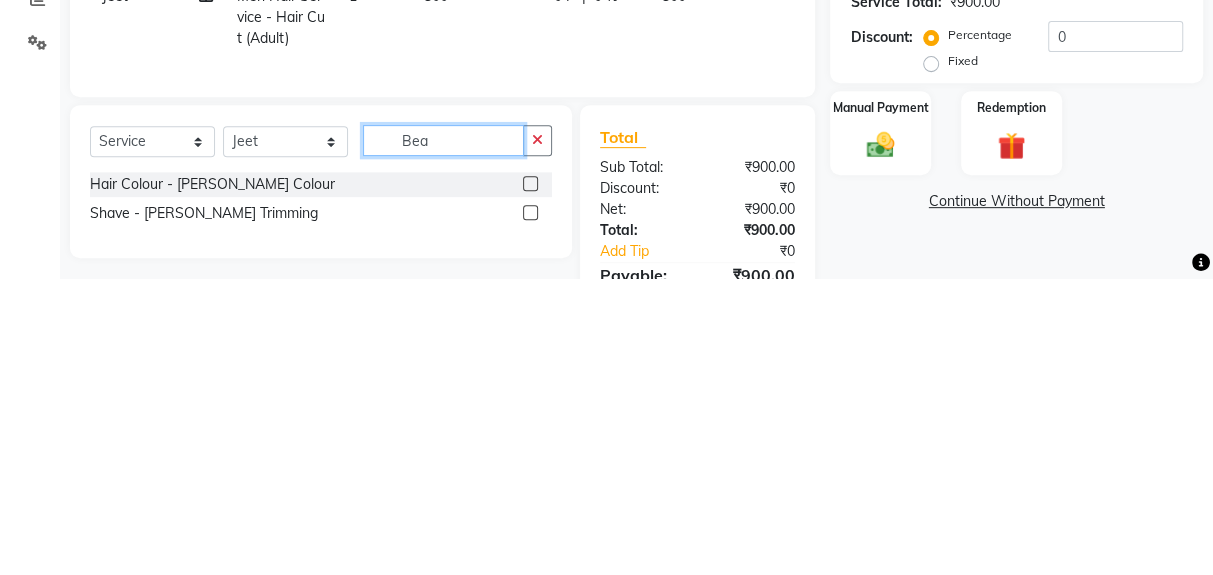 type on "Bea" 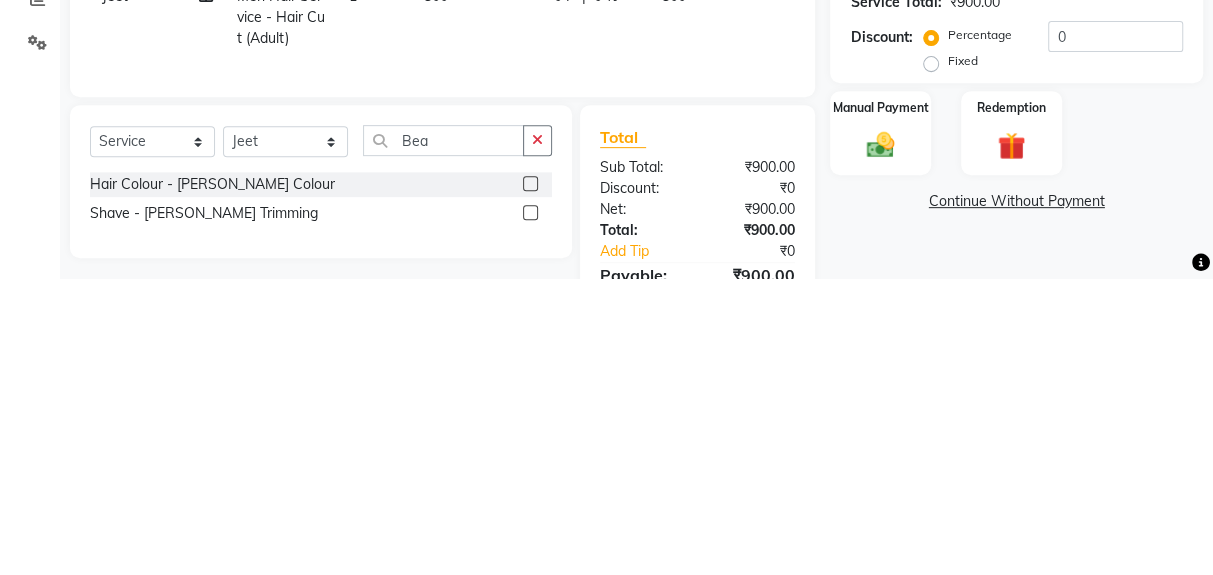 click on "Shave - [PERSON_NAME] Trimming" 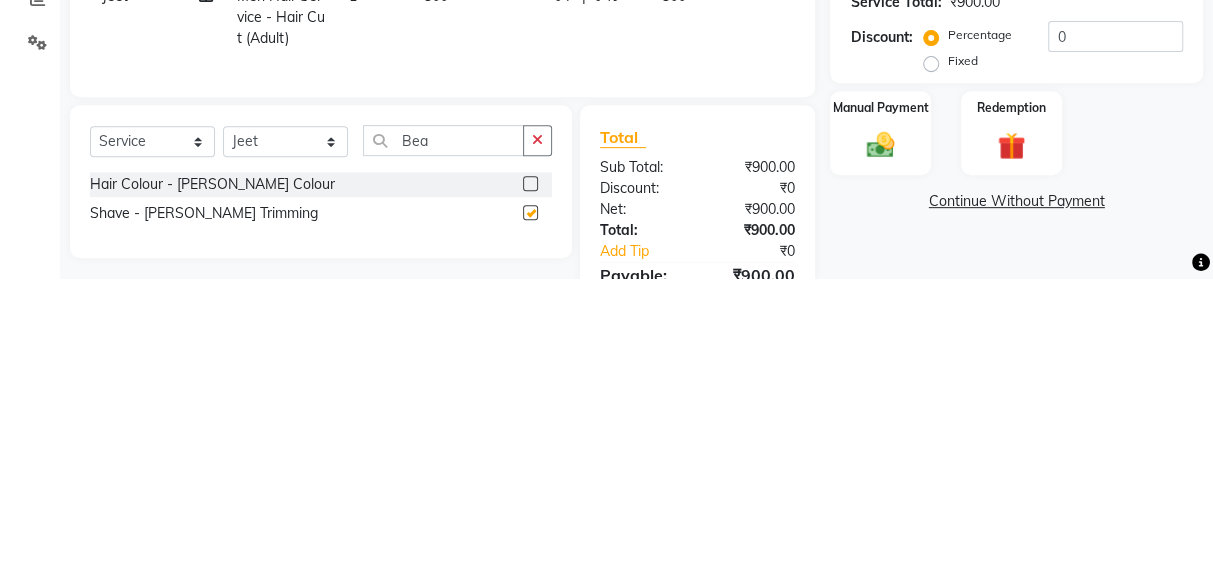 scroll, scrollTop: 195, scrollLeft: 0, axis: vertical 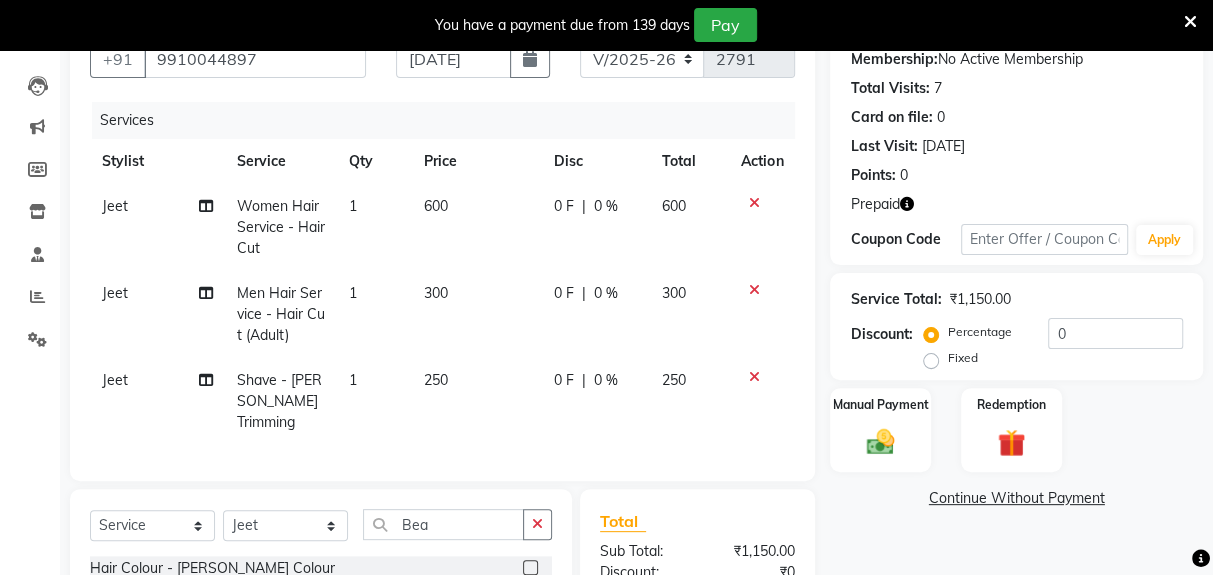 checkbox on "false" 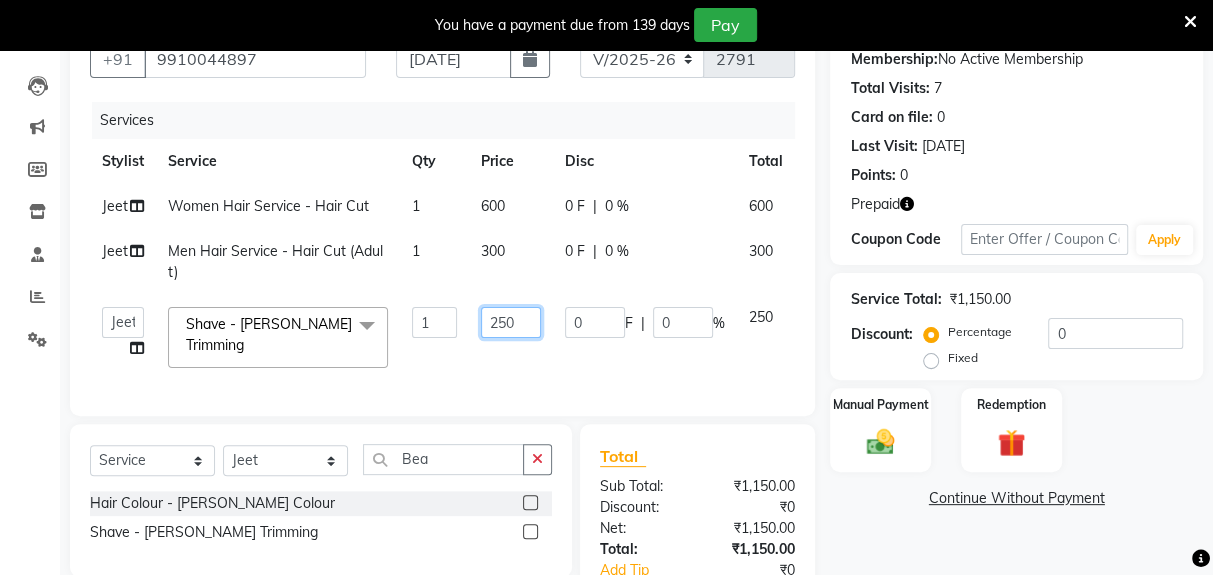 click on "250" 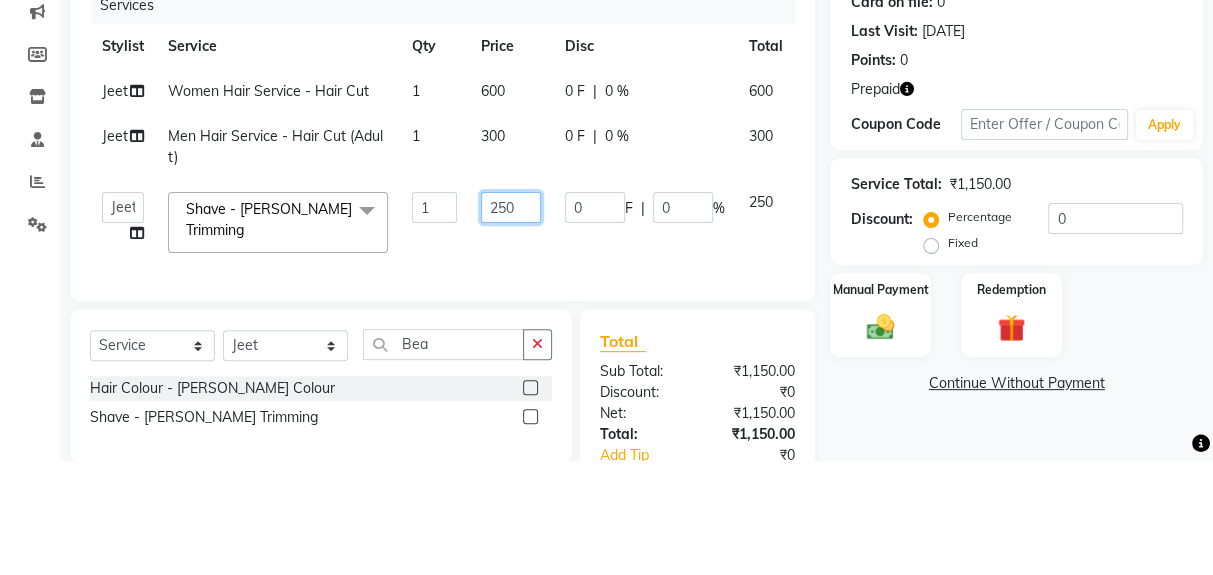 scroll, scrollTop: 195, scrollLeft: 0, axis: vertical 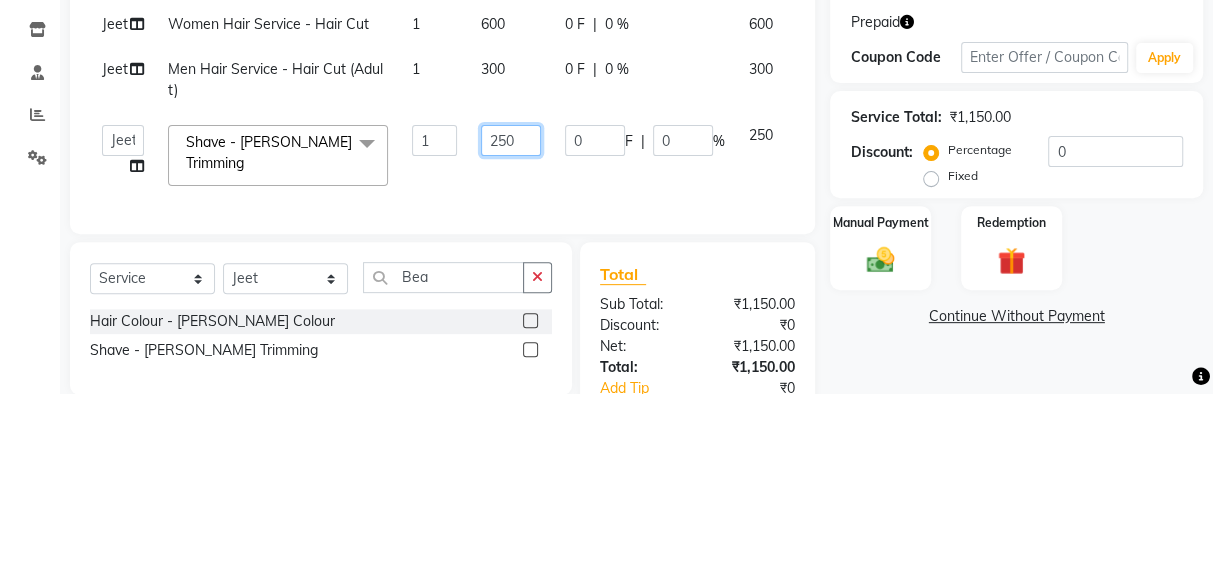 click on "250" 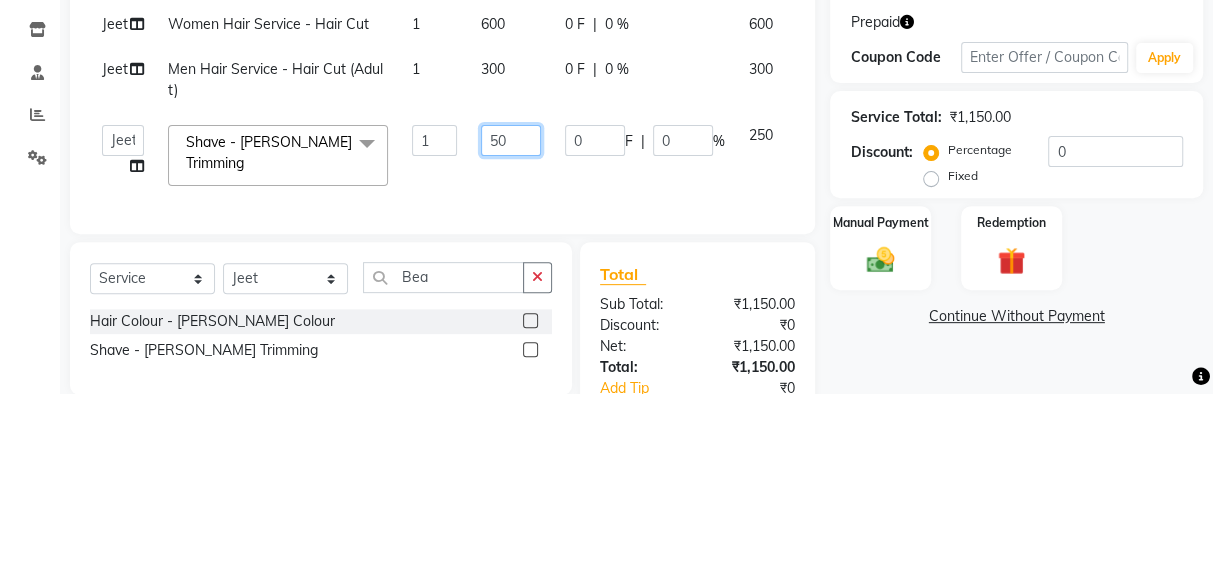 type on "150" 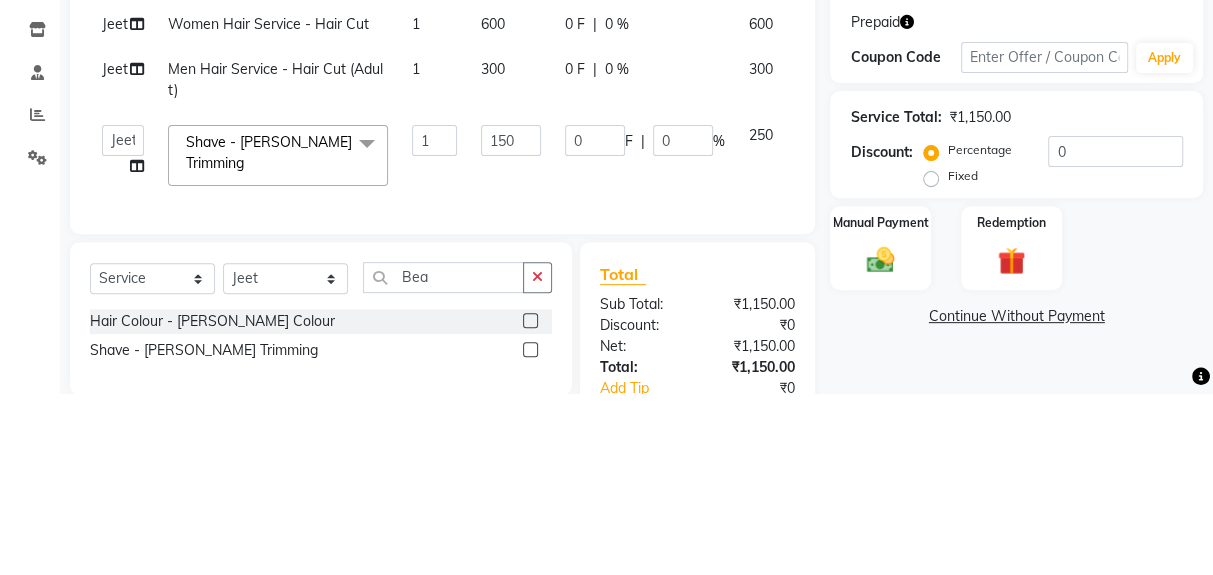 click on "Deepak   Gunjan   Habil   Jeet   Lalit   Lamu   Raj   Rashmi   Rony   Sagar   Suraj  Shave - Beard Trimming  x Women Hair Service - Hair Cut Women Hair Service - Hair Trimming Hair spa treatment Hair spa molecular  Style Moroccan argan Style dead see minerals Face massage Under arms waxing Head Wash - L’Oréal Head Wash - Sulphate Free Head Wash - Gk Styling - Blow Dry Styling - Ironing Styling - Curls Styling - Combo: Head Wash (L’Oréal) And Blow Dry Threading - Eyebrow/ Upper Lip/ Chin/ Forehead Threading - Side Locks Threading - Full Face Hair Colour - Majirel Female Hair Colour - Inoa Female Hair Colour - Application Female Hair Colour - Majirel Hair Colour - Inoa Hair Colour - Application Hair Colour - Beard Colour Hair Spa - L’Oréal Basic Hair Spa - Mythic Spa Hair Spa - Macadamia Spa / Moroccan Hair Treatment Hair Spa - Ola Plex Hair Treatment - Dandruff/ Hair Fall Treatment Hair Treatment - Smoothening Hair Treatment - Keratin Hair Treatment - Botox/ Nanoplasty Nail Paint - Hand 1 150 0 F |" 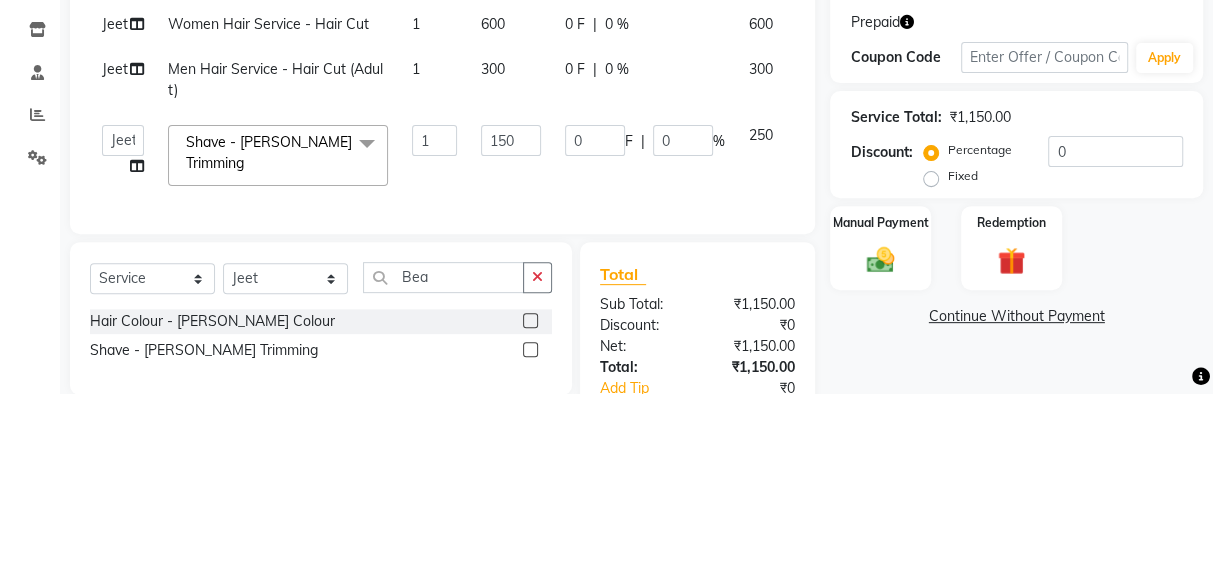 scroll, scrollTop: 195, scrollLeft: 0, axis: vertical 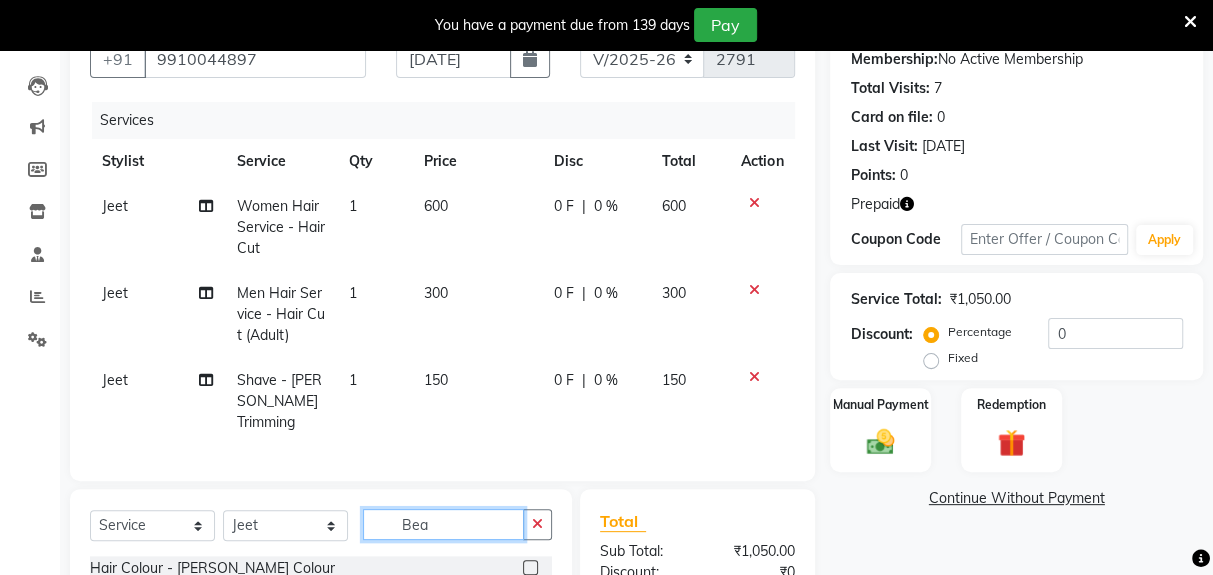 click on "Bea" 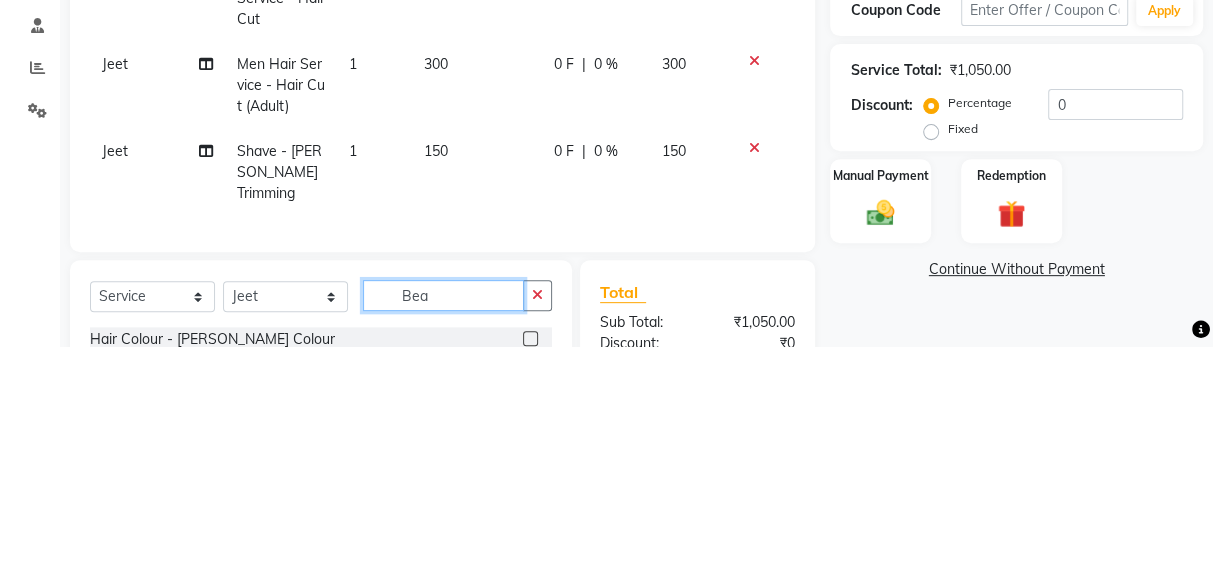 scroll, scrollTop: 261, scrollLeft: 0, axis: vertical 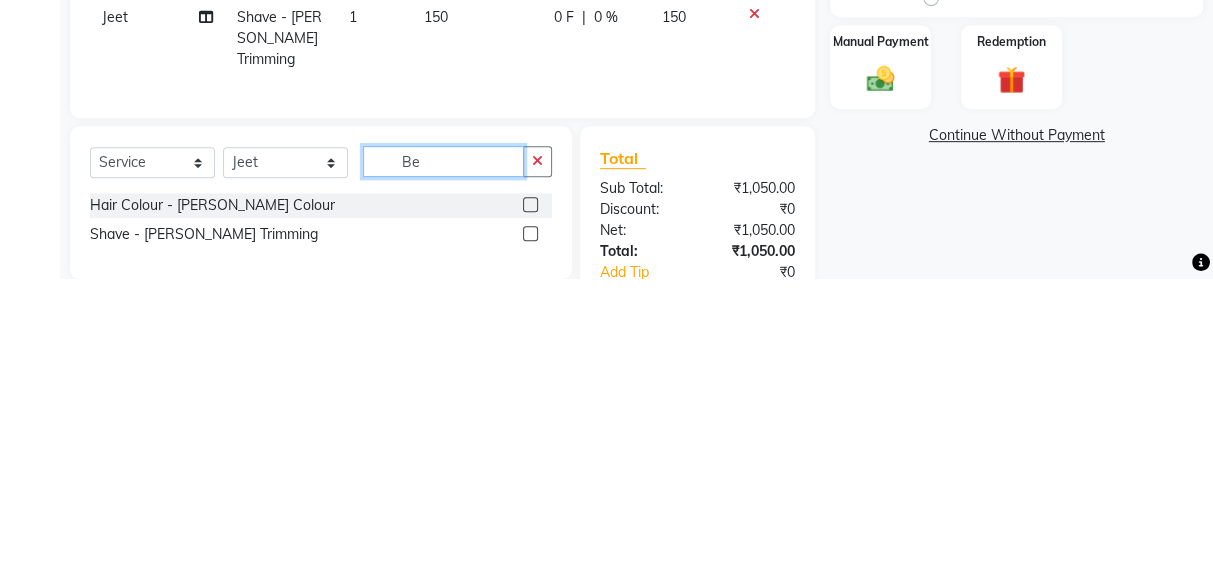 type on "B" 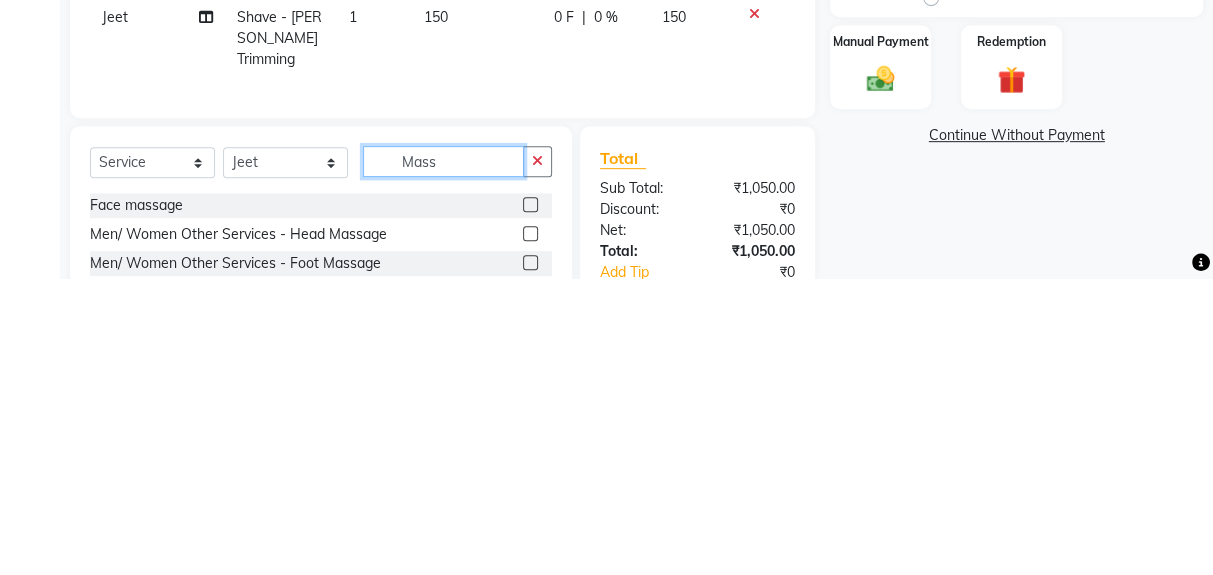 type on "Mass" 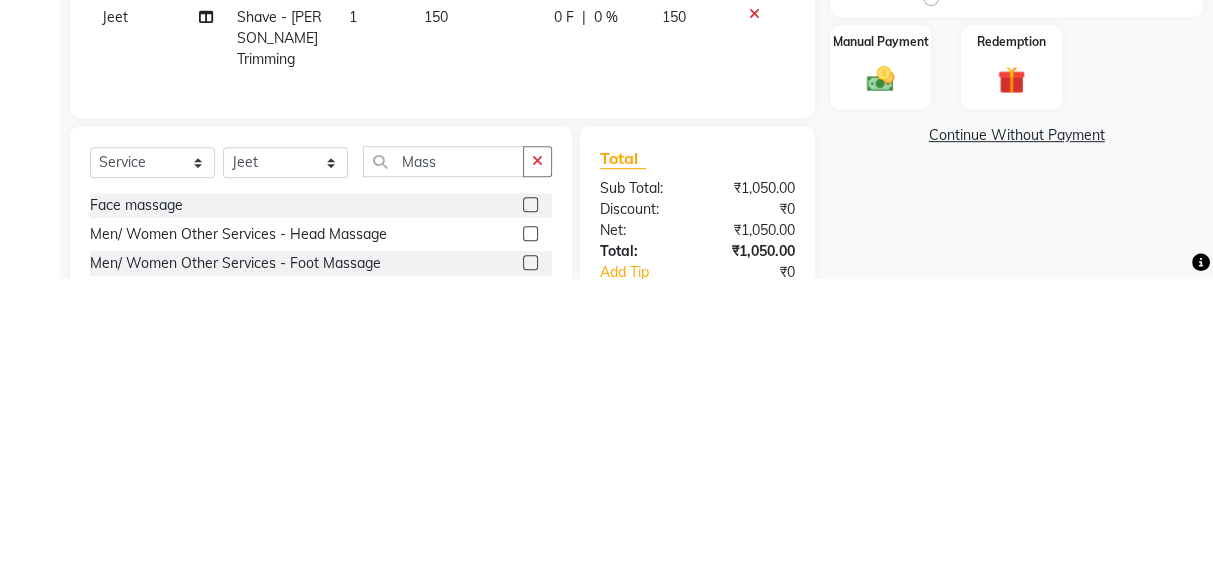 click on "Face massage" 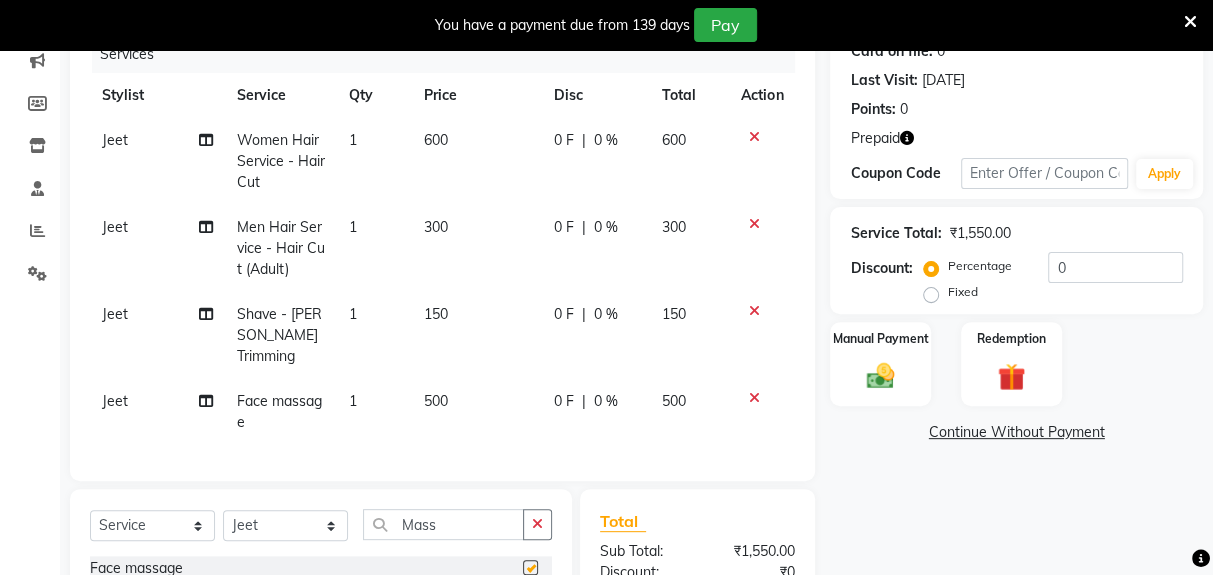 checkbox on "false" 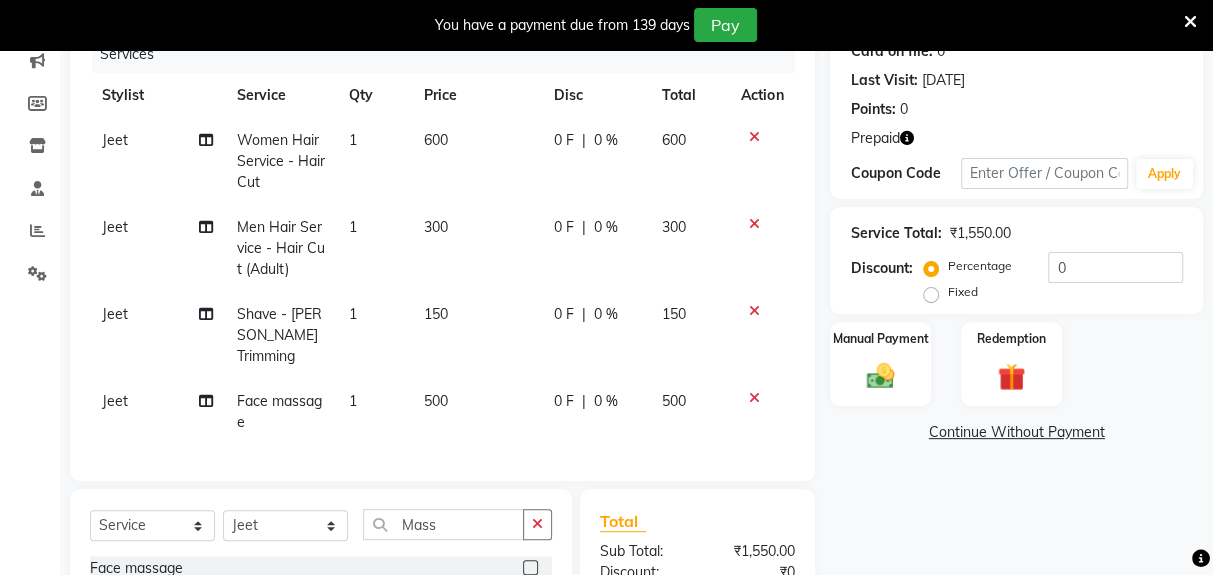 click 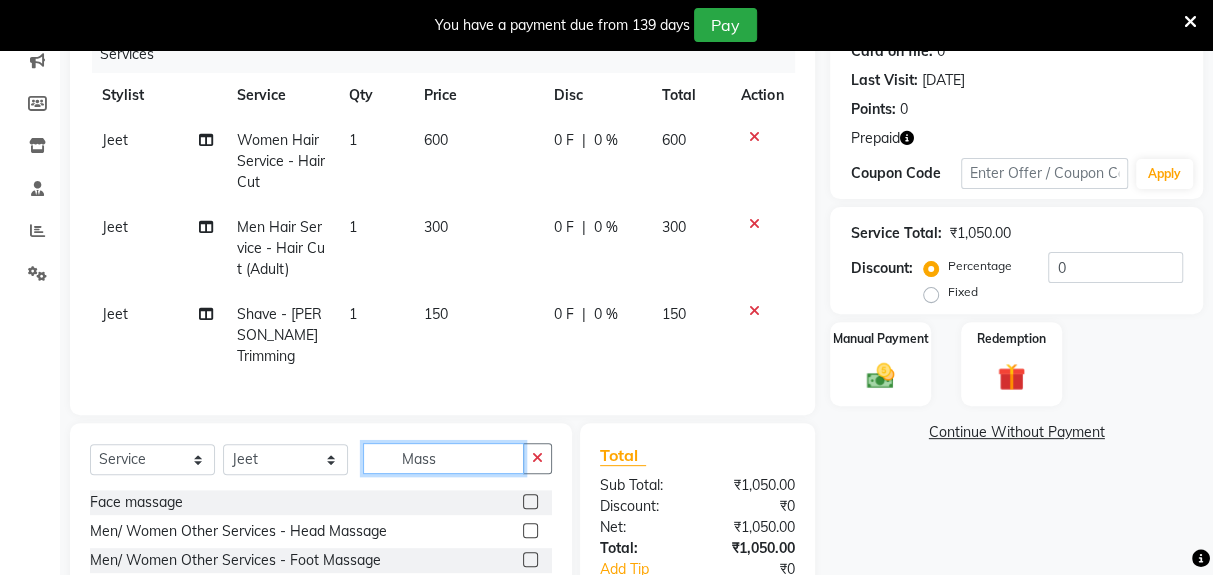 click on "Mass" 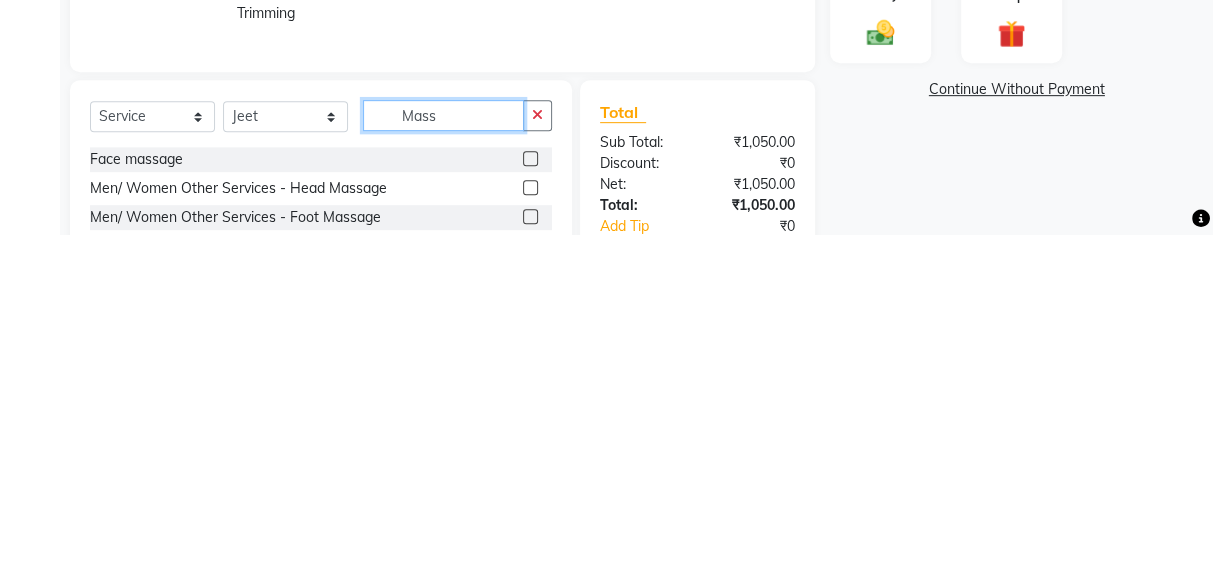 scroll, scrollTop: 277, scrollLeft: 0, axis: vertical 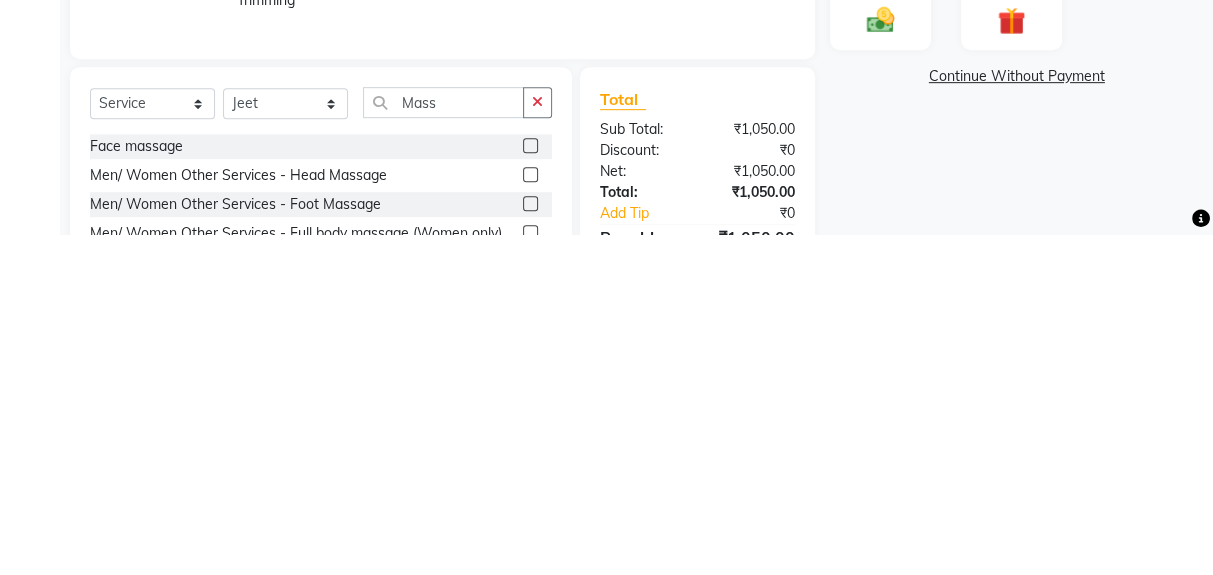 click on "Men/ Women Other Services - Head Massage" 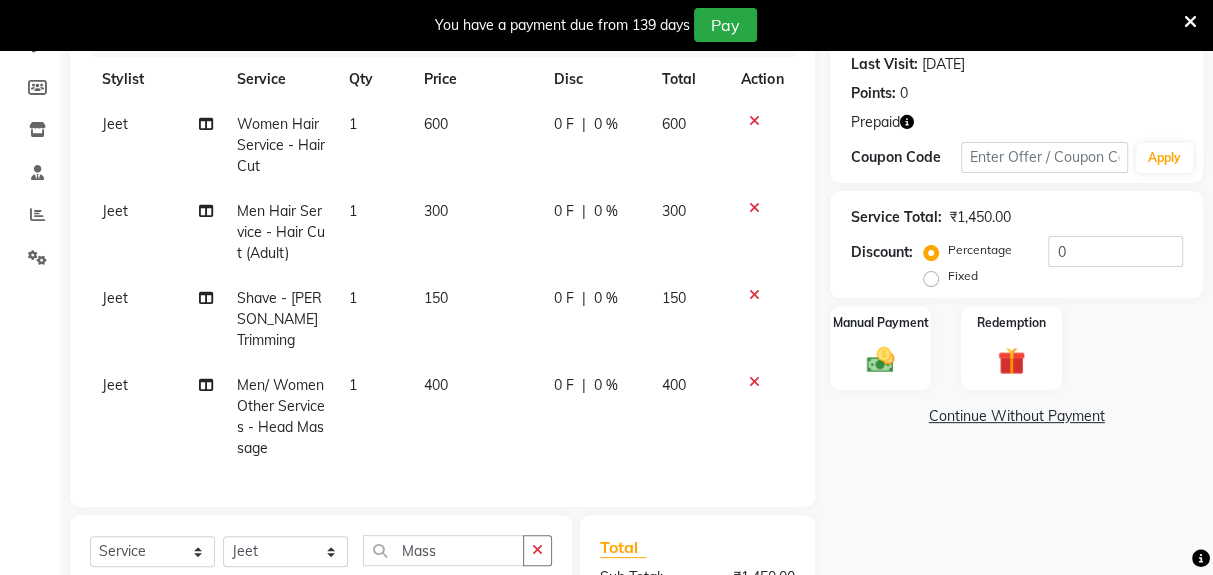 checkbox on "false" 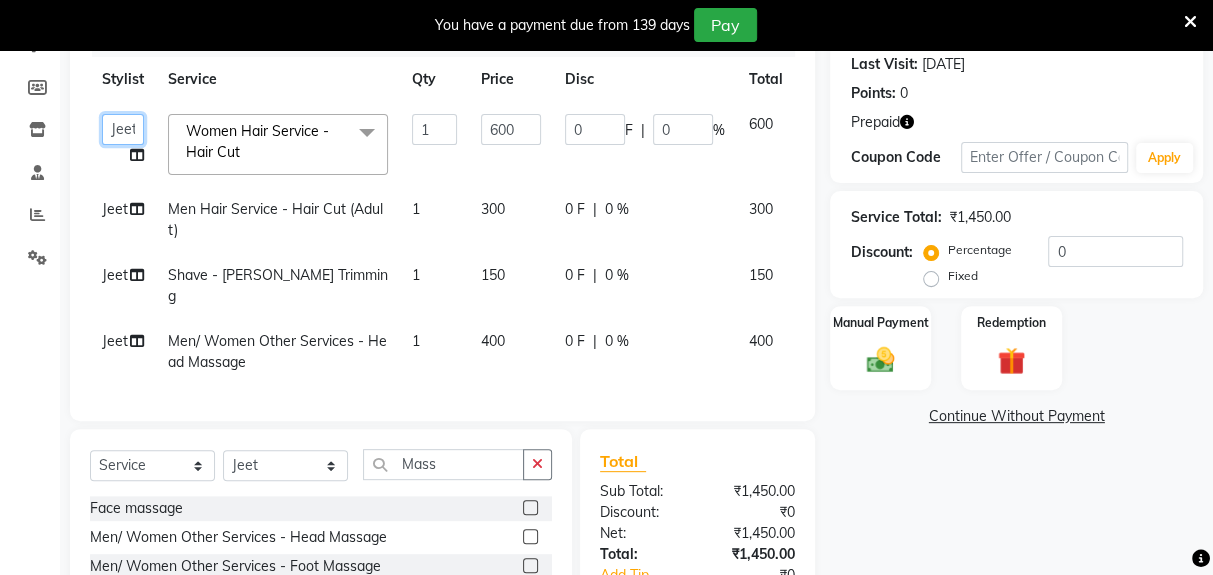 click on "Deepak   Gunjan   Habil   Jeet   Lalit   Lamu   Raj   Rashmi   Rony   Sagar   Suraj" 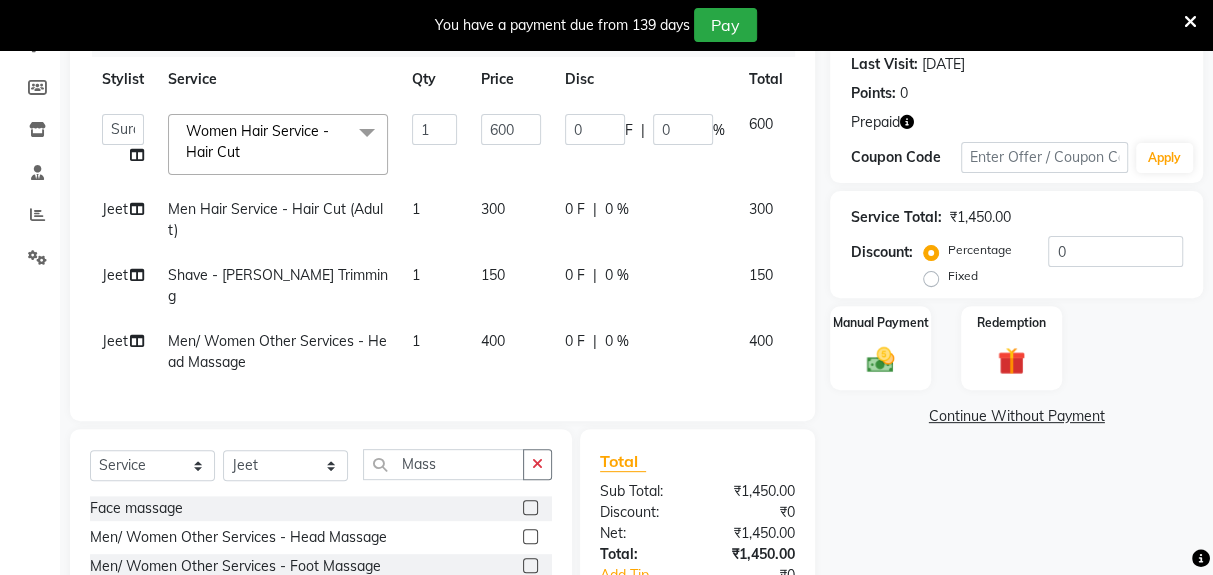select on "78659" 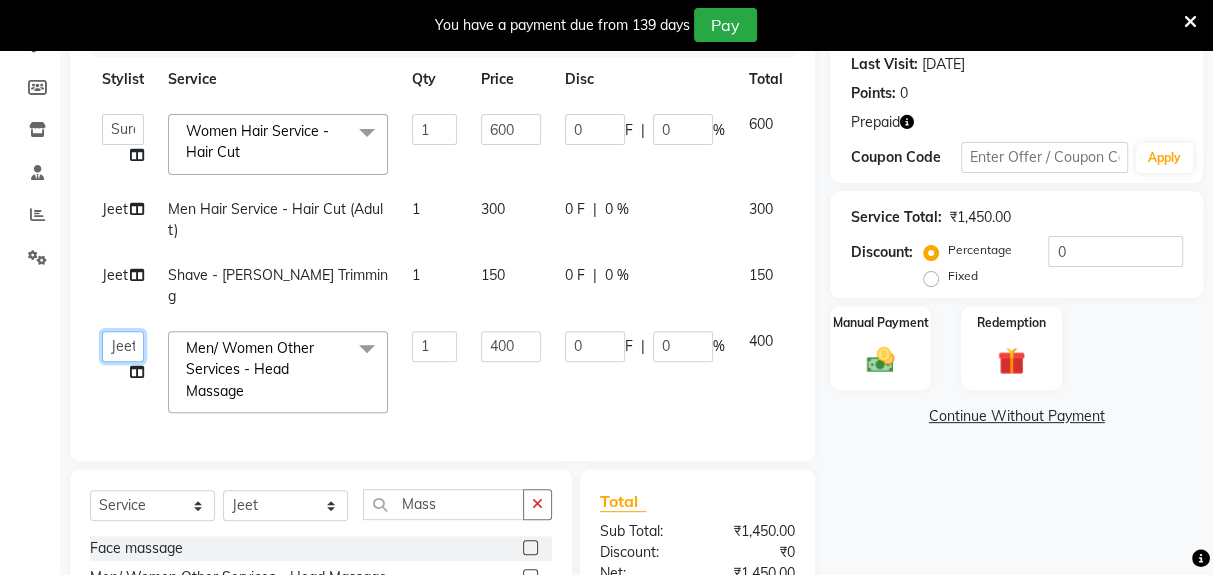 click on "Deepak   Gunjan   Habil   Jeet   Lalit   Lamu   Raj   Rashmi   Rony   Sagar   Suraj" 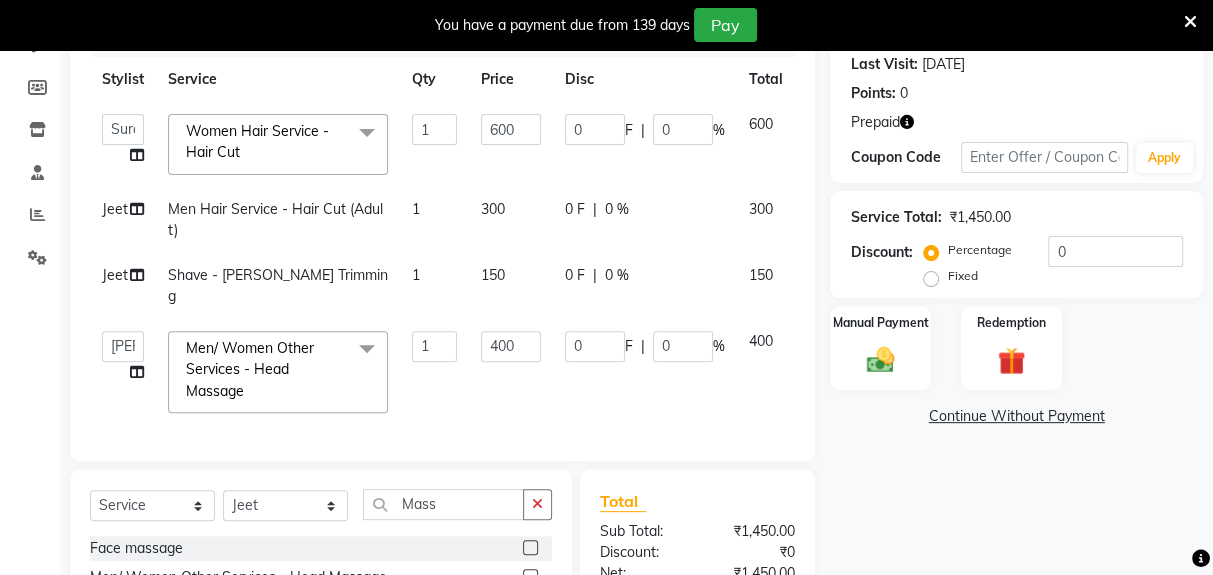 select on "74703" 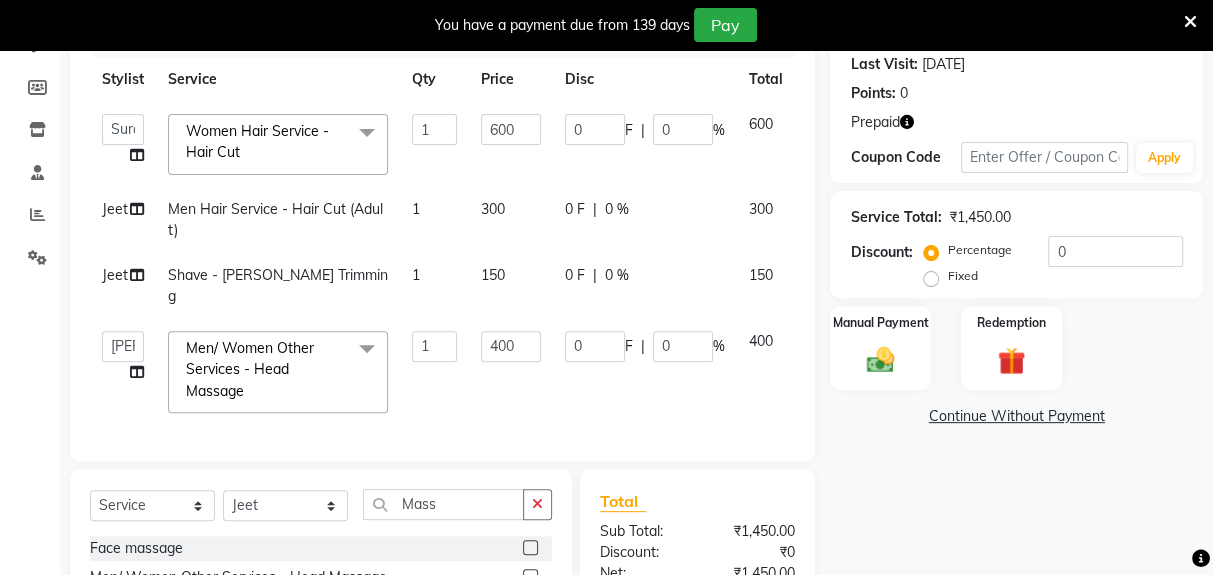 scroll, scrollTop: 341, scrollLeft: 0, axis: vertical 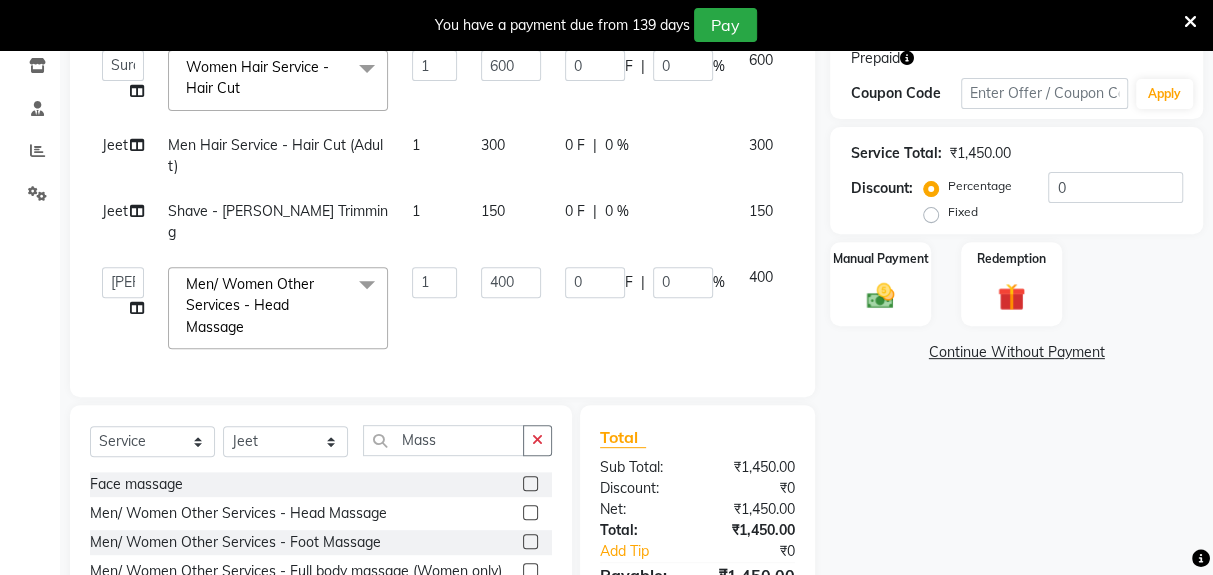 click on "Name: Sudit  Membership:  No Active Membership  Total Visits:  7 Card on file:  0 Last Visit:   28-04-2025 Points:   0  Prepaid Coupon Code Apply Service Total:  ₹1,450.00  Discount:  Percentage   Fixed  0 Manual Payment Redemption  Continue Without Payment" 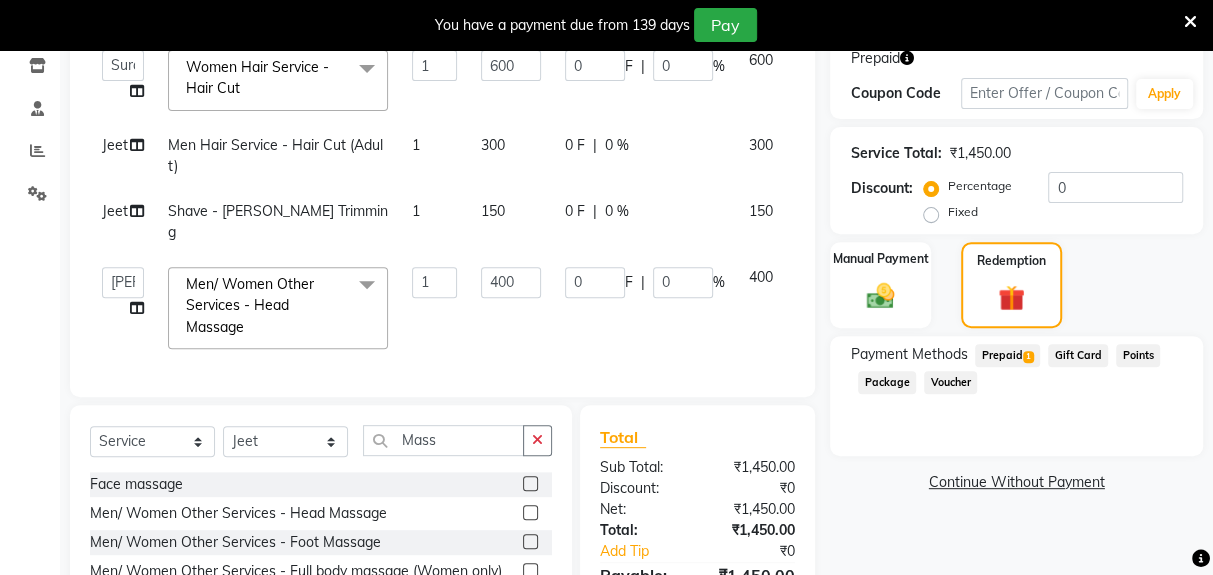 click on "Prepaid  1" 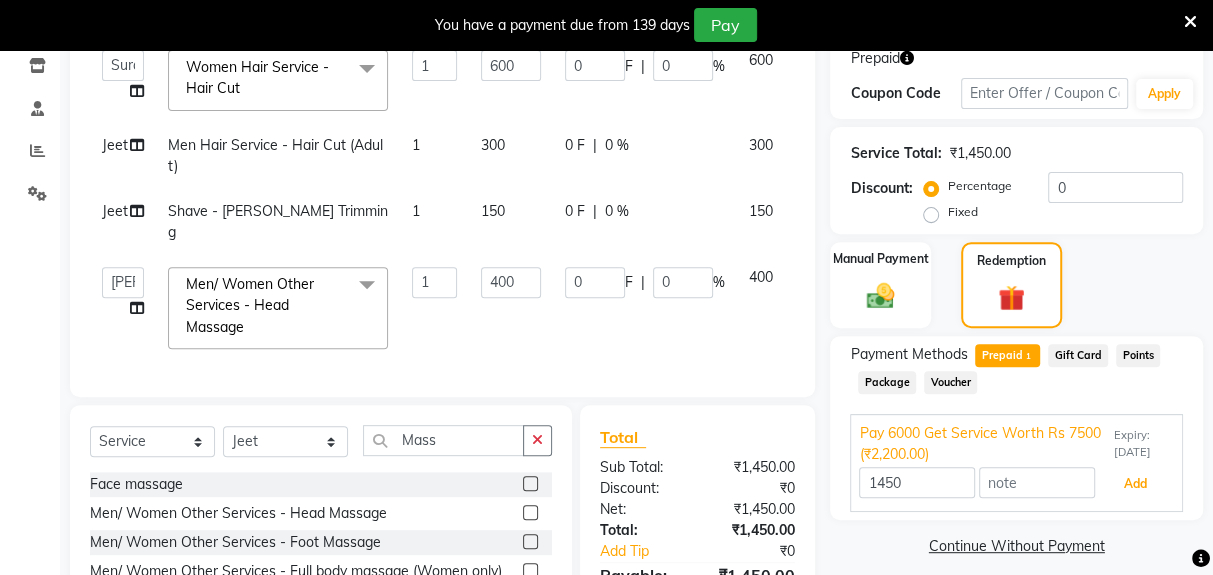 click on "Add" at bounding box center (1135, 484) 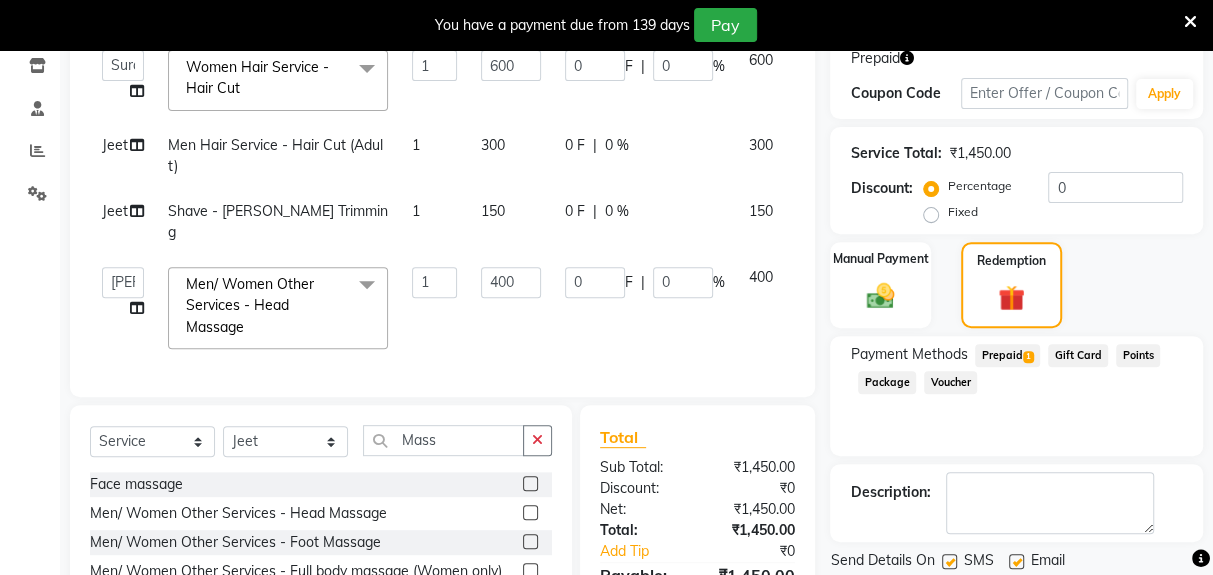 scroll, scrollTop: 404, scrollLeft: 0, axis: vertical 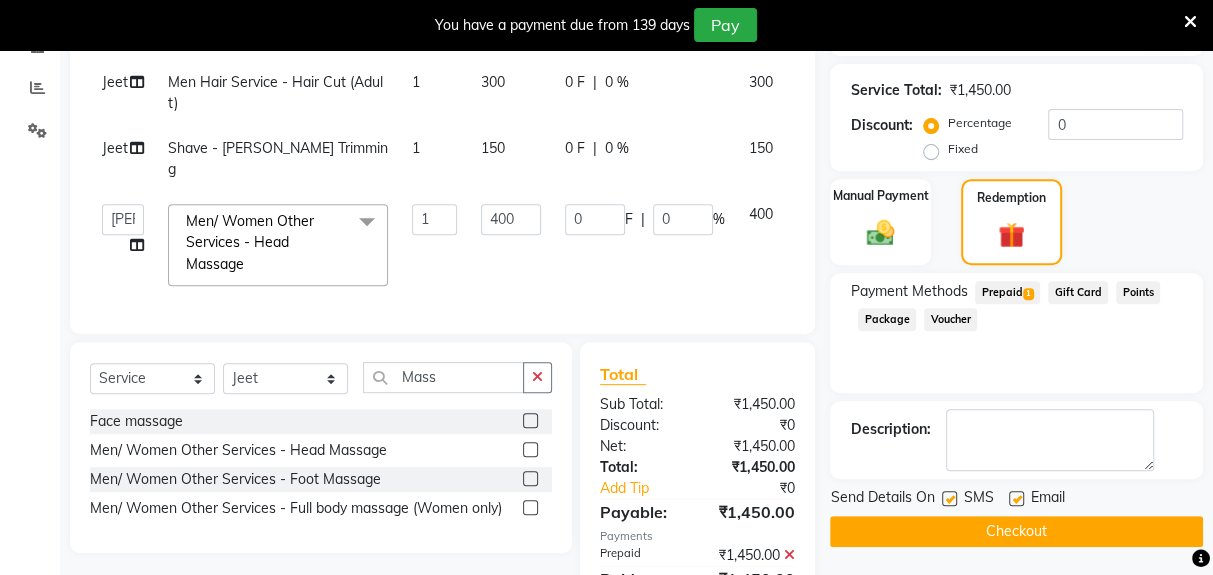click on "Checkout" 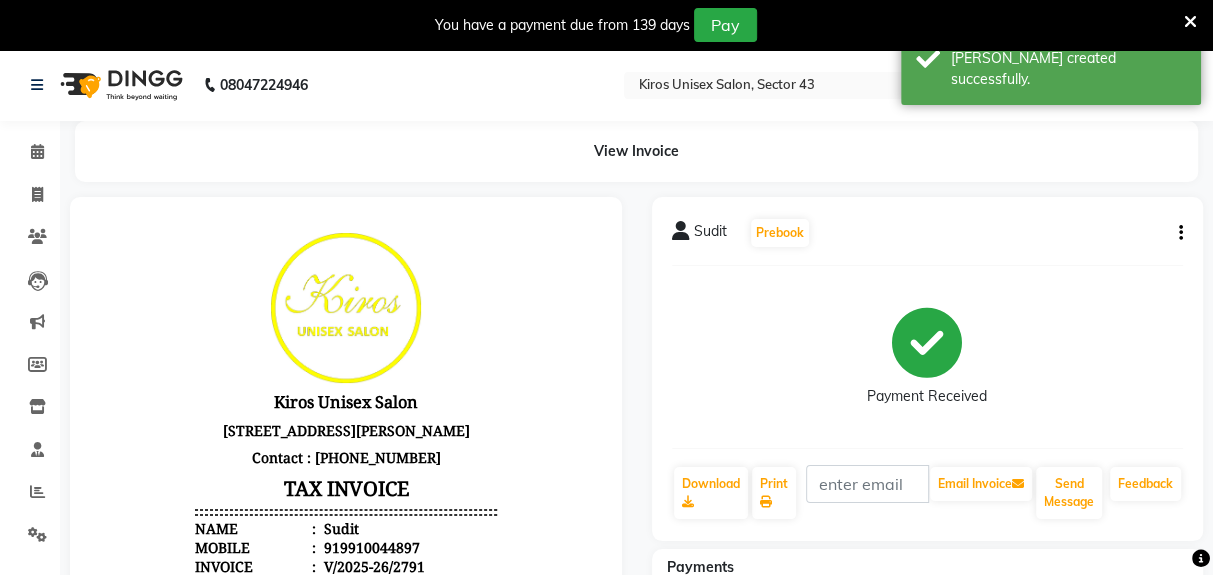 scroll, scrollTop: 0, scrollLeft: 0, axis: both 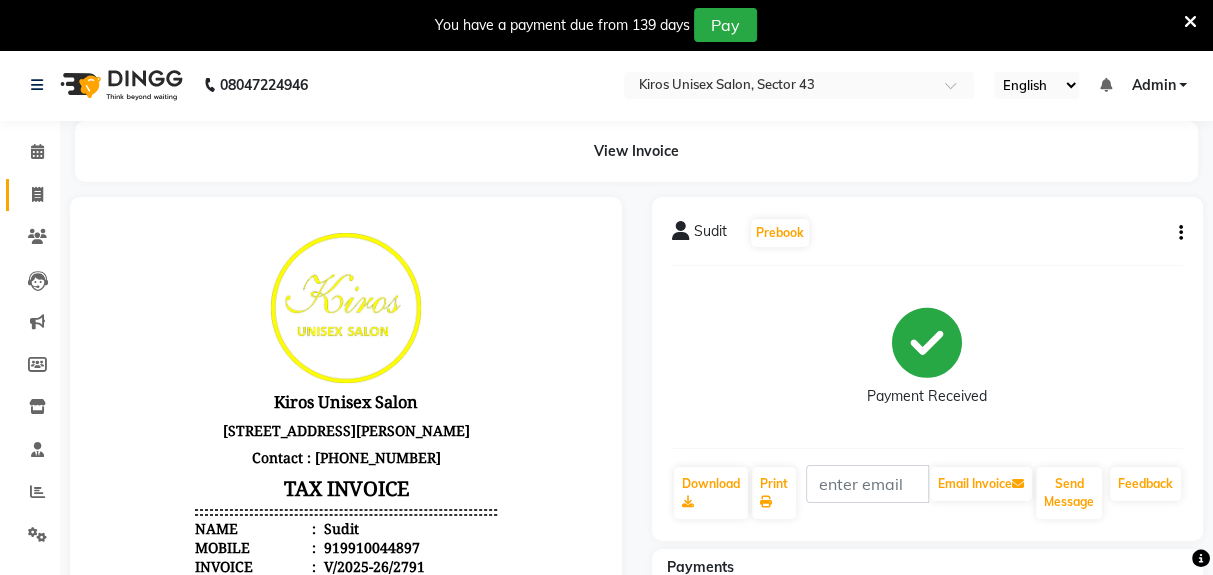 click 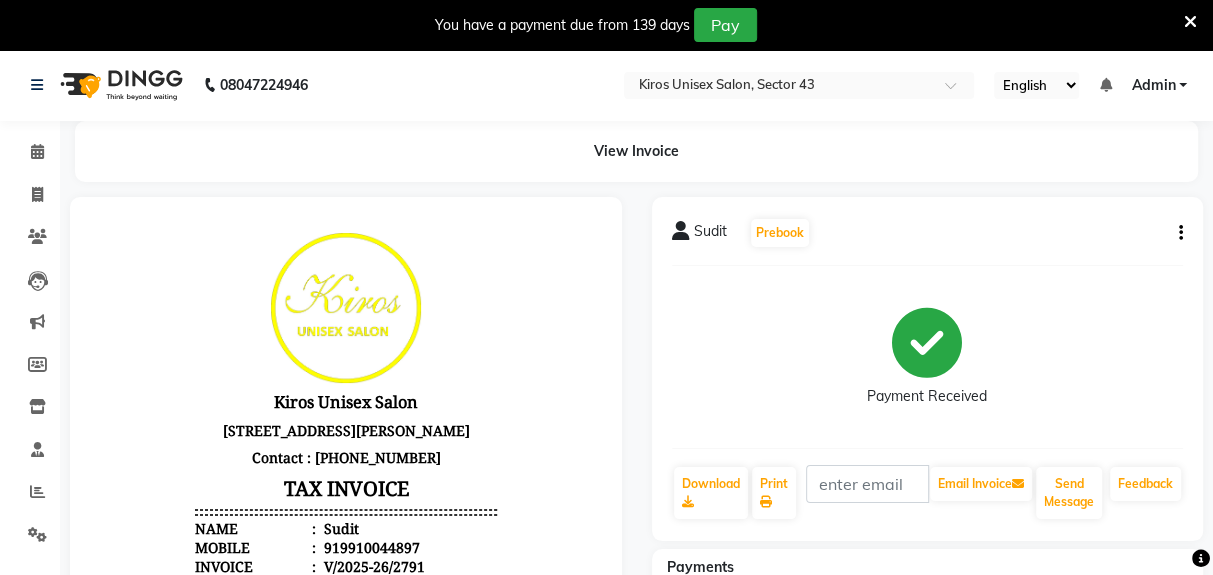 select on "service" 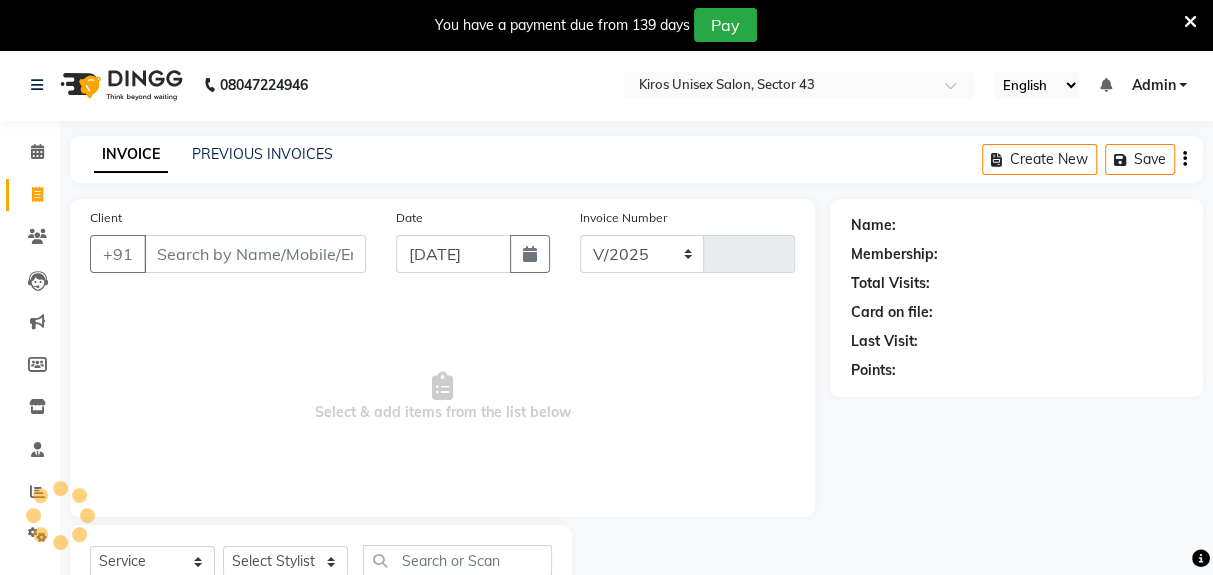select on "5694" 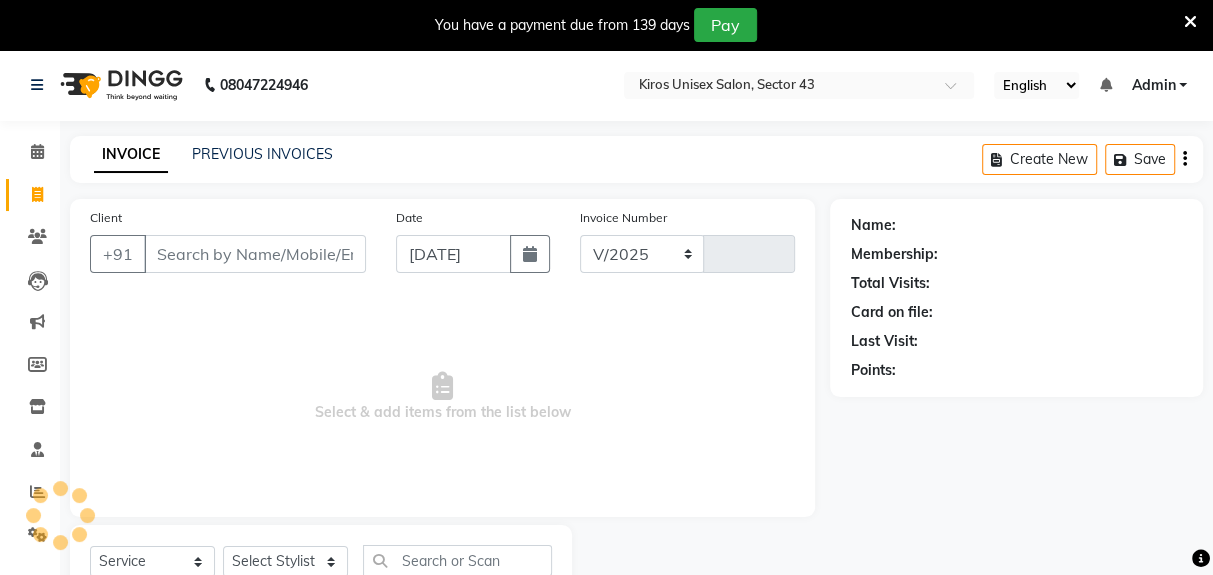 type on "2792" 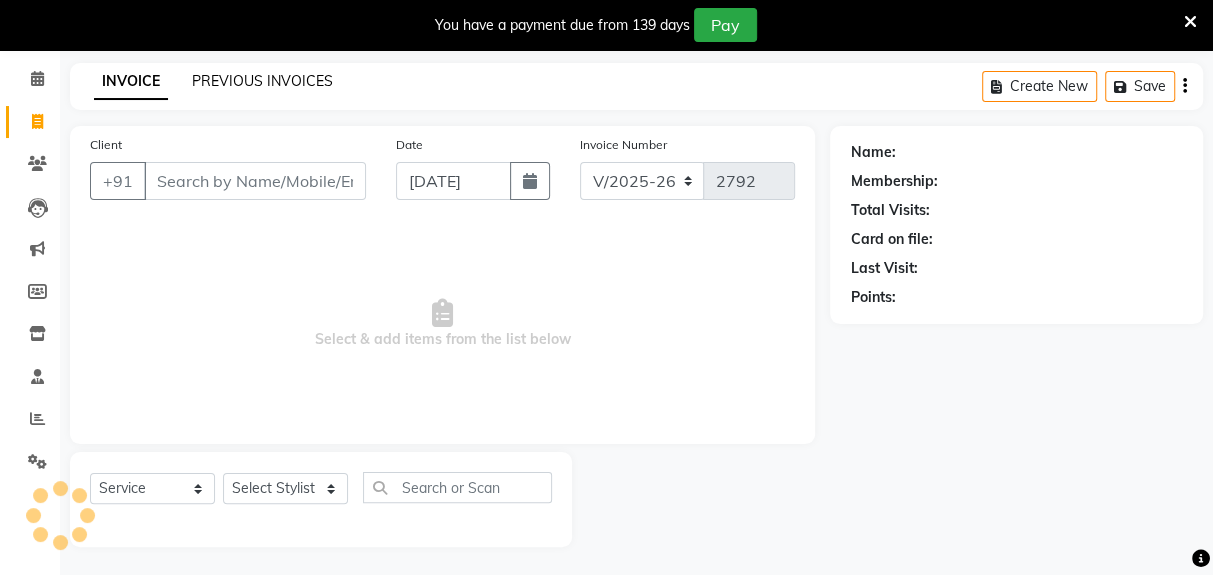 click on "PREVIOUS INVOICES" 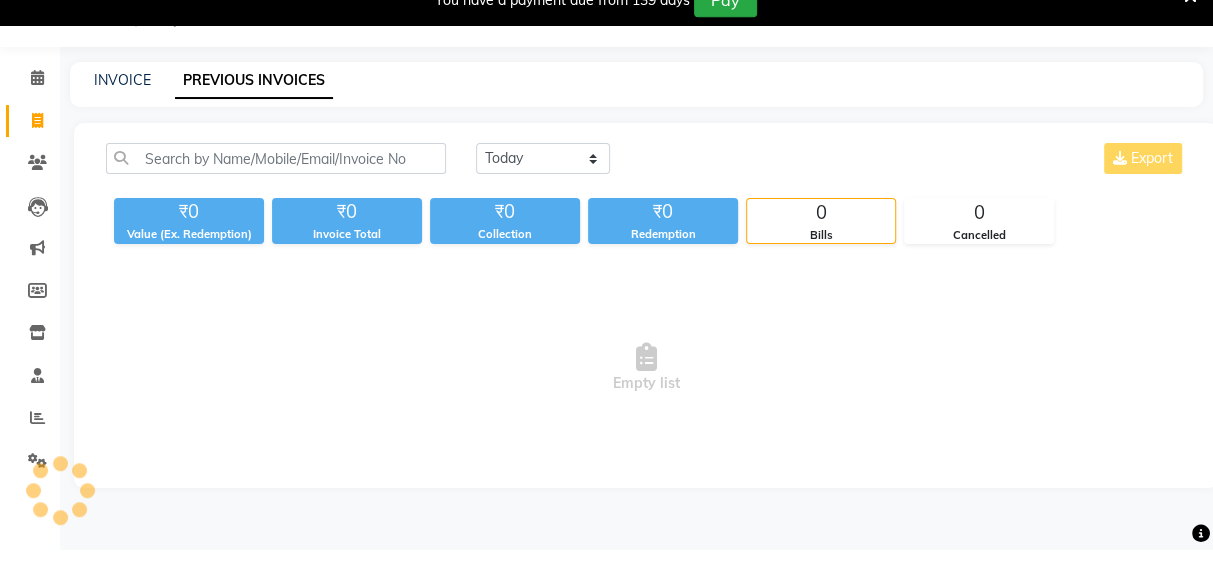 scroll, scrollTop: 49, scrollLeft: 0, axis: vertical 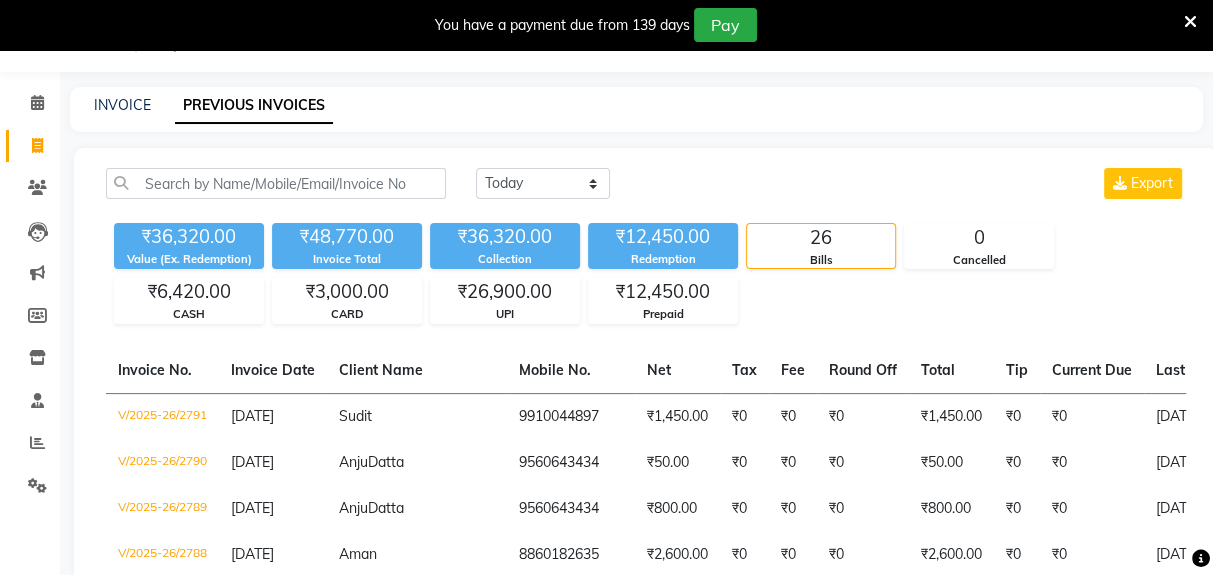 click on "₹1,450.00" 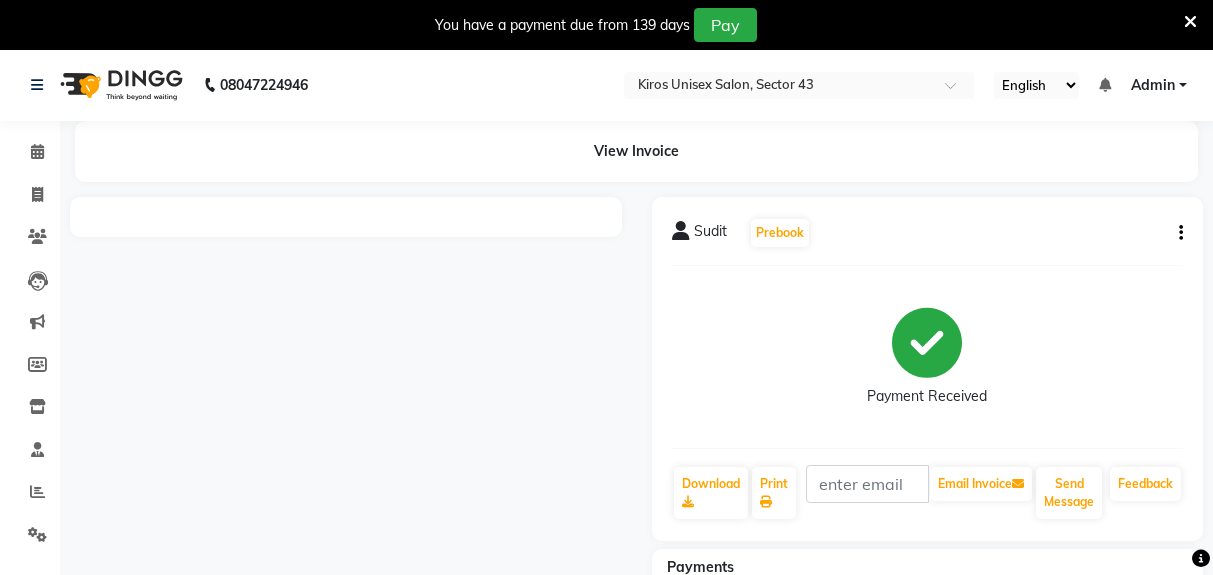 scroll, scrollTop: 0, scrollLeft: 0, axis: both 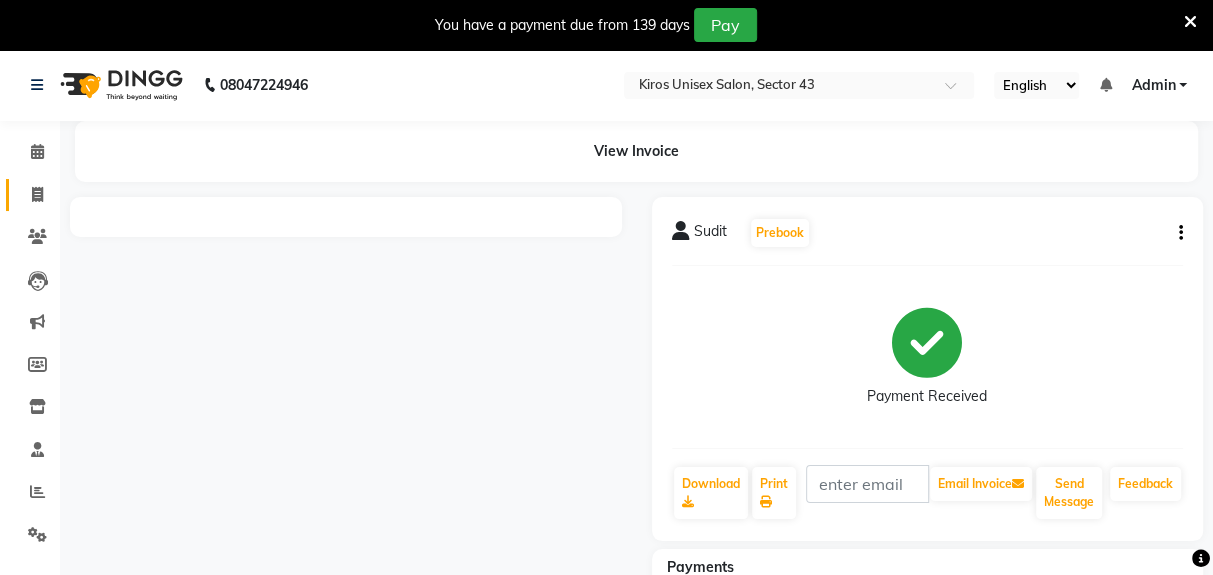 click 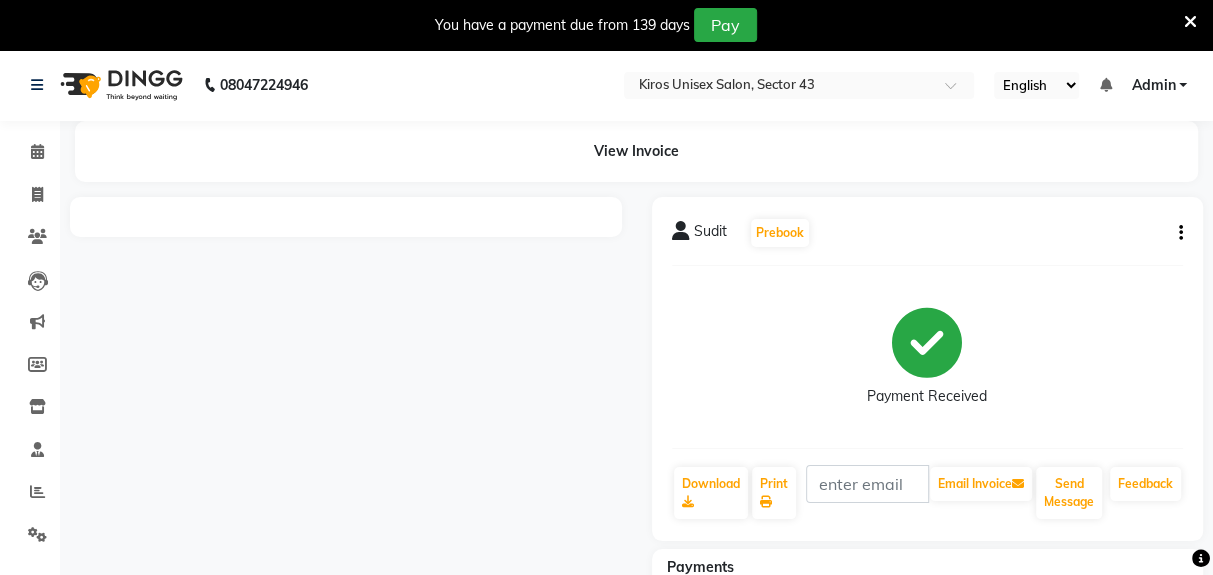 select on "service" 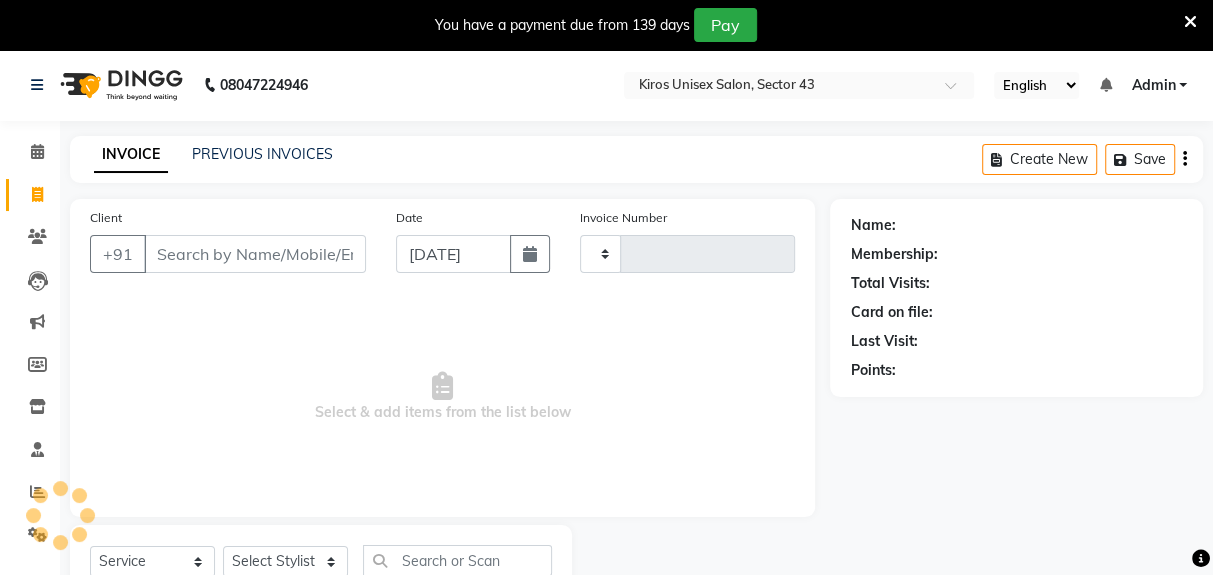 scroll, scrollTop: 73, scrollLeft: 0, axis: vertical 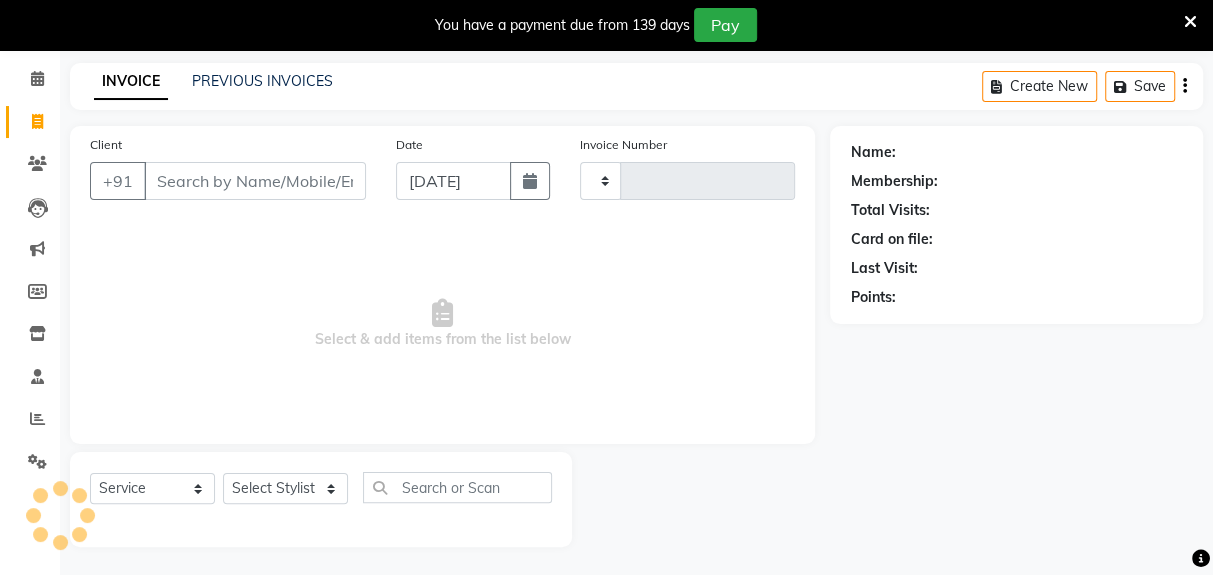 type on "2792" 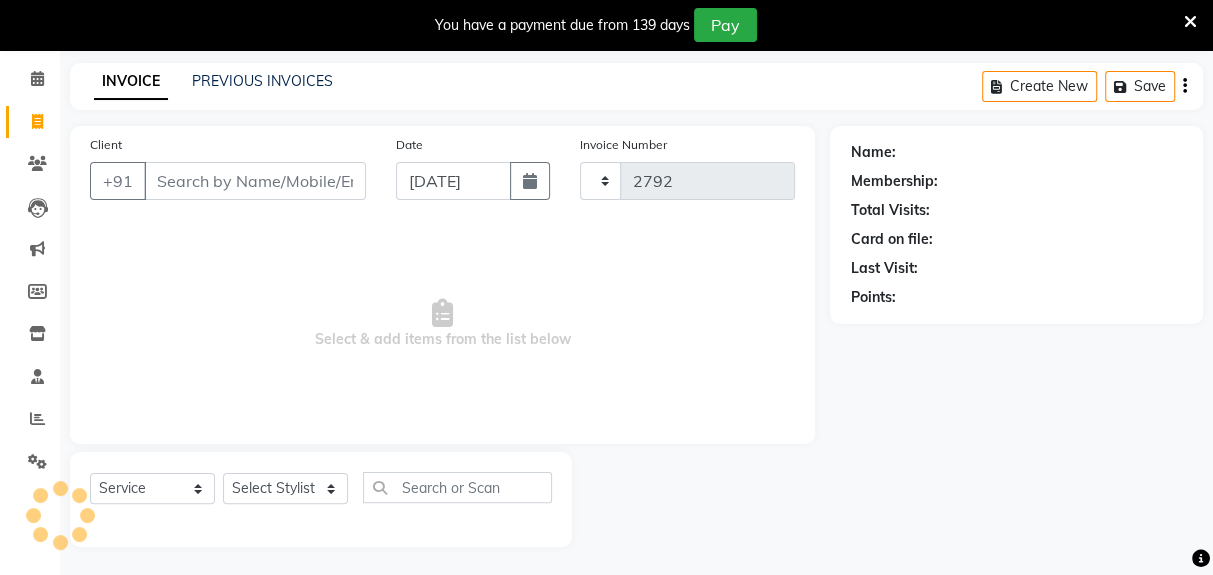select on "5694" 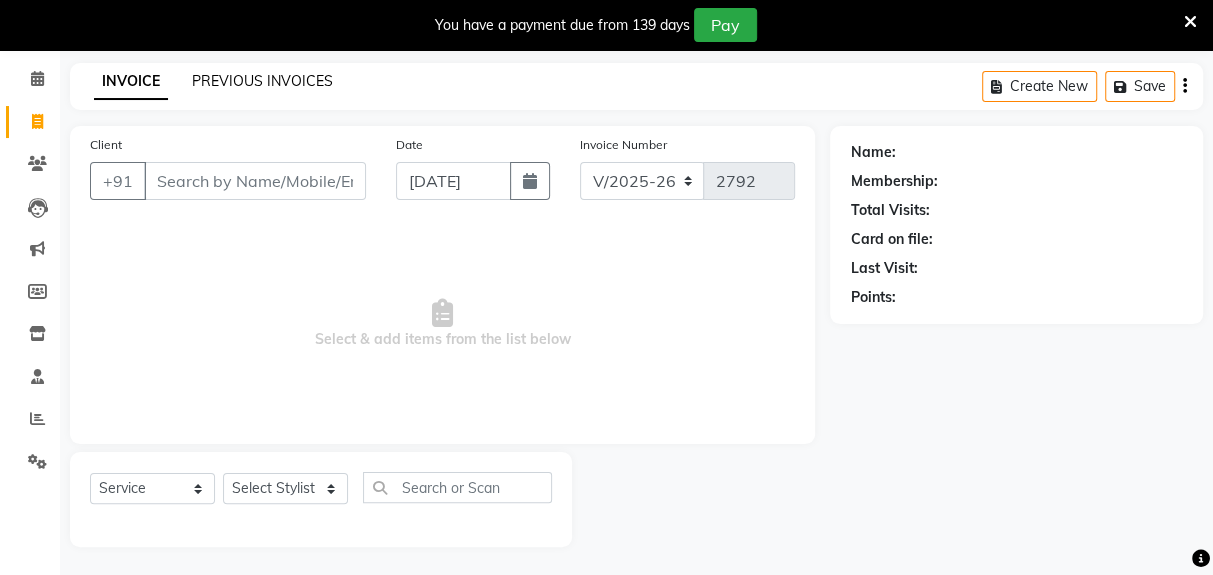 click on "PREVIOUS INVOICES" 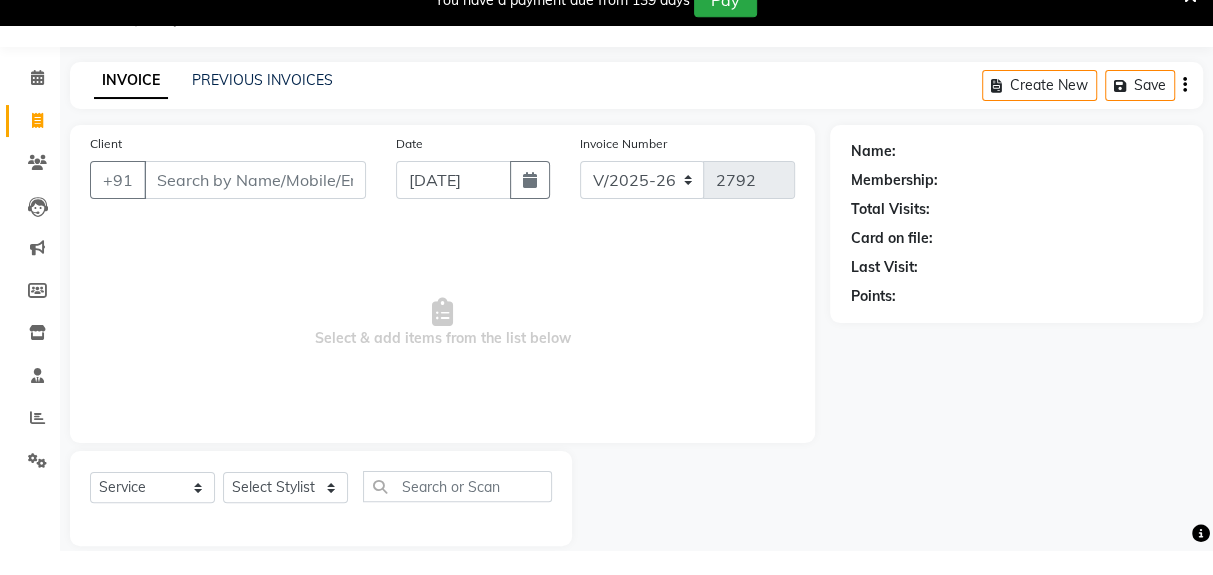 scroll, scrollTop: 49, scrollLeft: 0, axis: vertical 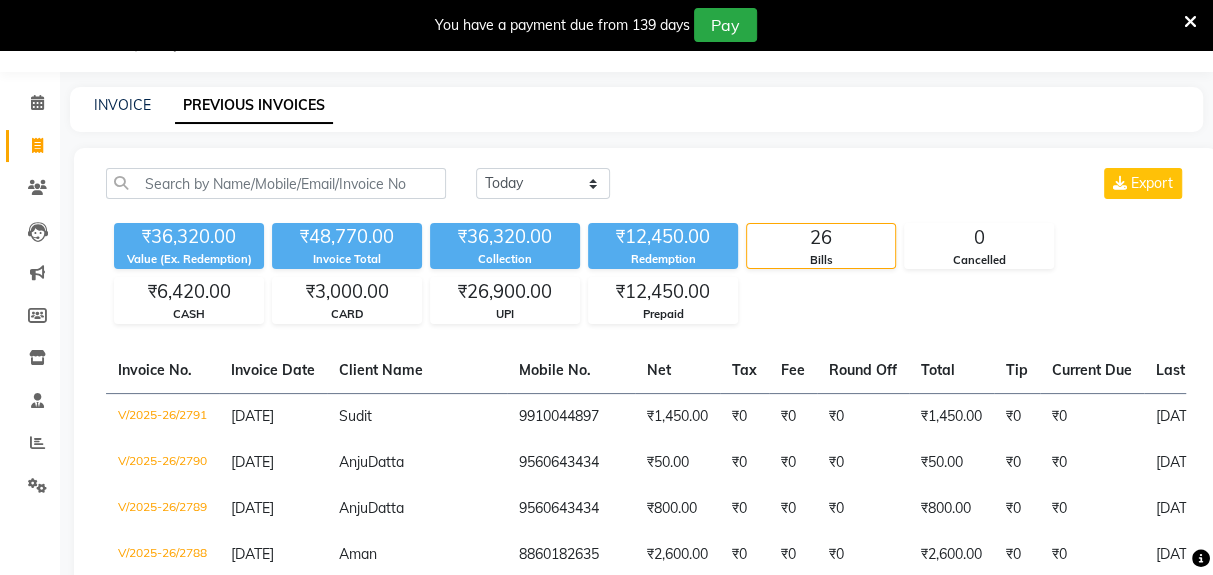 click on "₹1,450.00" 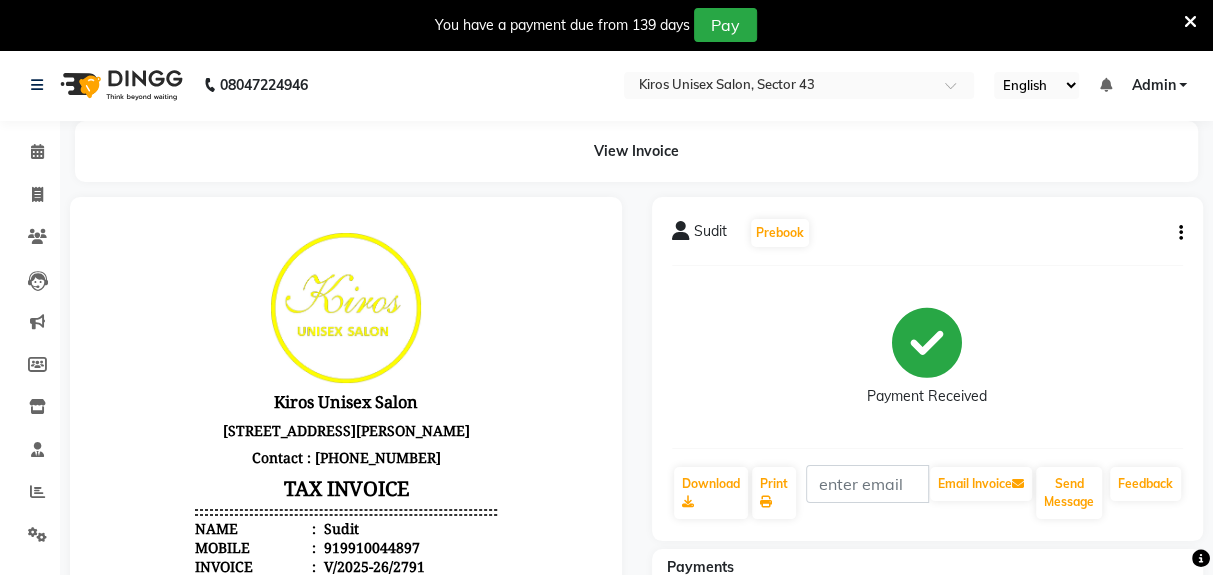 scroll, scrollTop: 0, scrollLeft: 0, axis: both 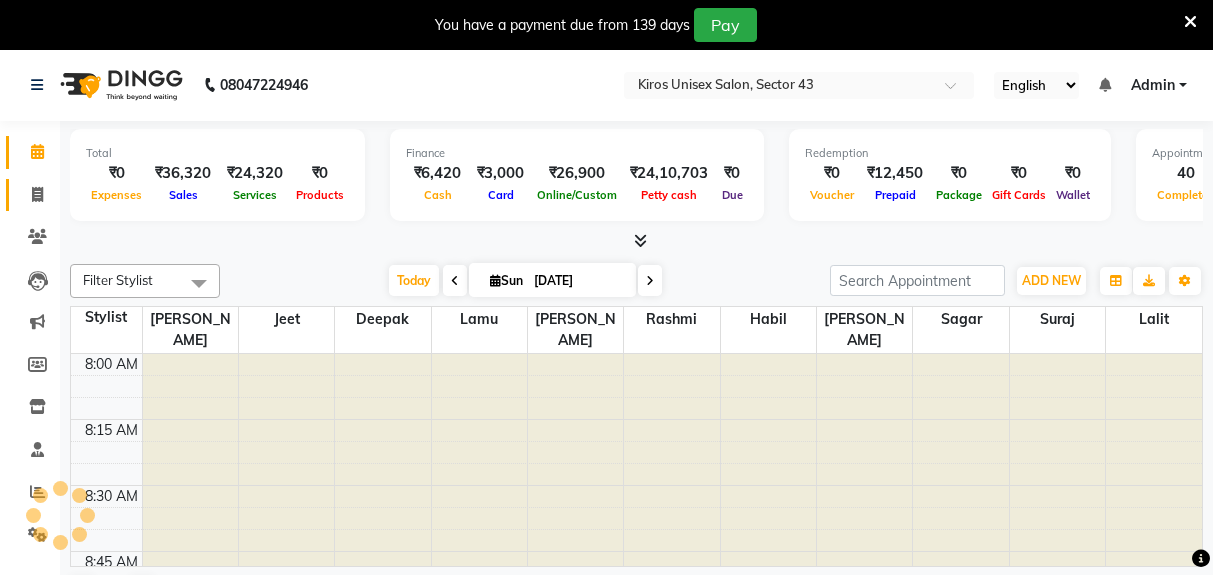 click 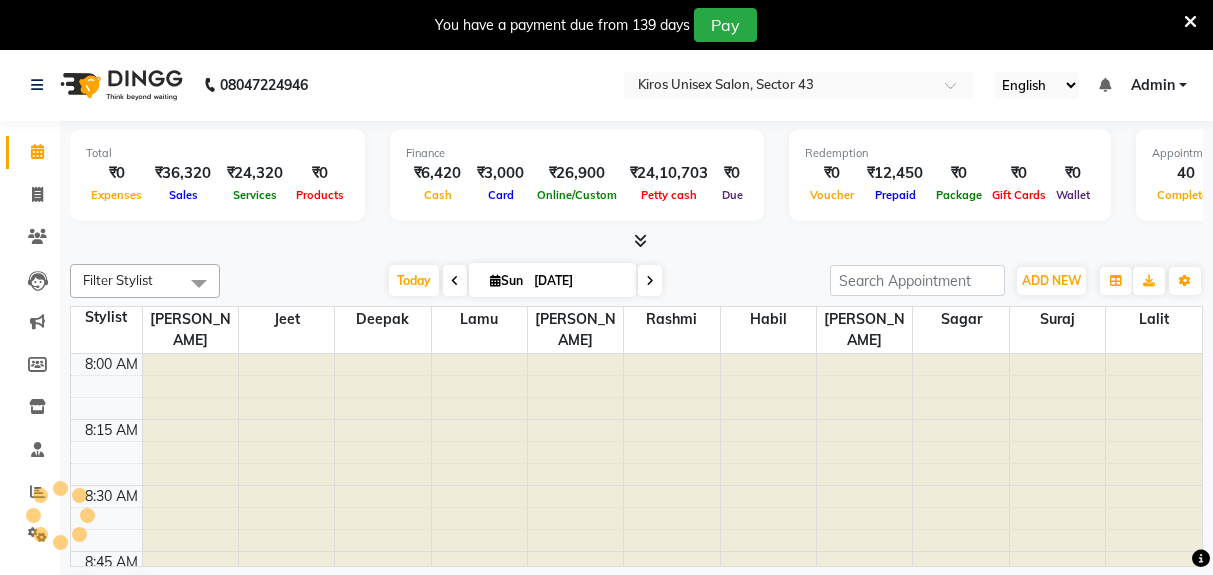 scroll, scrollTop: 0, scrollLeft: 0, axis: both 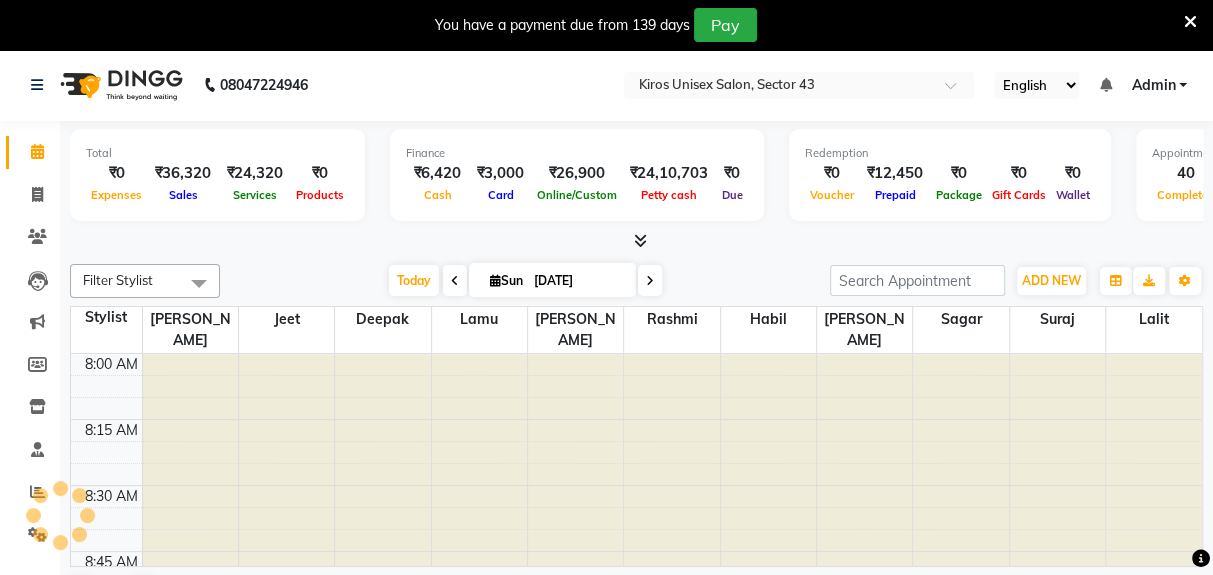 select on "5694" 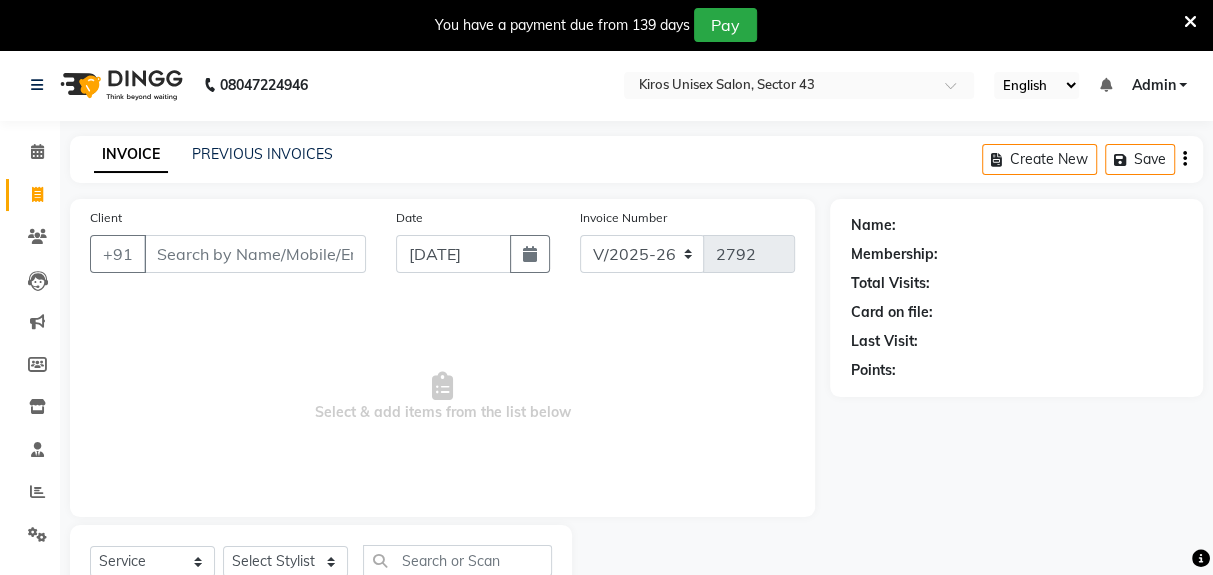 click on "Client" at bounding box center (255, 254) 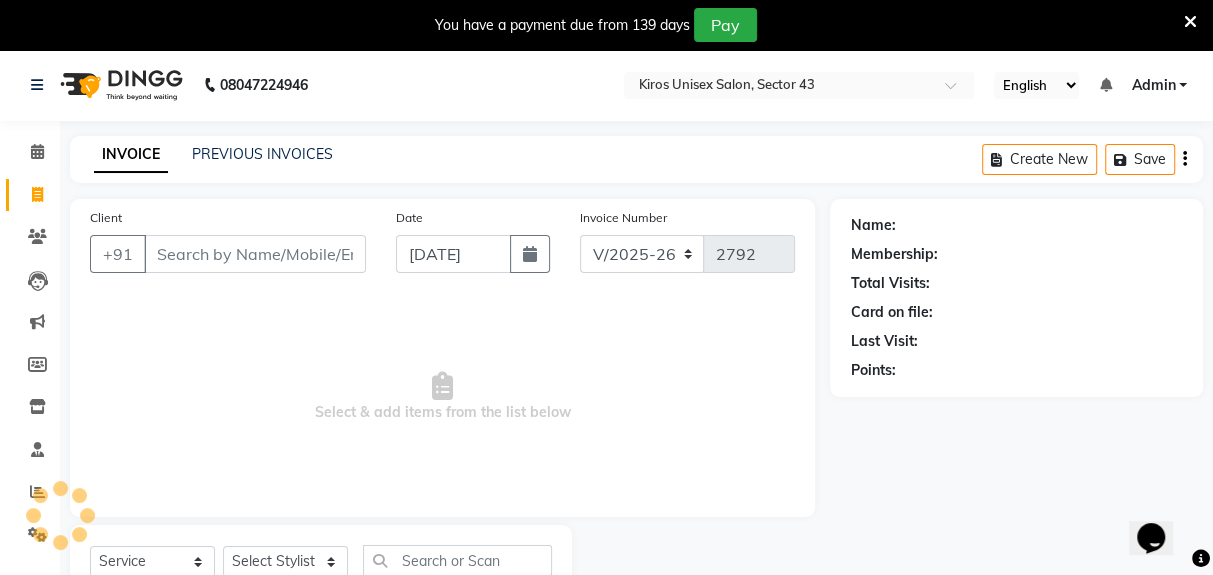 scroll, scrollTop: 0, scrollLeft: 0, axis: both 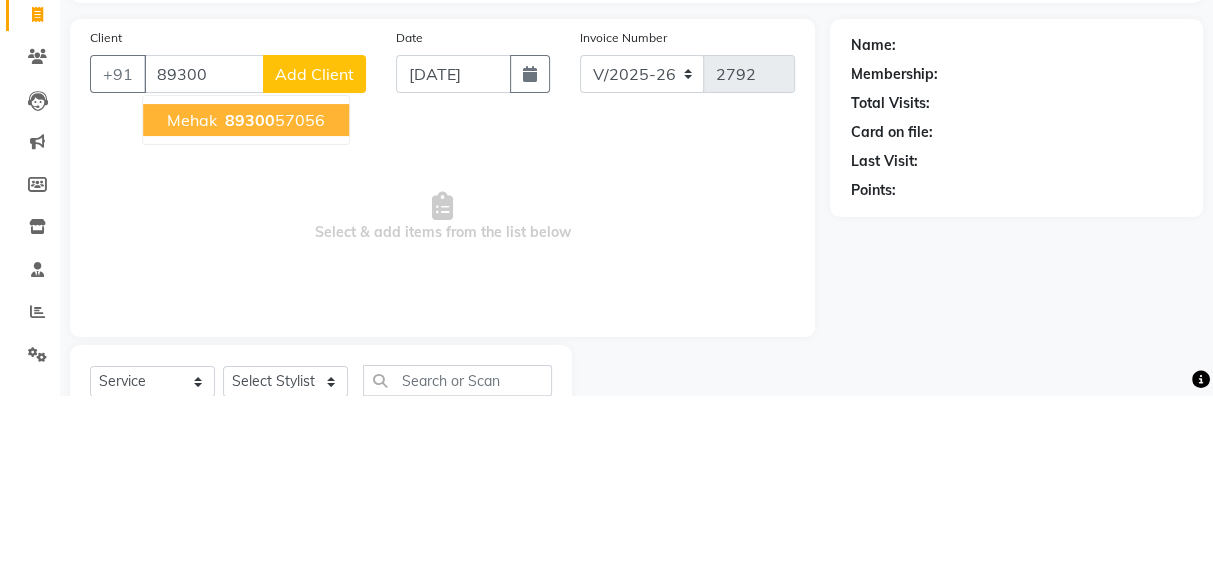 click on "[PERSON_NAME]   89300 57056" at bounding box center (246, 300) 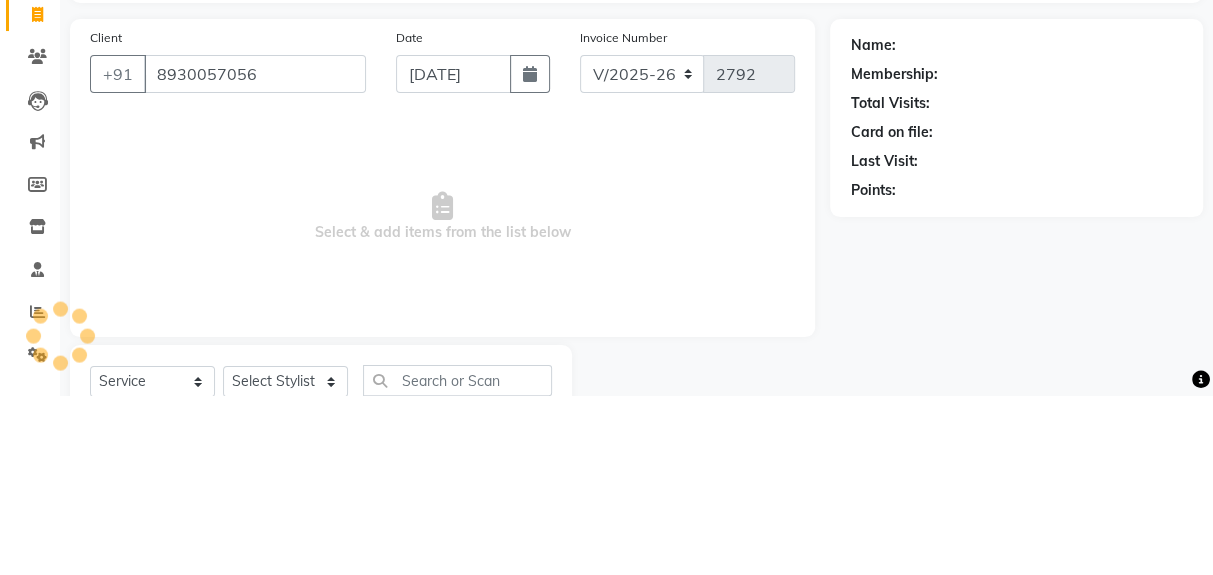 type on "8930057056" 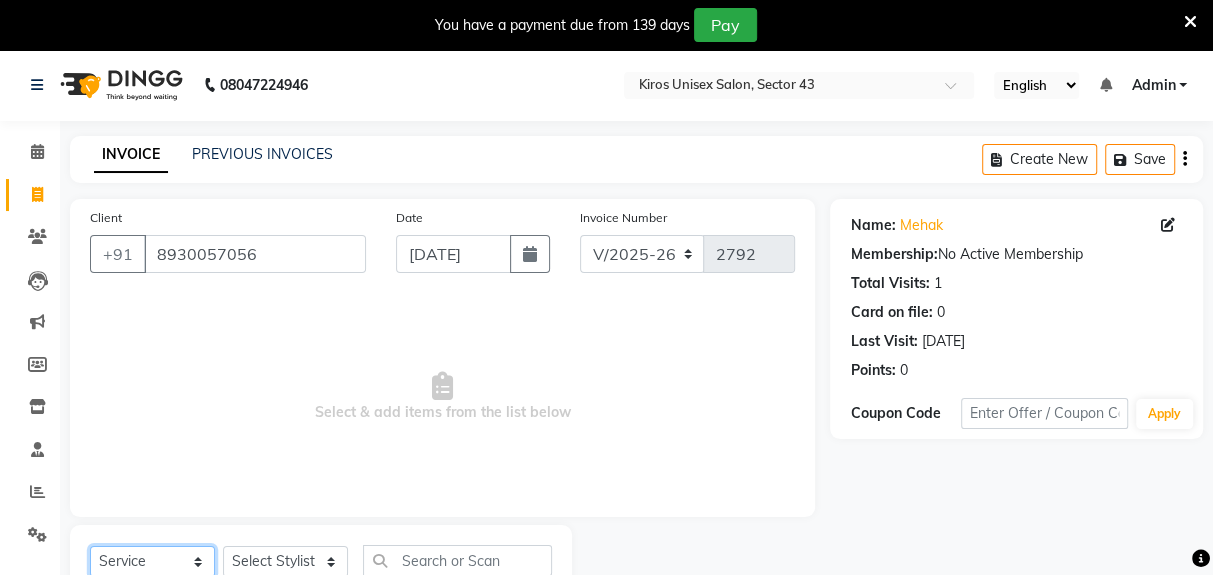 click on "Select  Service  Product  Membership  Package Voucher Prepaid Gift Card" 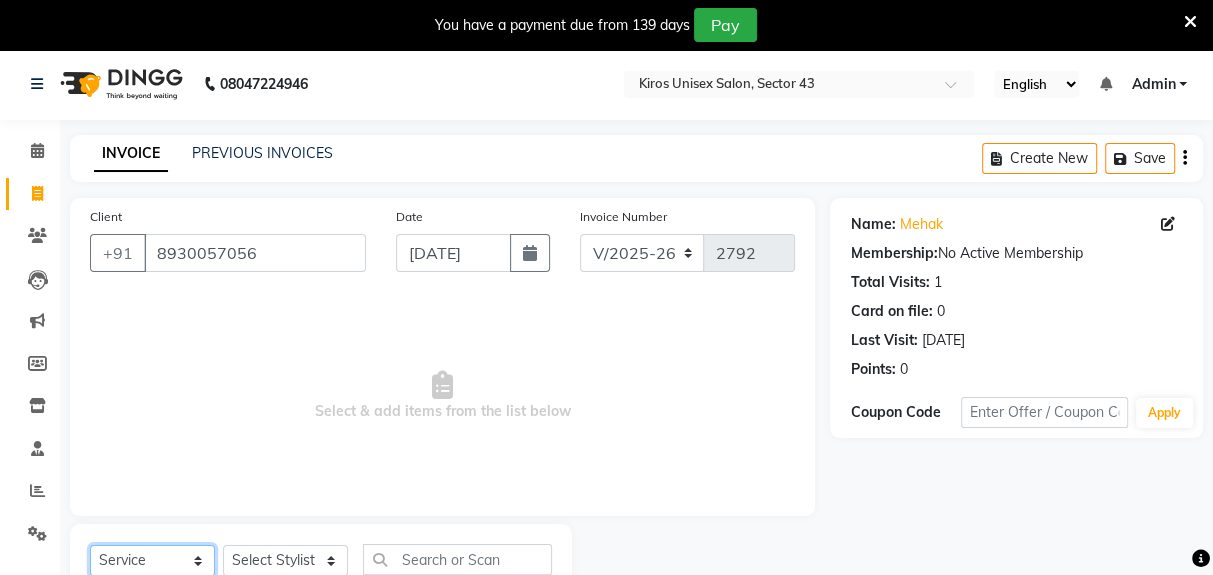 scroll, scrollTop: 0, scrollLeft: 0, axis: both 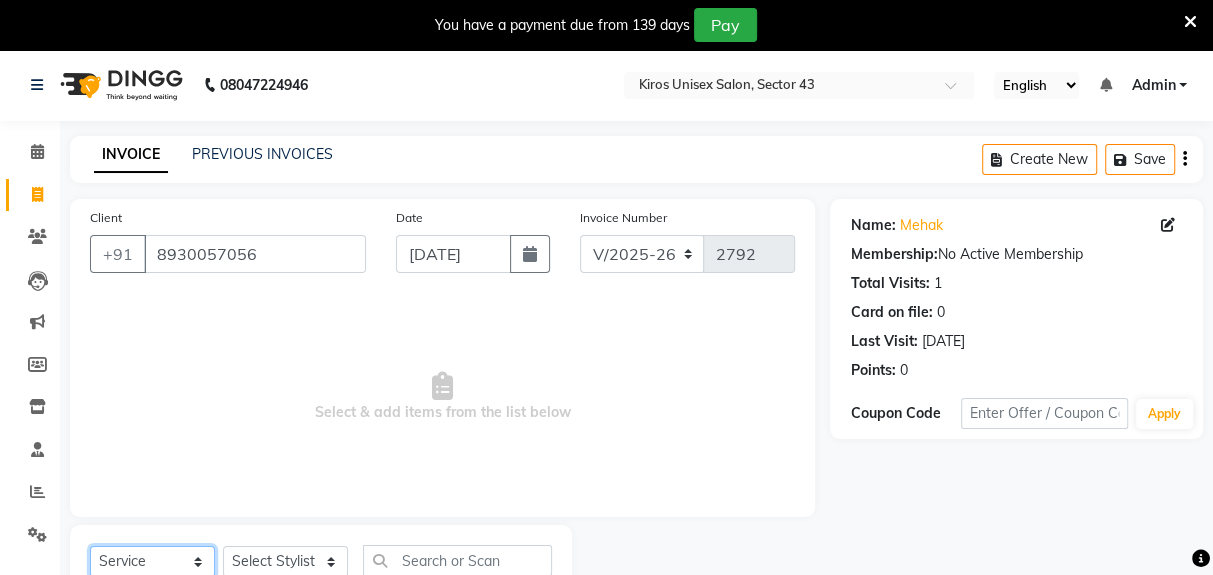 click on "Select  Service  Product  Membership  Package Voucher Prepaid Gift Card" 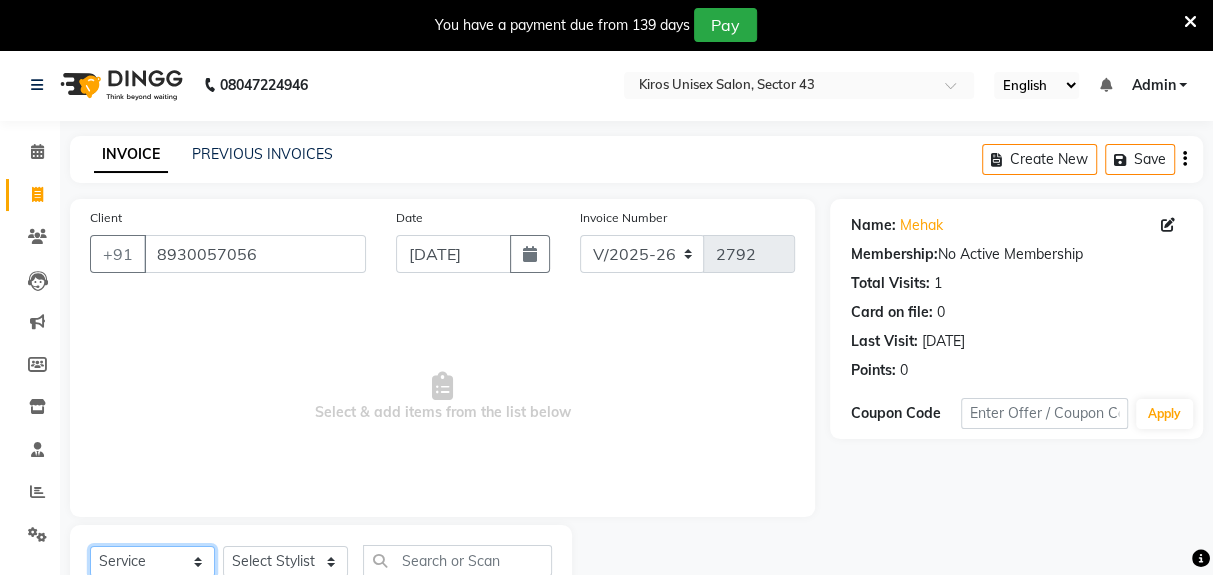 select on "P" 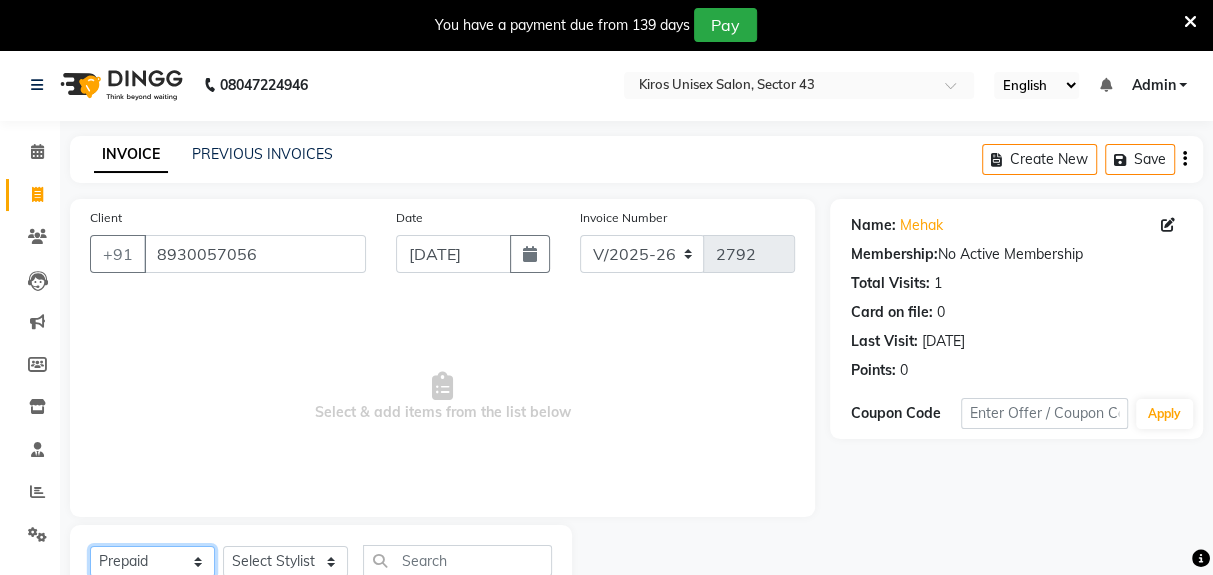 scroll, scrollTop: 26, scrollLeft: 0, axis: vertical 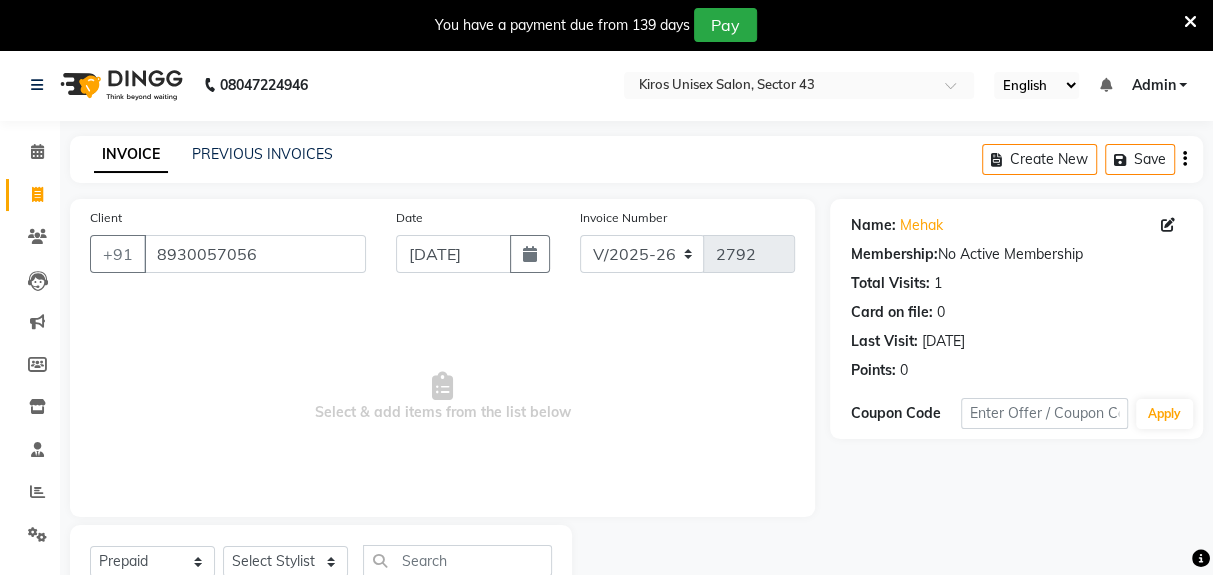 click 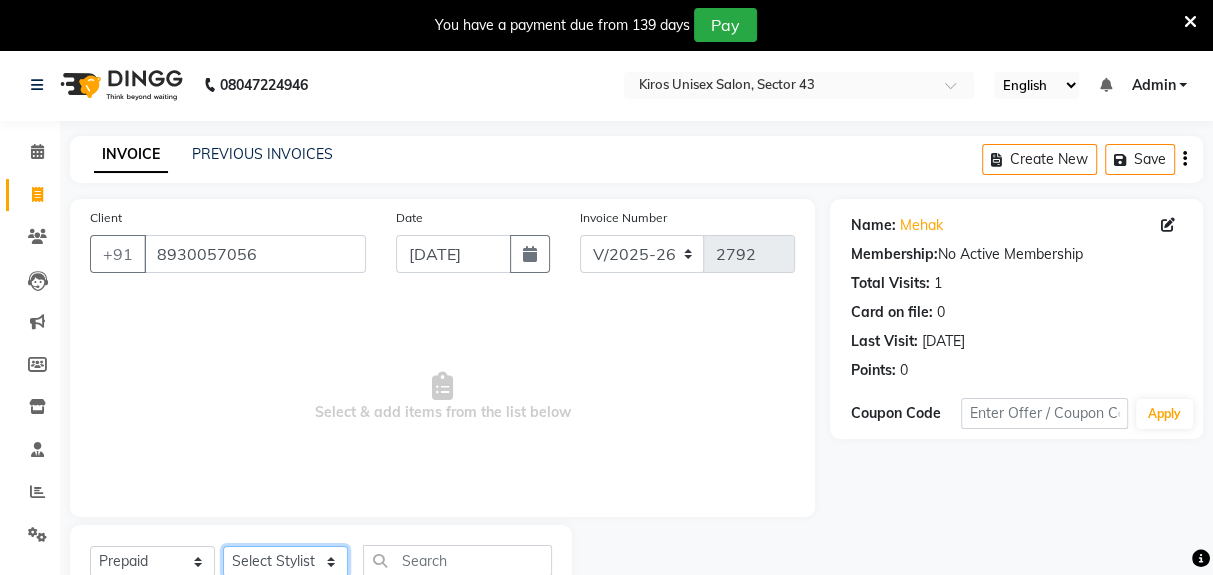 click on "Select Stylist Deepak [PERSON_NAME] [PERSON_NAME] Lamu [PERSON_NAME] [PERSON_NAME] Suraj" 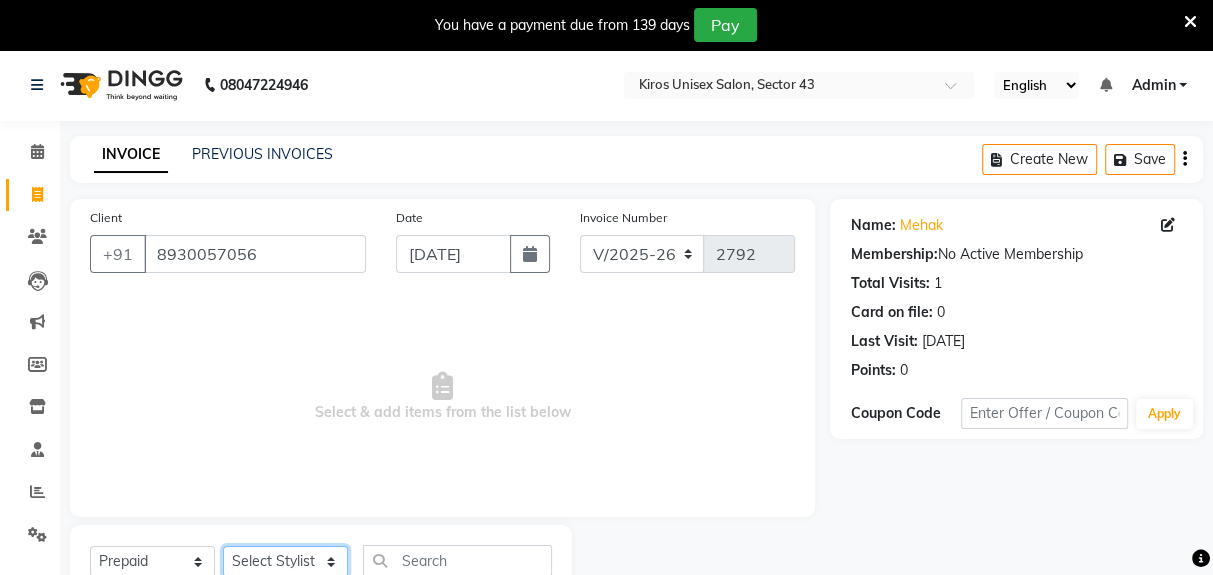 select on "65175" 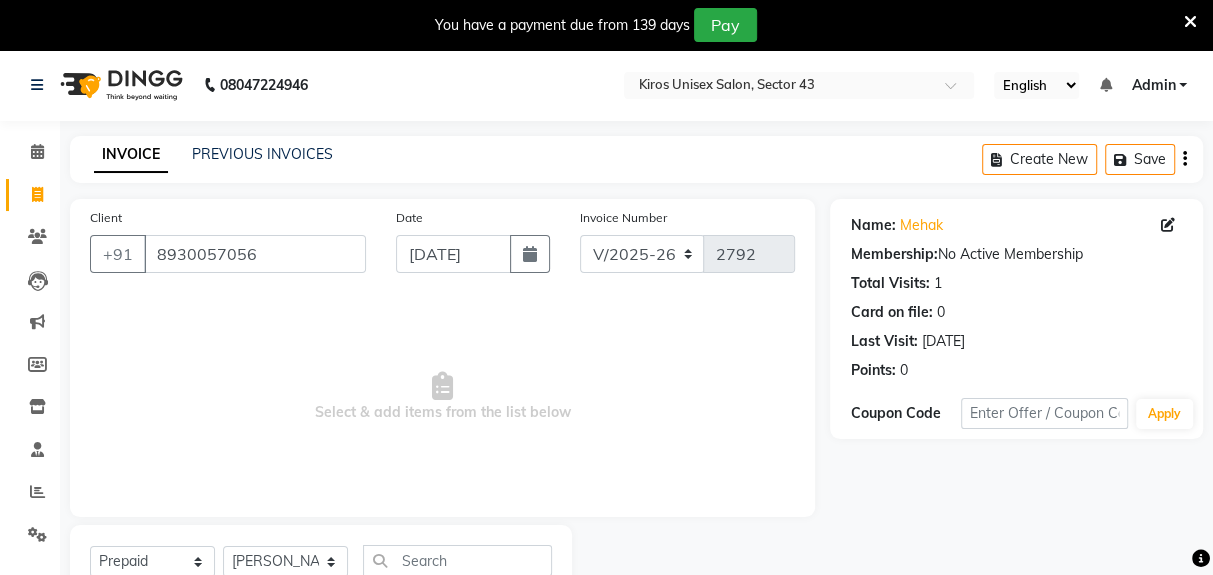 click 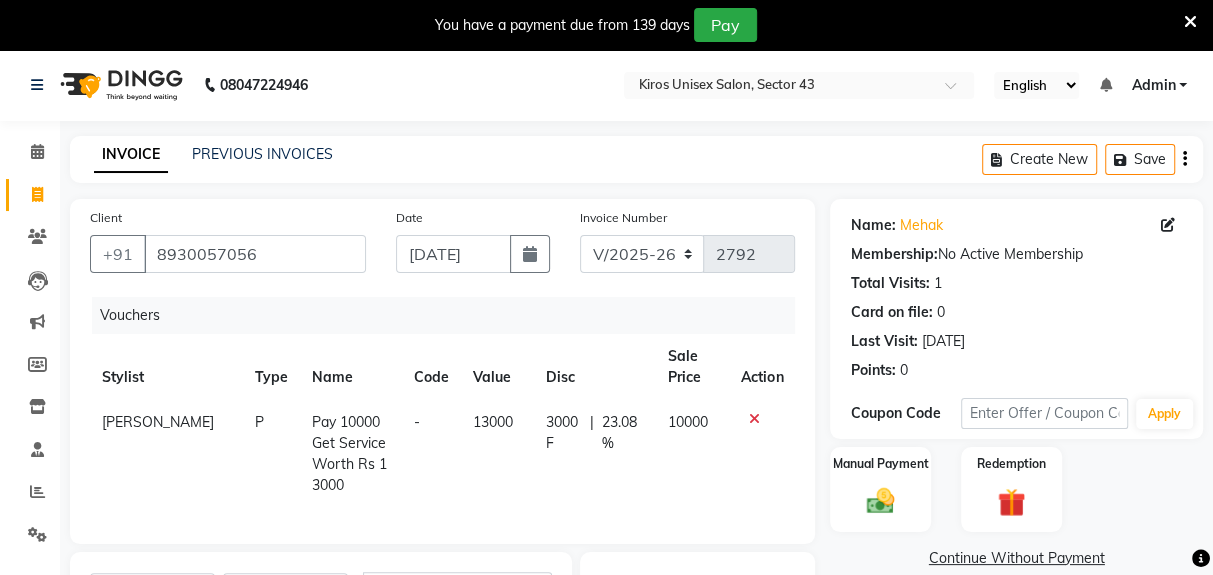 checkbox on "false" 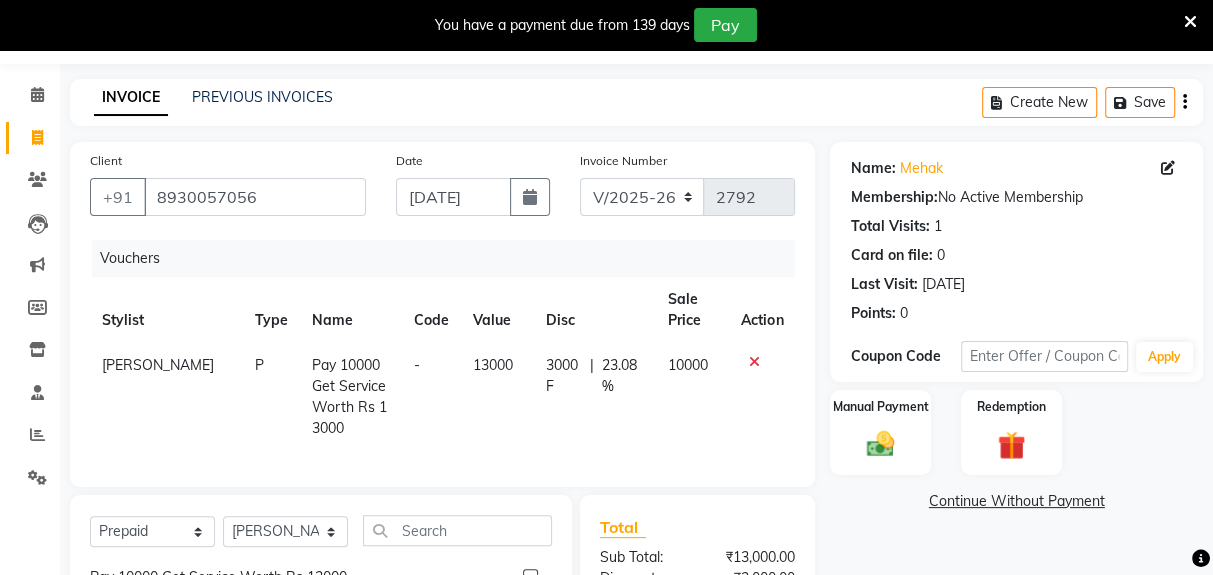 scroll, scrollTop: 192, scrollLeft: 0, axis: vertical 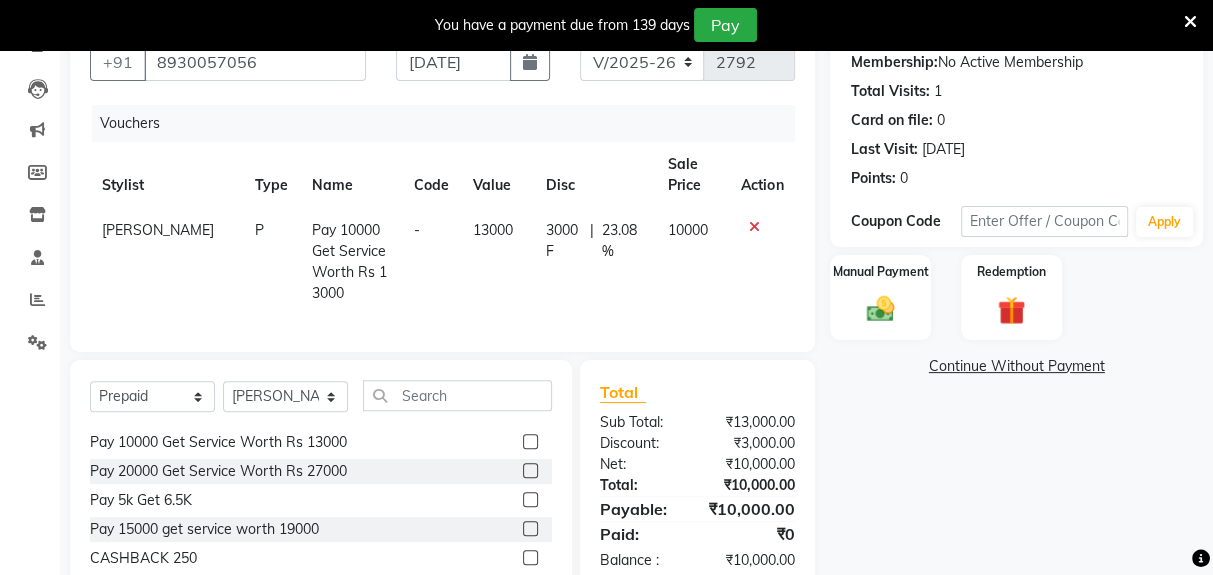 click 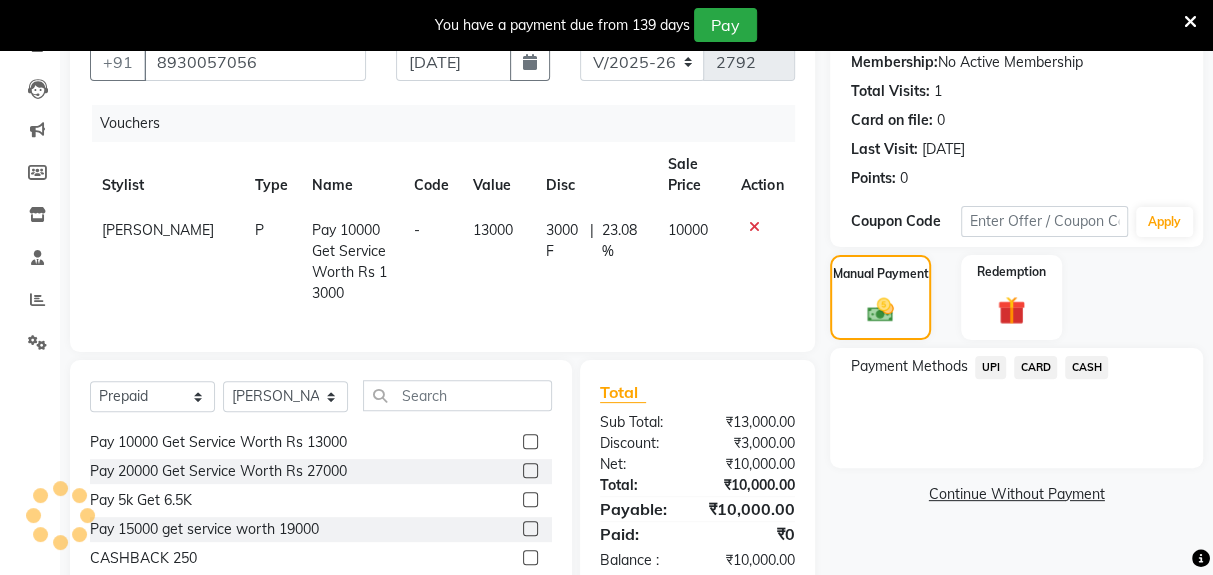 click on "UPI" 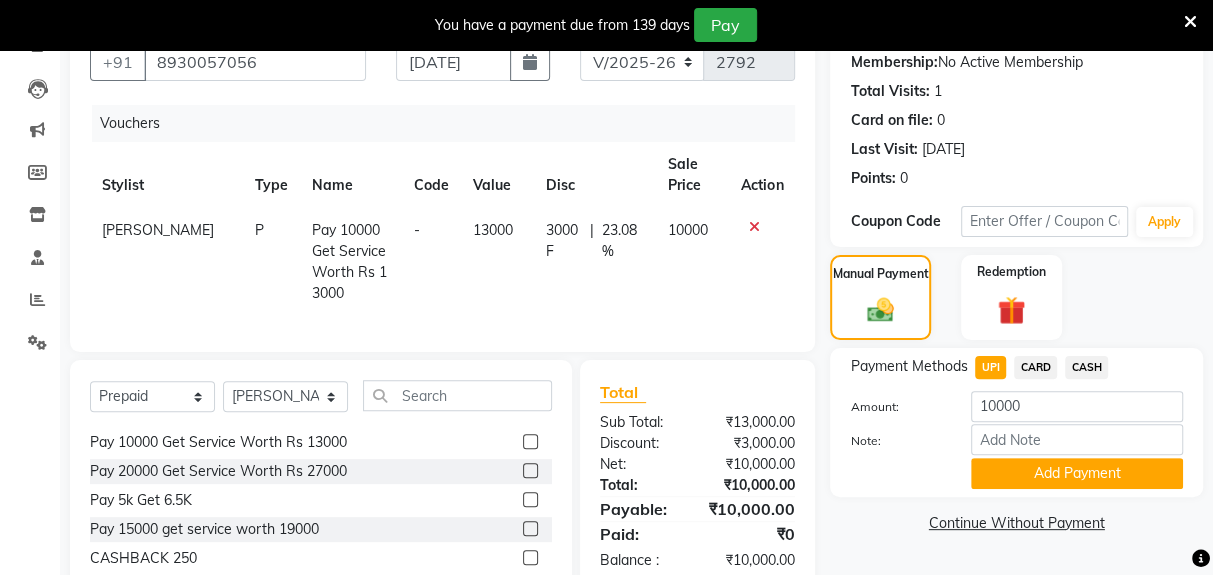 click on "Add Payment" 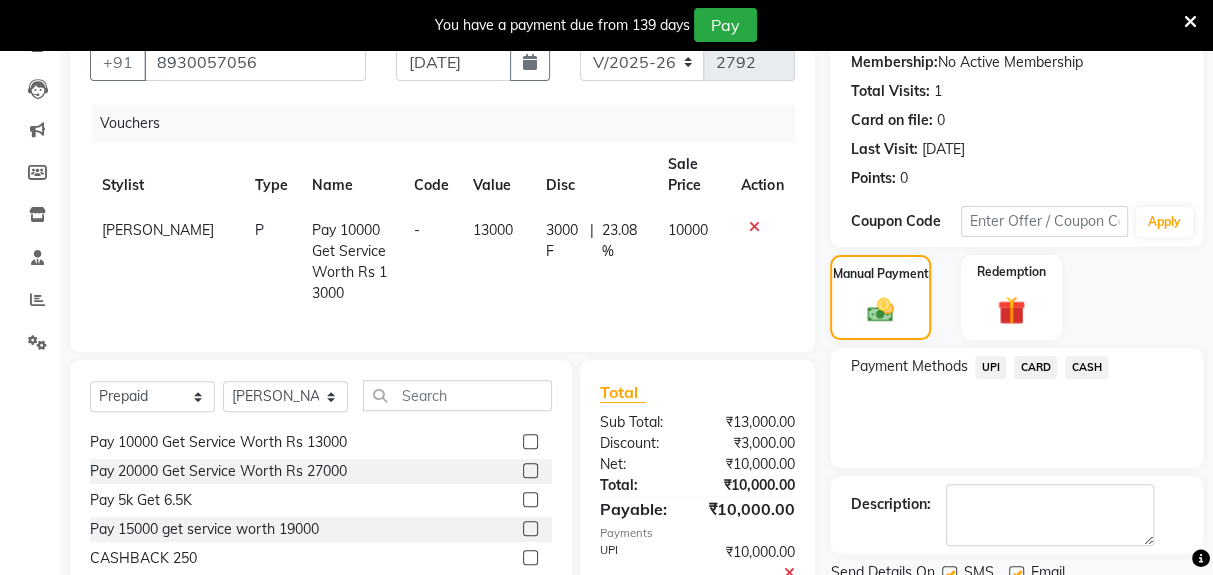 click on "Checkout" 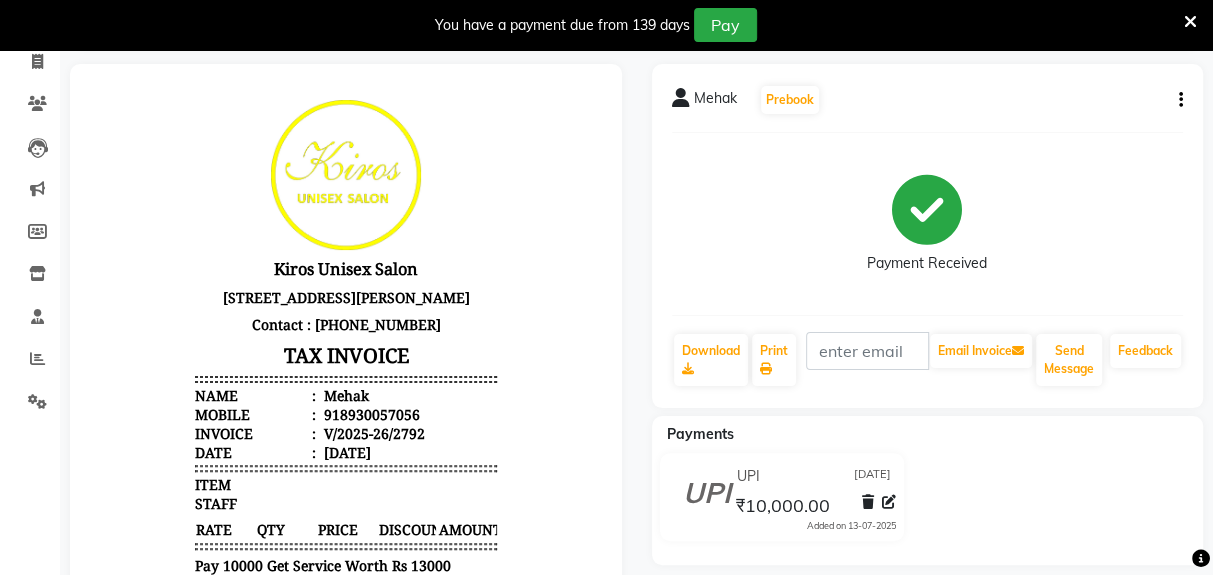 scroll, scrollTop: 0, scrollLeft: 0, axis: both 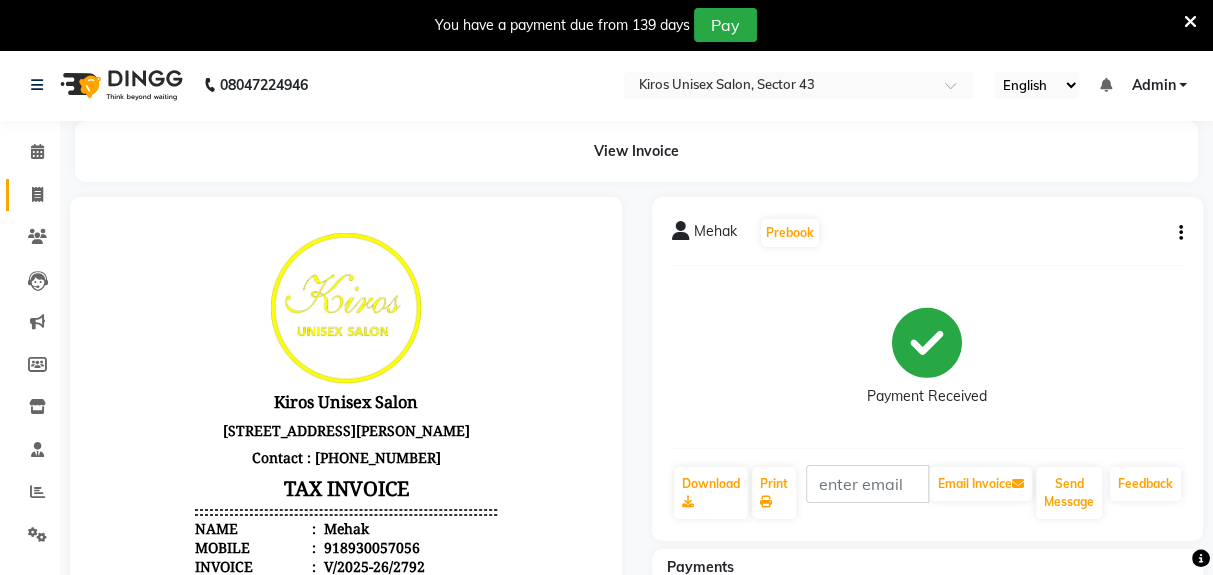 click 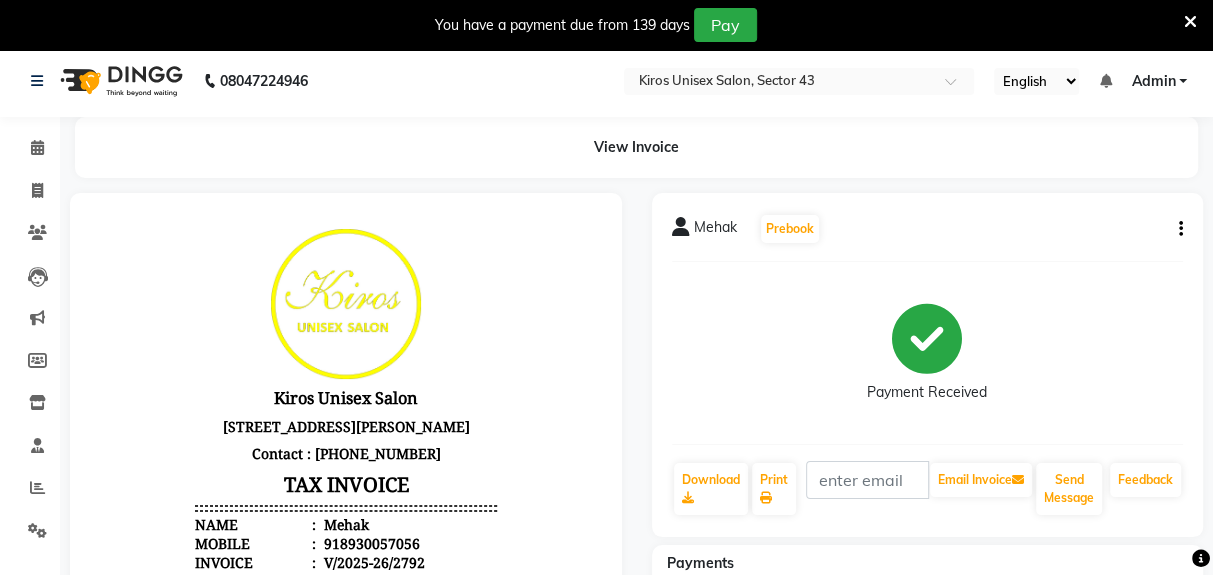 select on "5694" 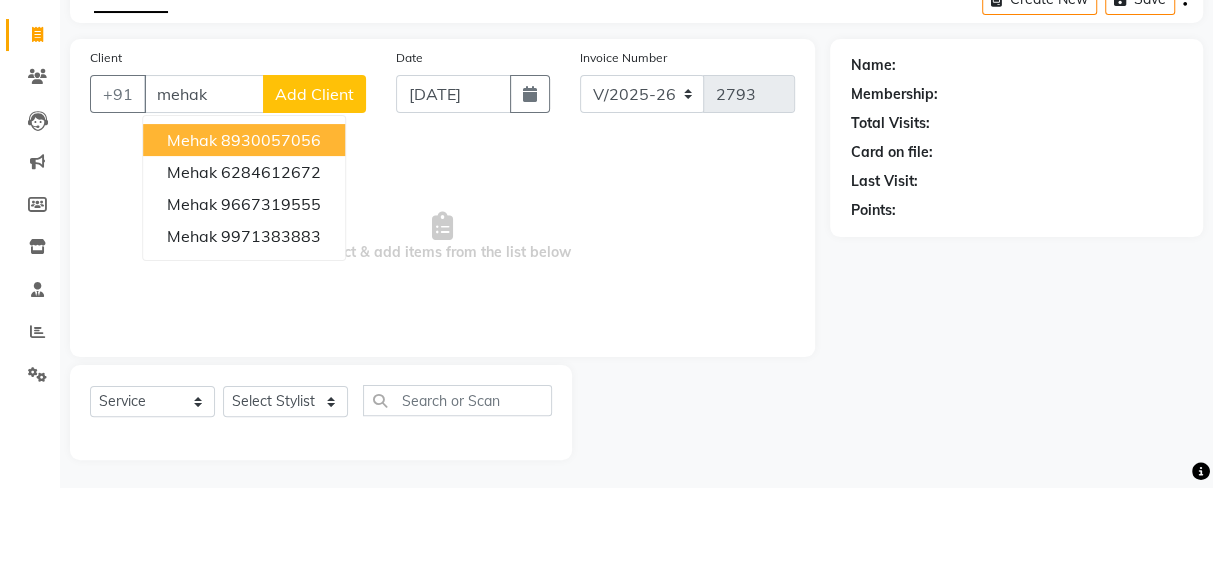 scroll, scrollTop: 73, scrollLeft: 0, axis: vertical 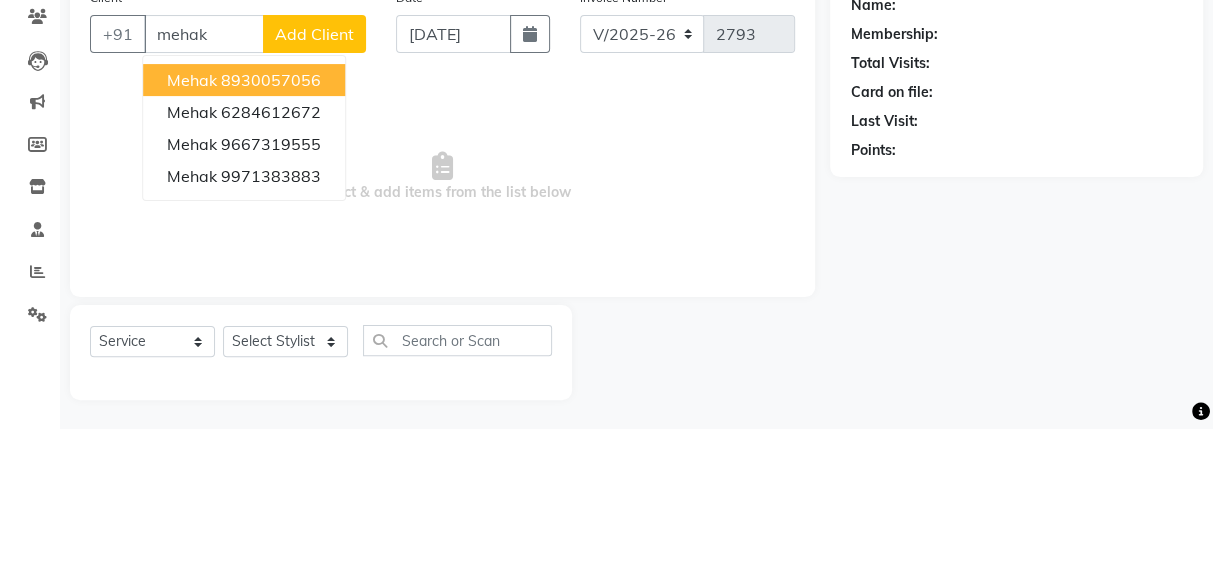 click on "8930057056" at bounding box center [271, 227] 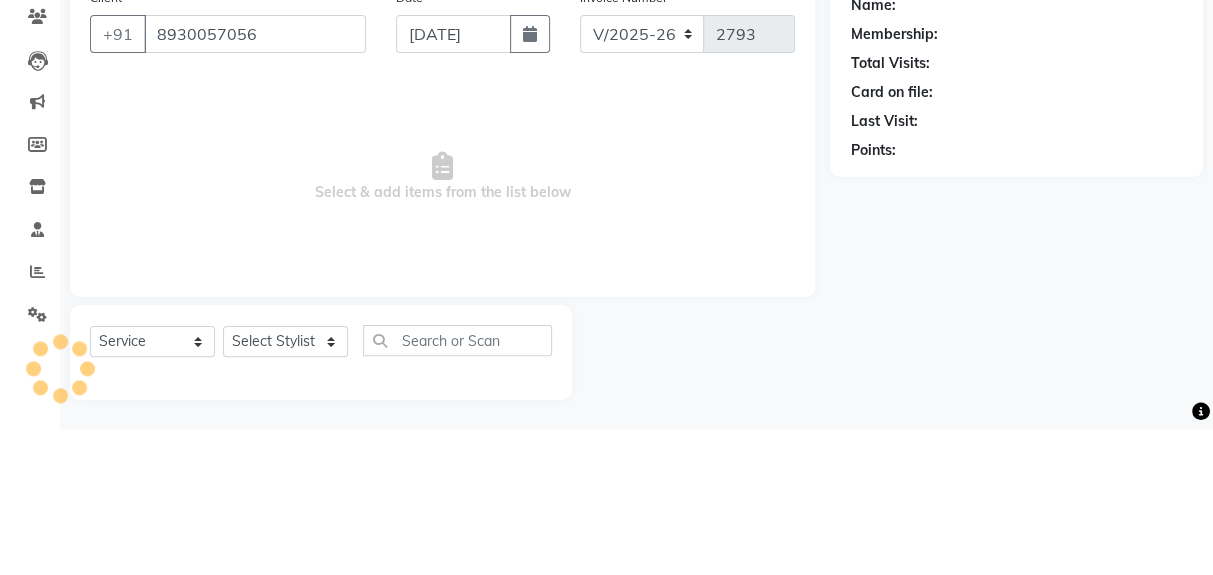 type on "8930057056" 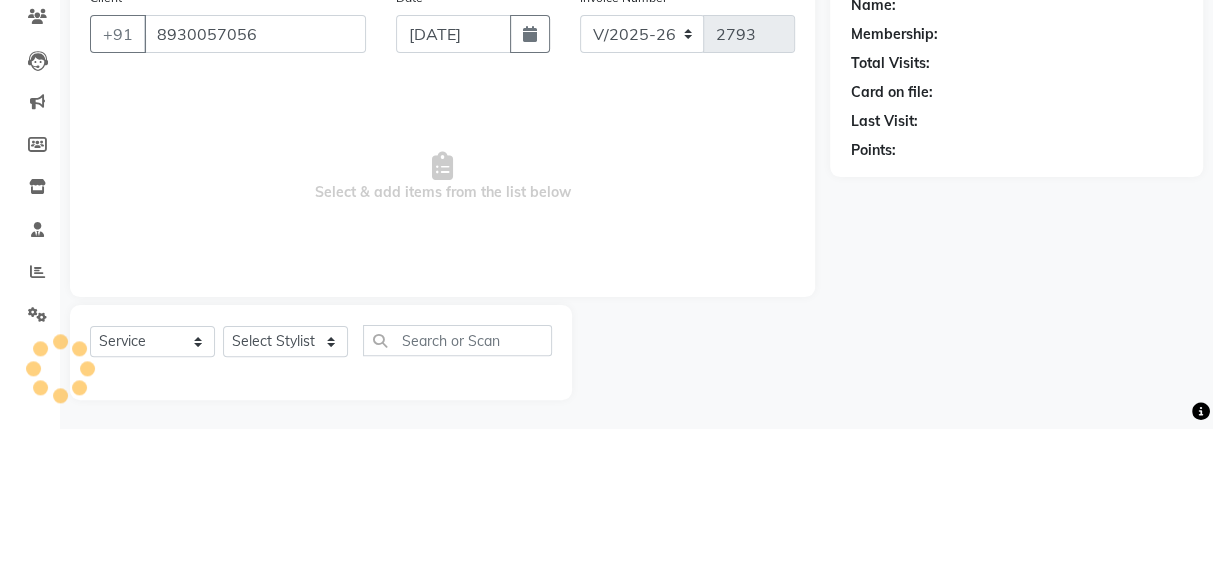 scroll, scrollTop: 73, scrollLeft: 0, axis: vertical 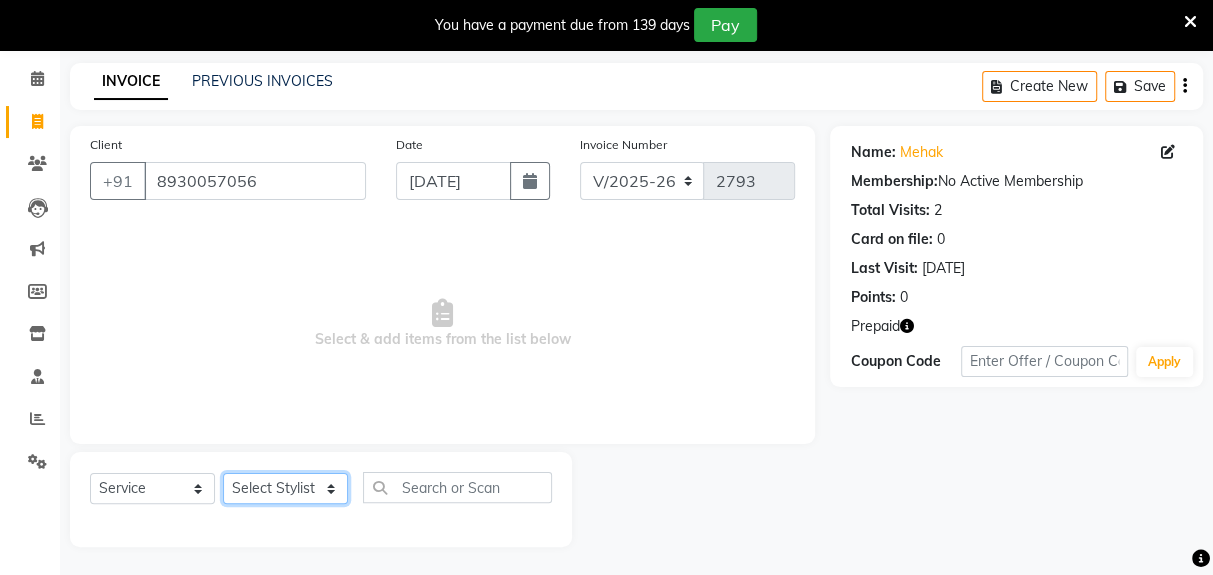 click on "Select Stylist Deepak [PERSON_NAME] [PERSON_NAME] Lamu [PERSON_NAME] [PERSON_NAME] Suraj" 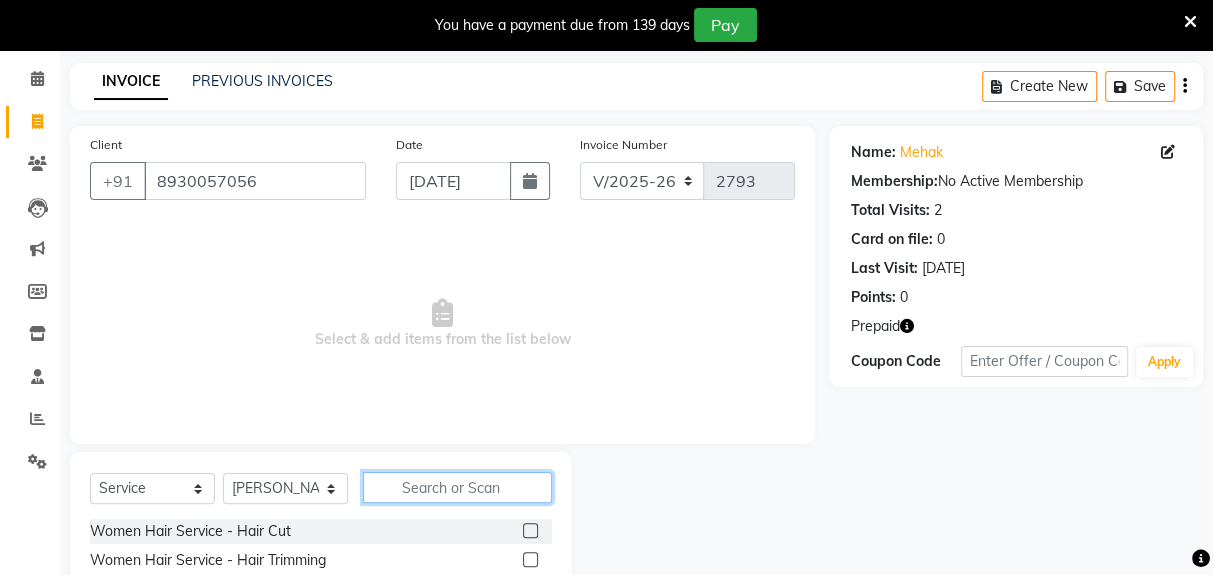 click 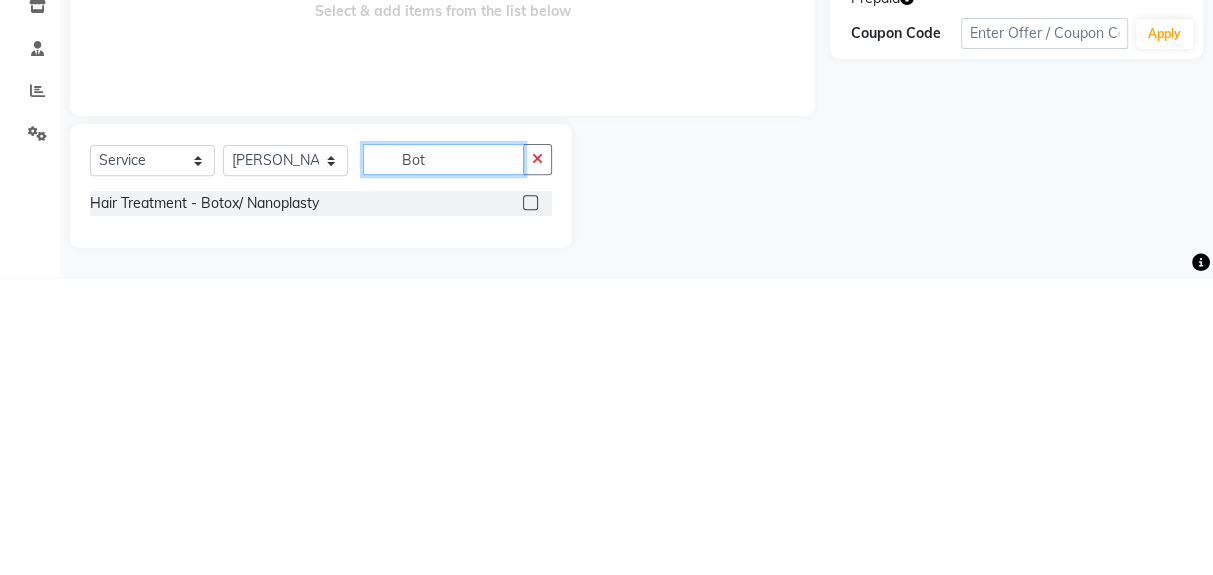 scroll, scrollTop: 103, scrollLeft: 0, axis: vertical 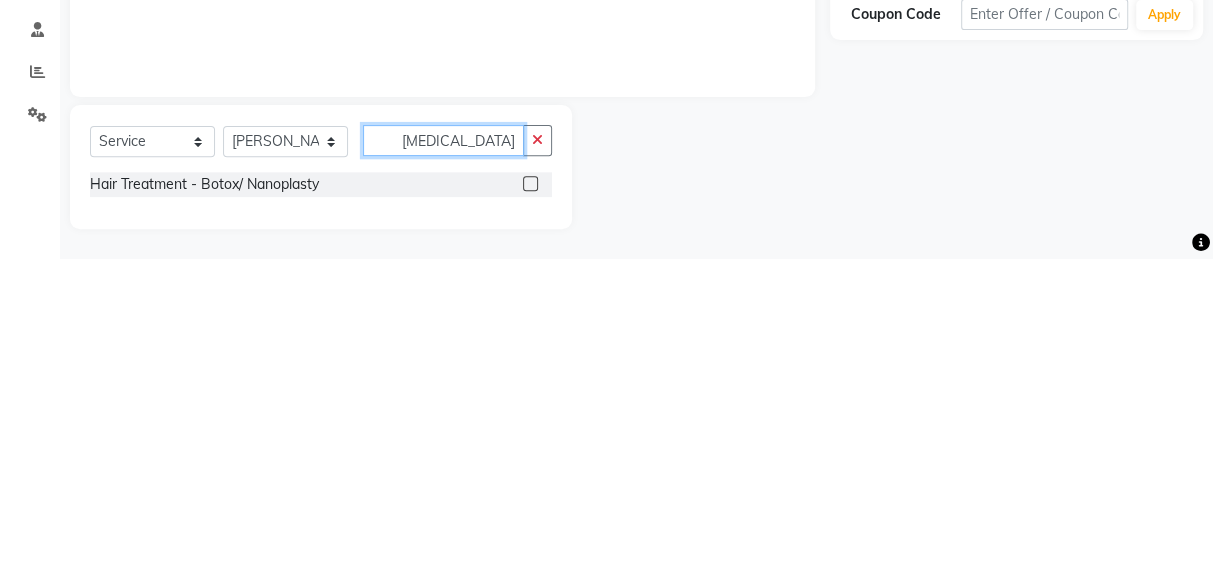 type on "[MEDICAL_DATA]" 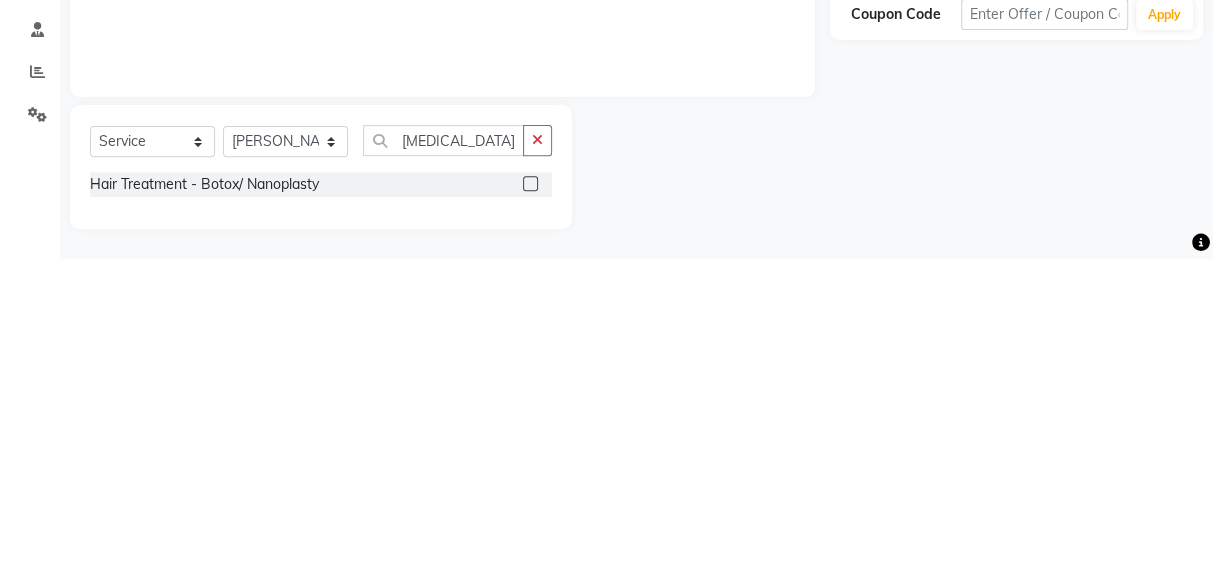 click 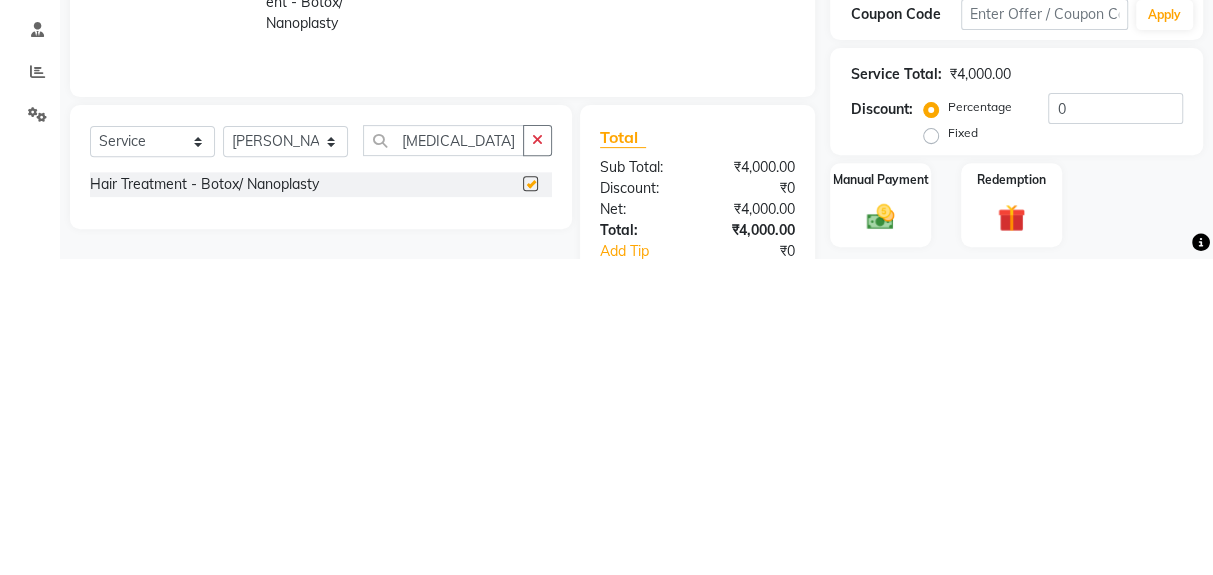 scroll, scrollTop: 103, scrollLeft: 0, axis: vertical 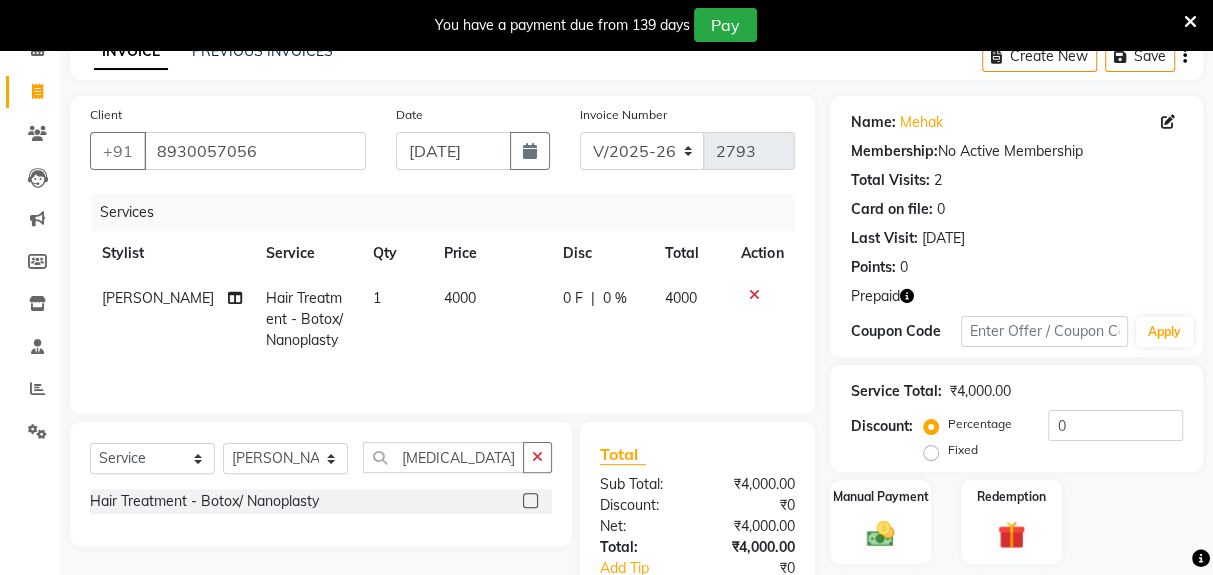 checkbox on "false" 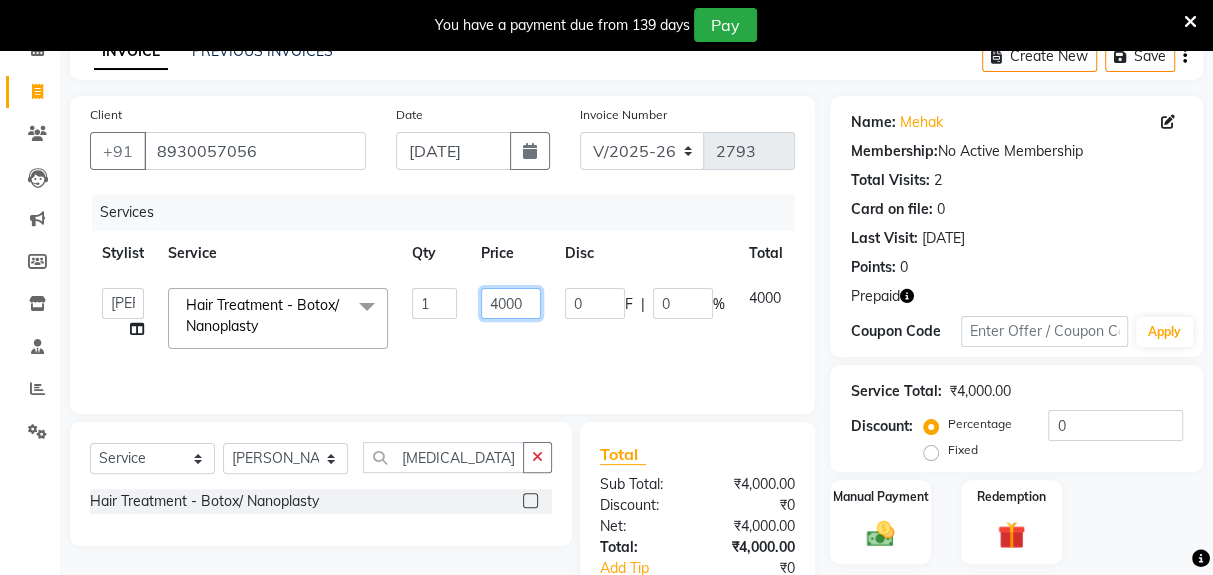 click on "4000" 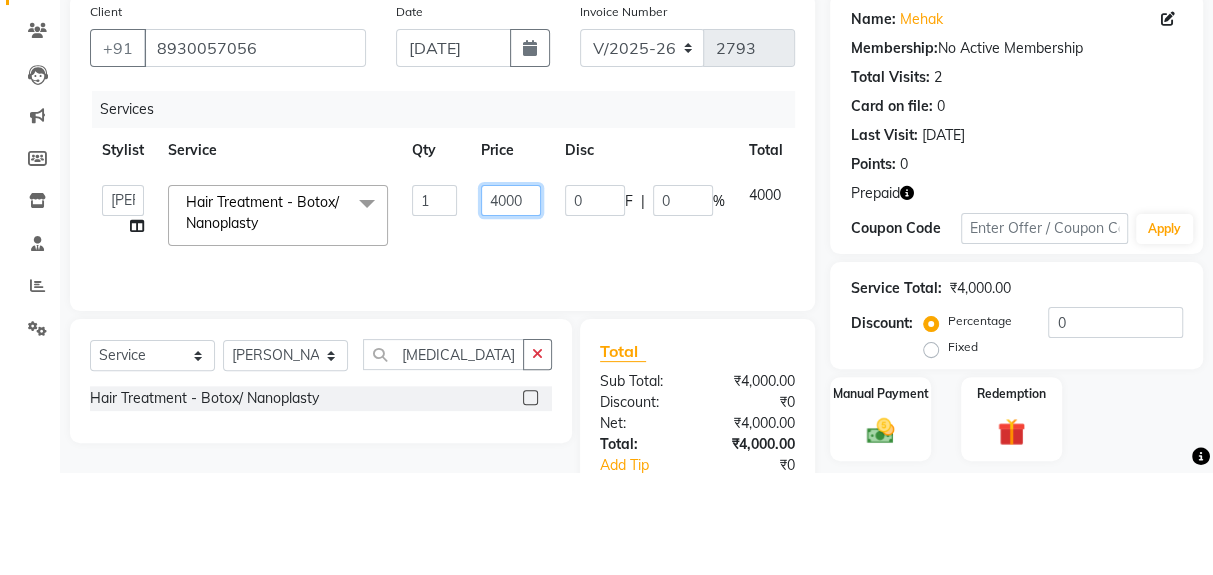 scroll, scrollTop: 103, scrollLeft: 0, axis: vertical 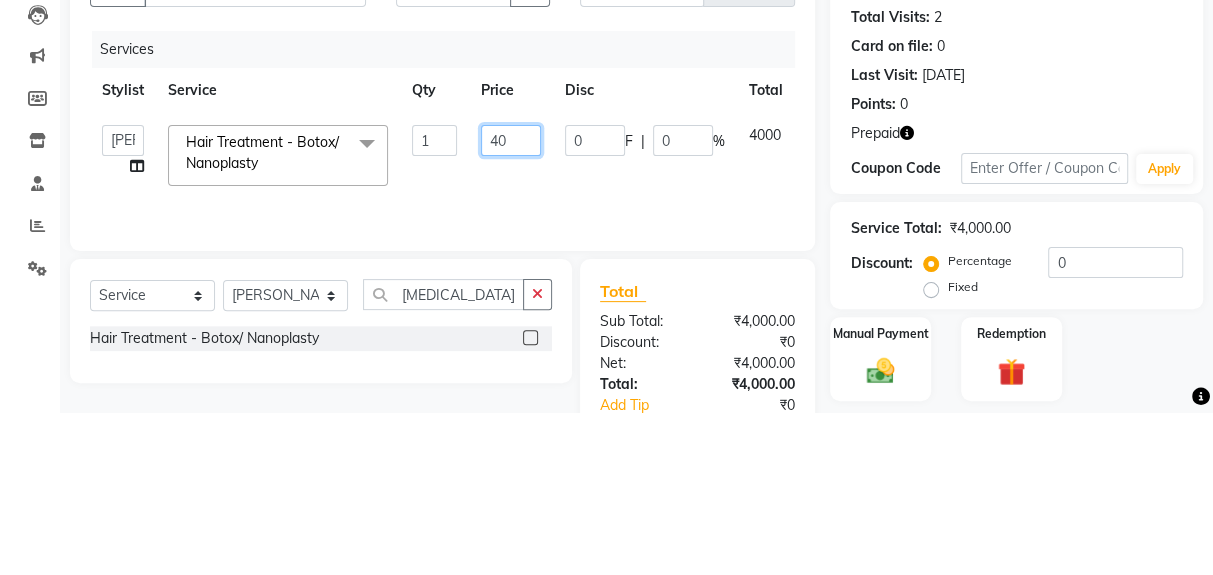 type on "4" 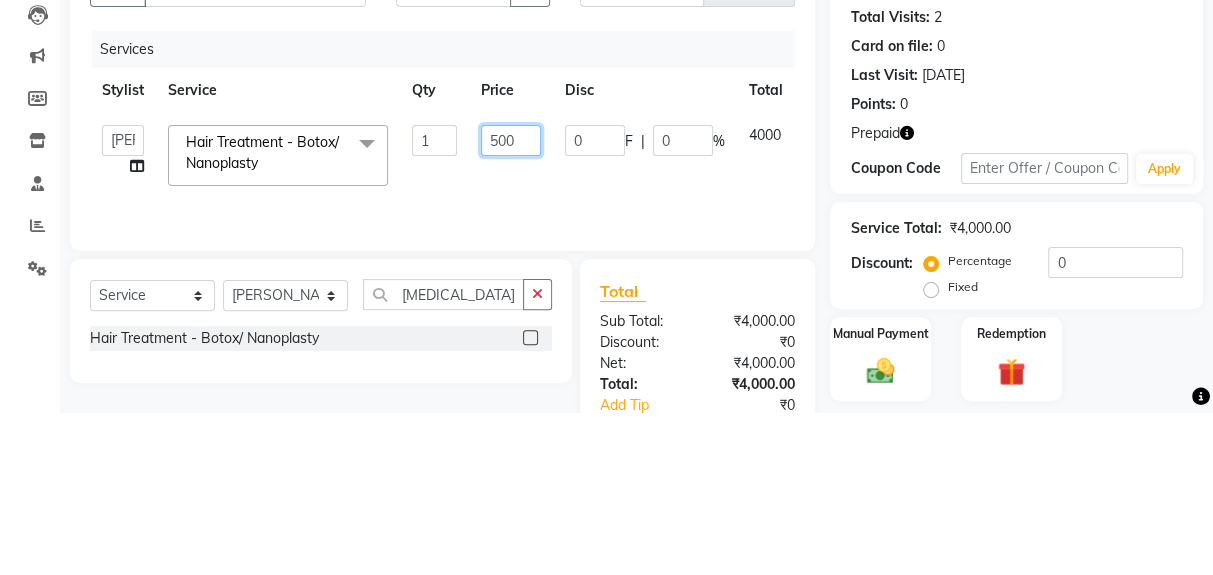 type on "5000" 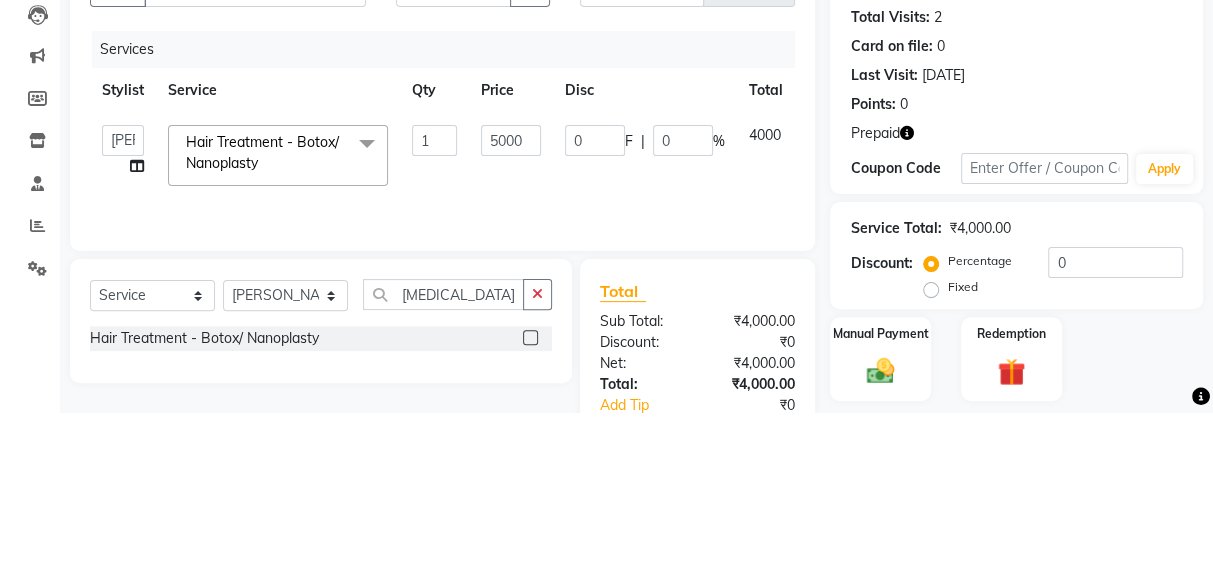 click on "Services Stylist Service Qty Price Disc Total Action  Deepak   [PERSON_NAME]   Jeet   Lalit   Lamu   [PERSON_NAME]   [PERSON_NAME]   Suraj  Hair Treatment - Botox/ Nanoplasty  x Women Hair Service - Hair Cut Women Hair Service - Hair Trimming Hair spa treatment Hair spa molecular  Style Moroccan argan Style dead see minerals Face massage Under arms waxing Head Wash - L’Oréal Head Wash - Sulphate Free Head Wash - Gk Styling - Blow Dry Styling - Ironing Styling - Curls Styling - Combo: Head Wash (L’Oréal) And Blow Dry Threading - Eyebrow/ Upper Lip/ Chin/ Forehead Threading - Side Locks Threading - Full Face Hair Colour - Majirel [DEMOGRAPHIC_DATA] Hair Colour - Inoa [DEMOGRAPHIC_DATA] Hair Colour - Application [DEMOGRAPHIC_DATA] Hair Colour - Majirel Hair Colour - Inoa Hair Colour - Application Hair Colour - [PERSON_NAME] Colour Hair Spa - L’Oréal Basic Hair Spa - Mythic Spa Hair Spa - Macadamia Spa / Moroccan Hair Treatment Hair Spa - Ola Plex Hair Treatment - Dandruff/ Hair Fall Treatment Hair Treatment - Smoothening Hair Treatment - Keratin" 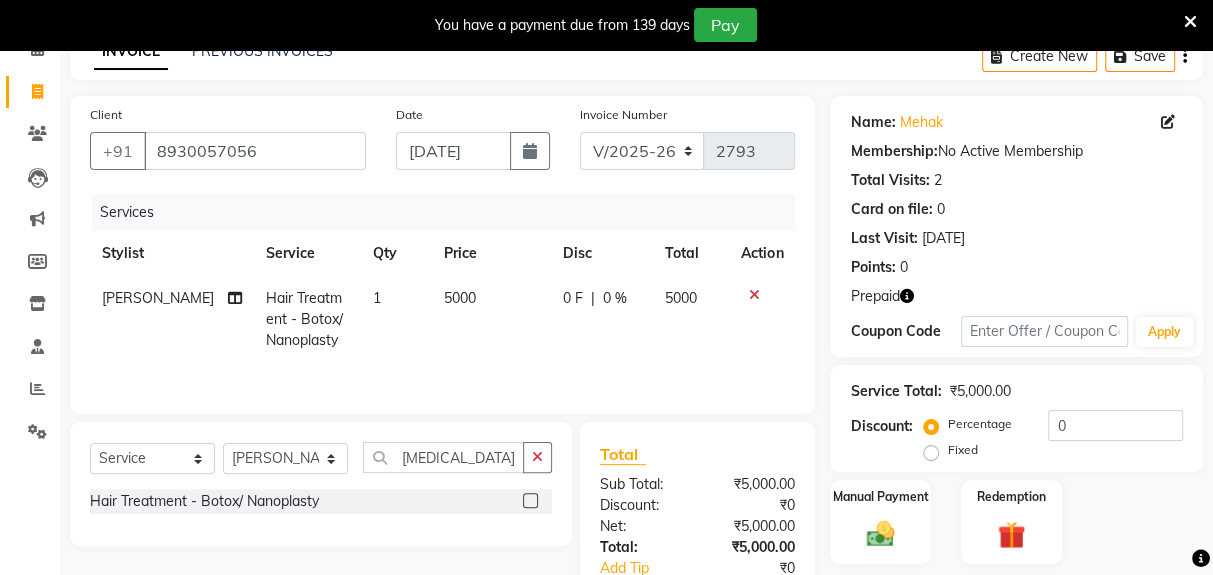 click 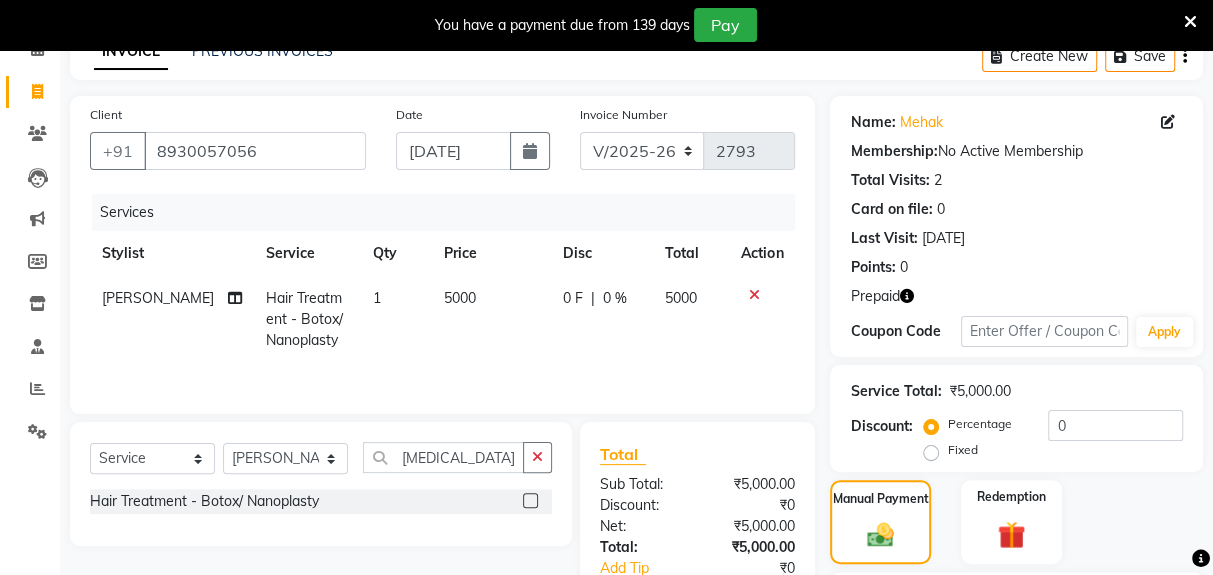 scroll, scrollTop: 203, scrollLeft: 0, axis: vertical 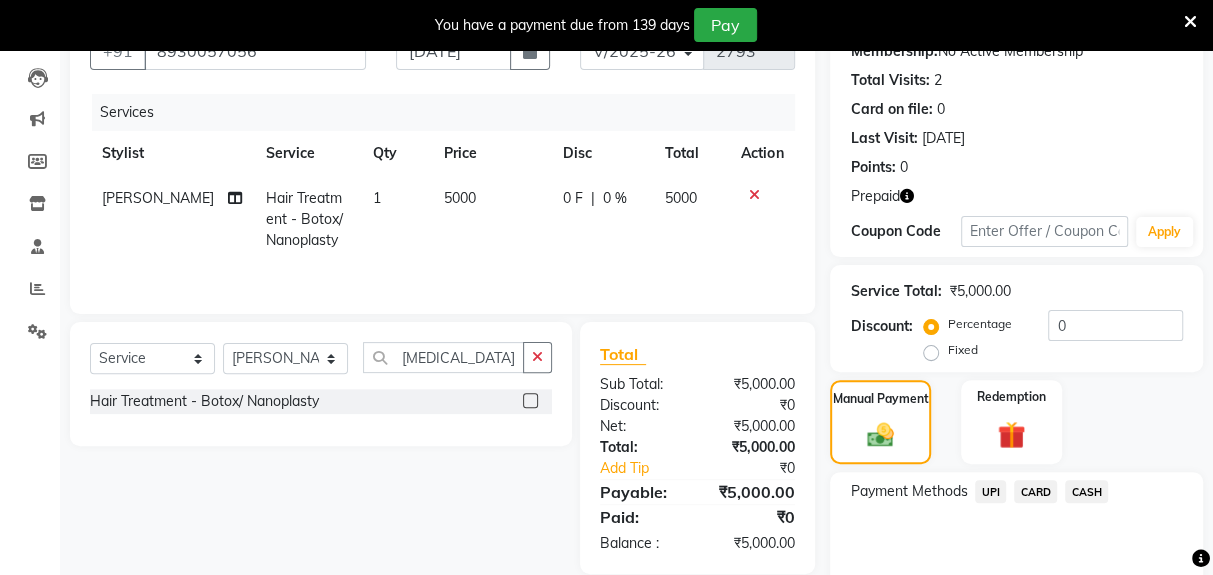 click on "Redemption" 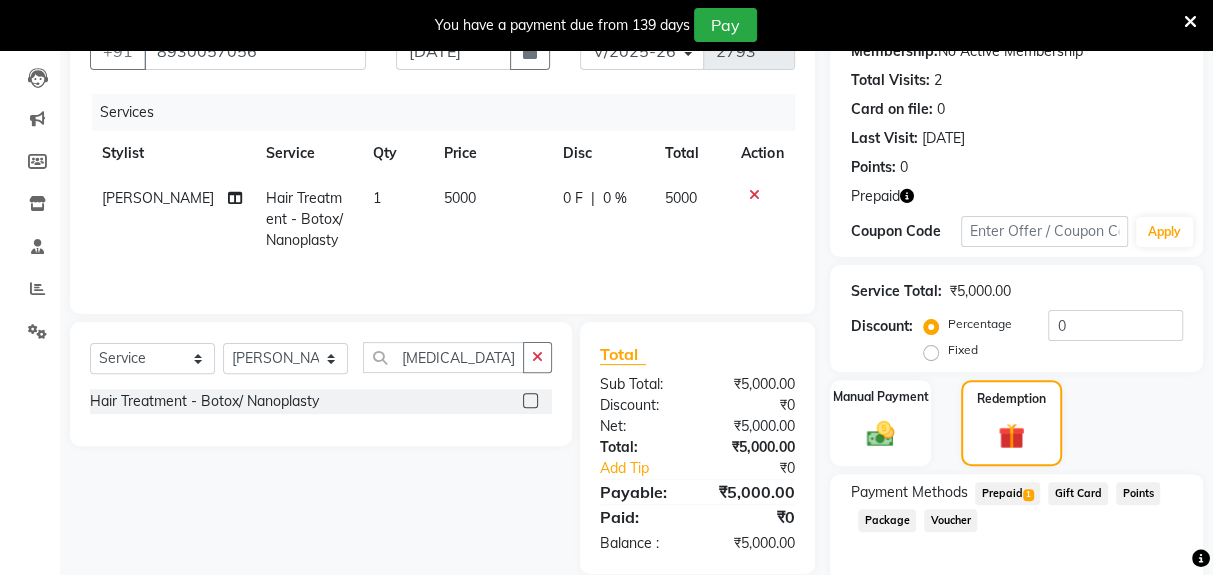 click on "Prepaid  1" 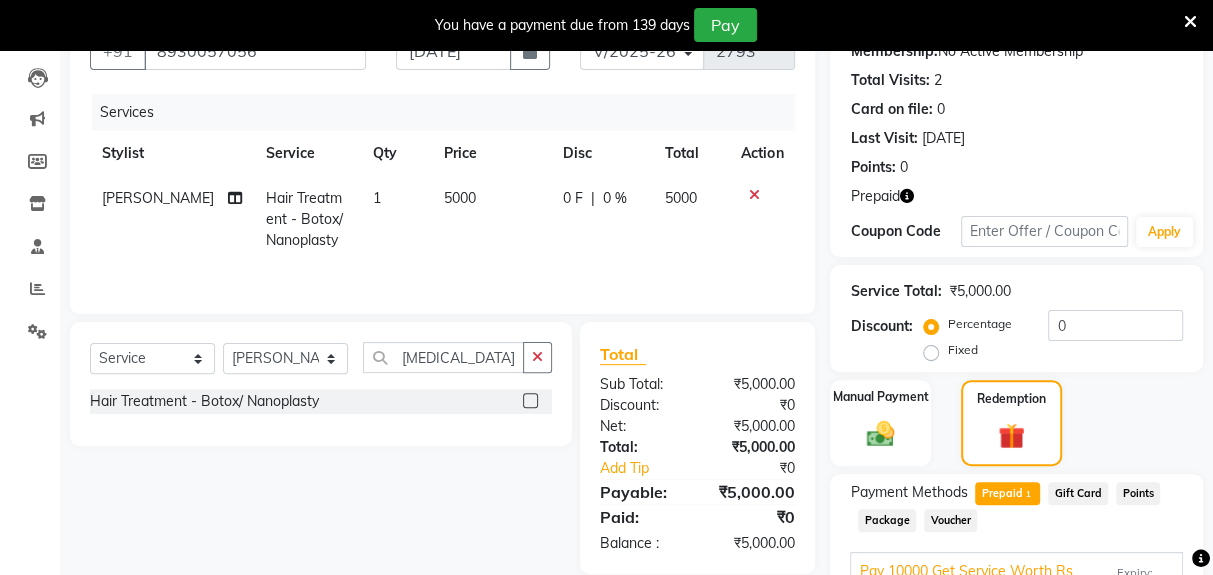 click on "Add" at bounding box center (1135, 622) 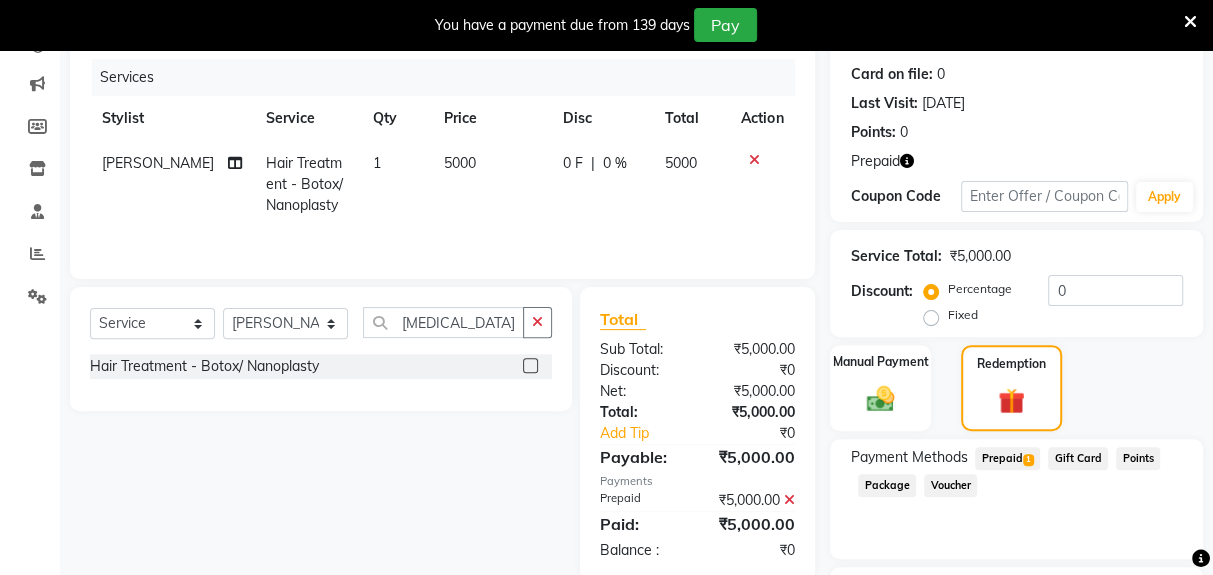 scroll, scrollTop: 317, scrollLeft: 0, axis: vertical 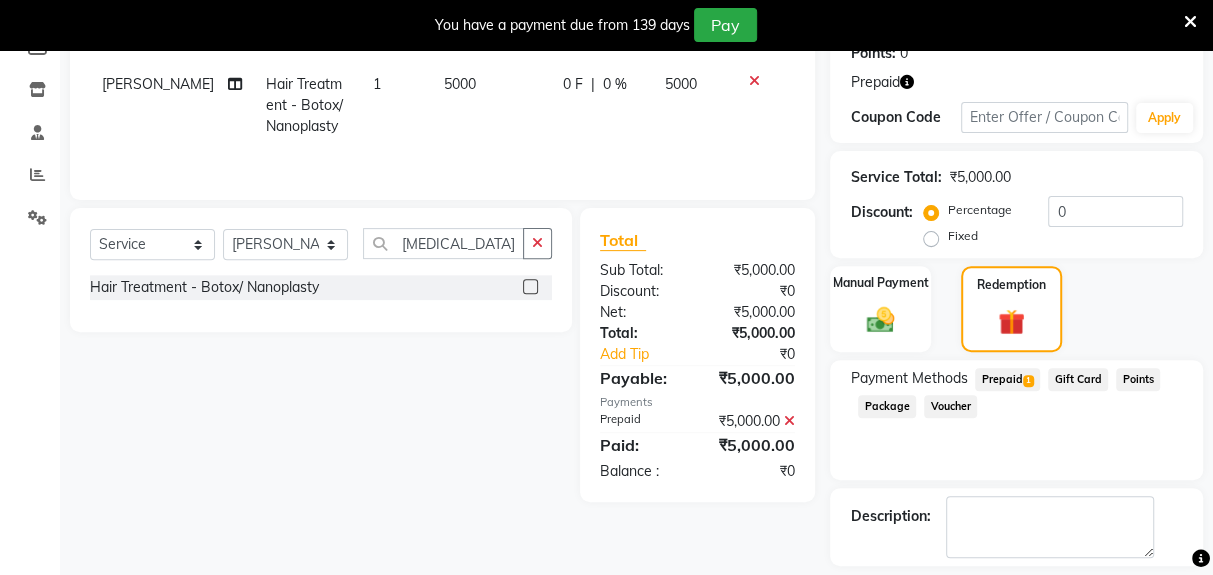 click on "Checkout" 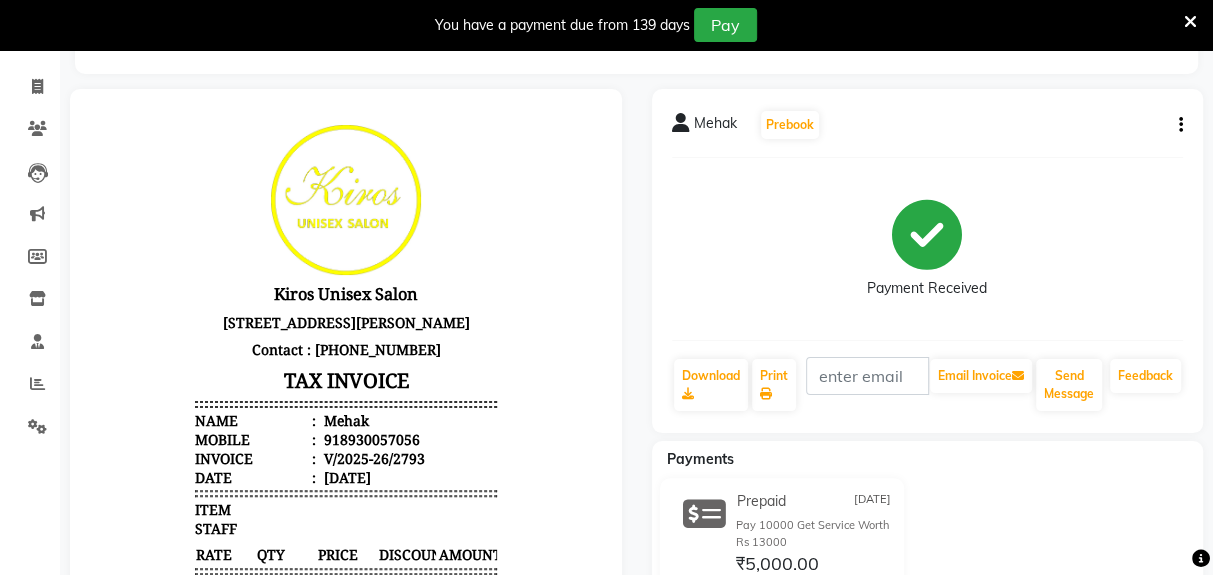scroll, scrollTop: 0, scrollLeft: 0, axis: both 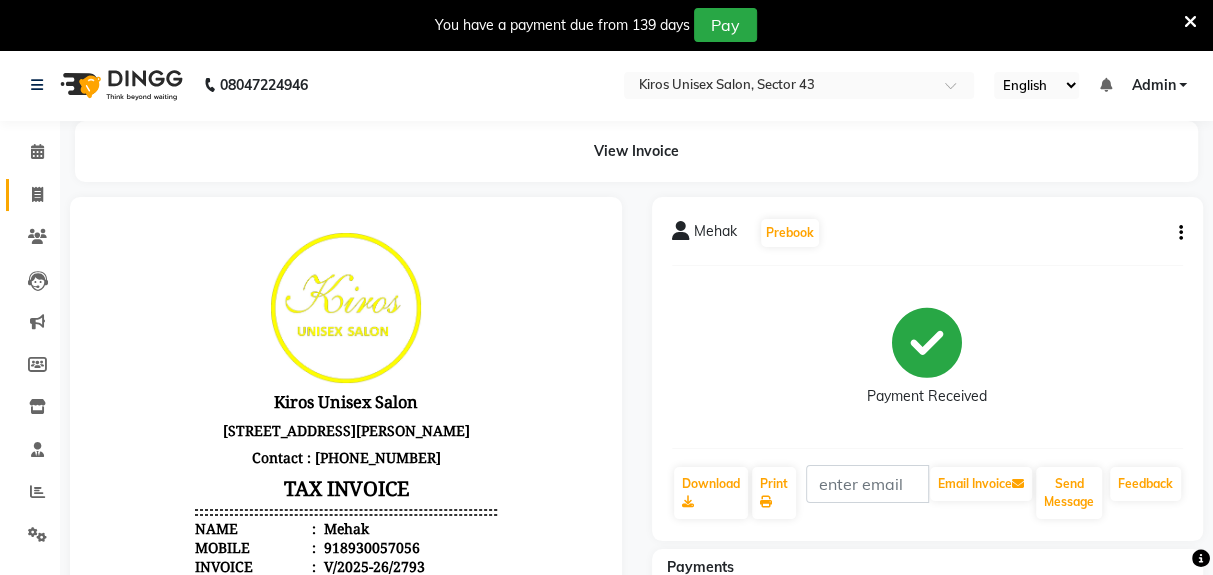 click 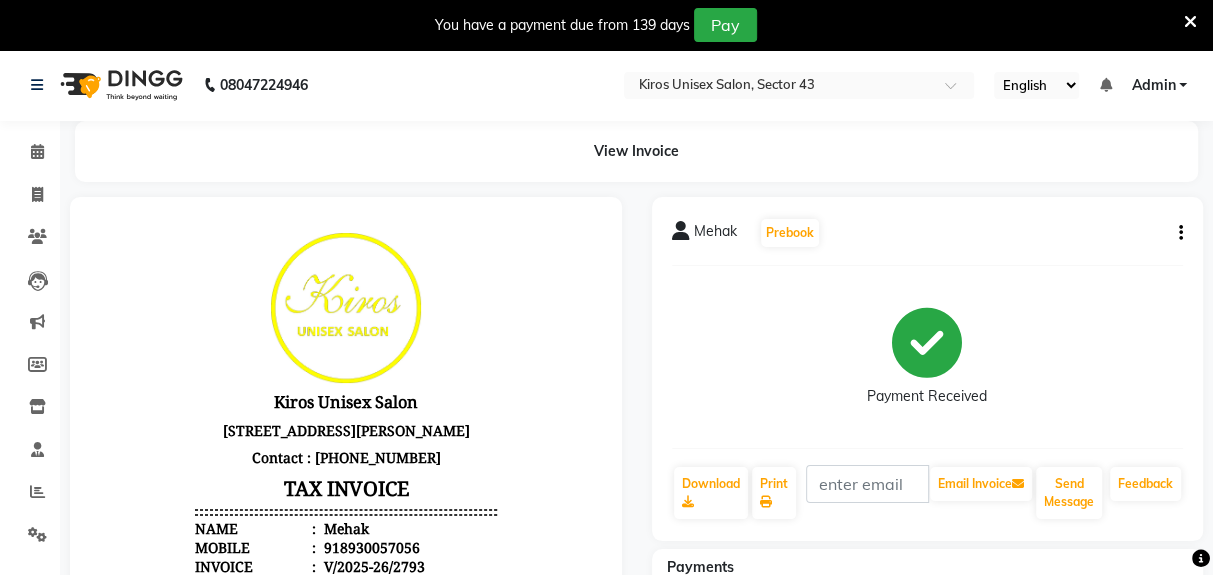 select on "service" 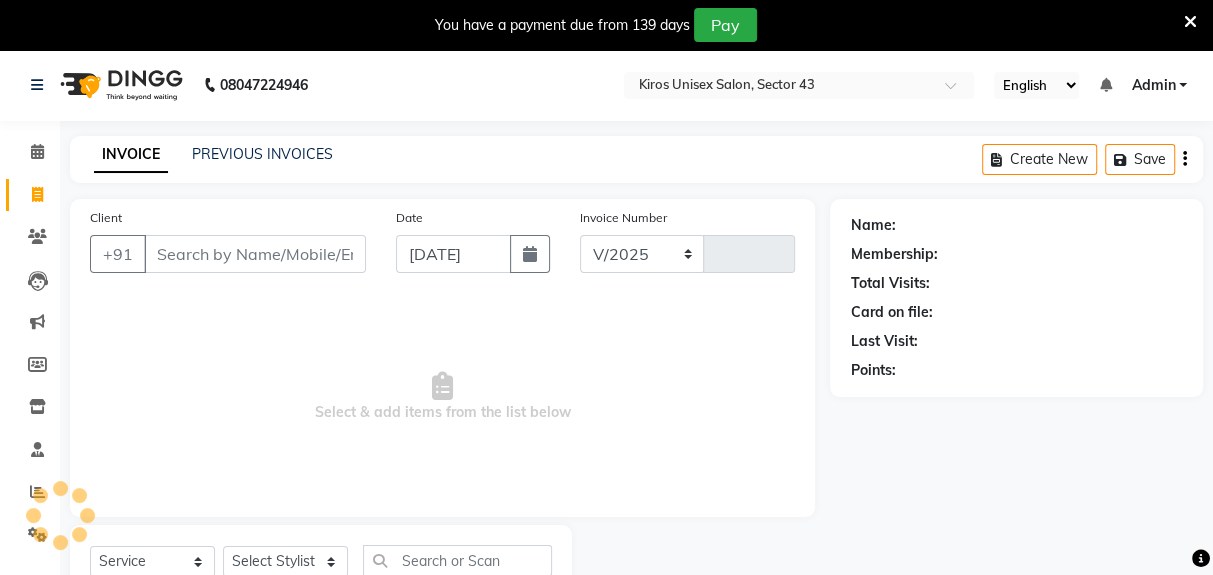 scroll, scrollTop: 73, scrollLeft: 0, axis: vertical 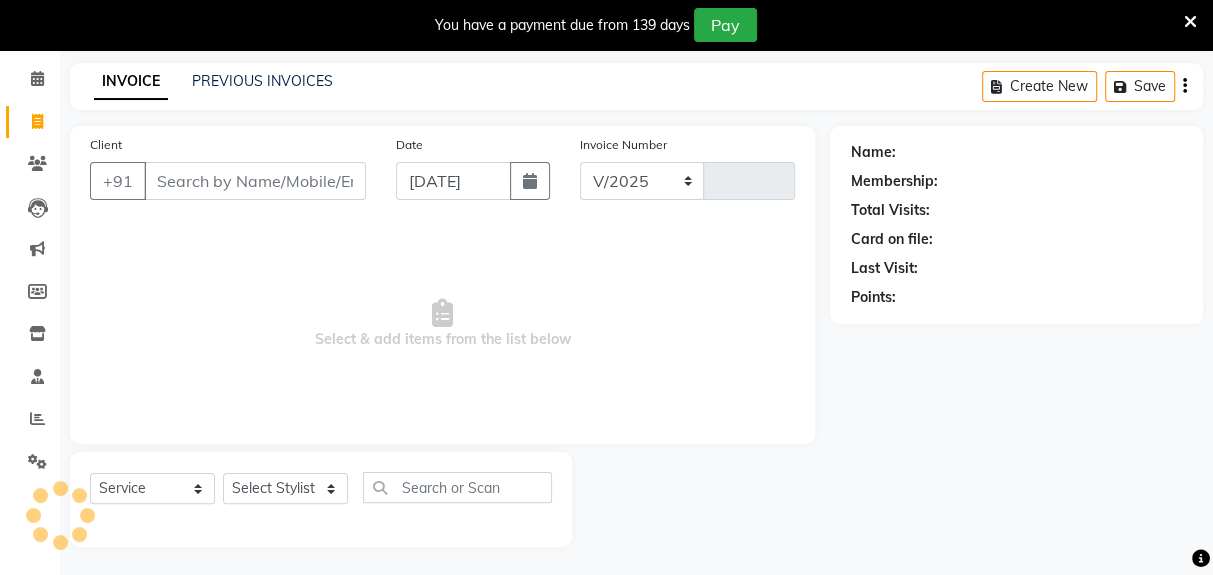select on "5694" 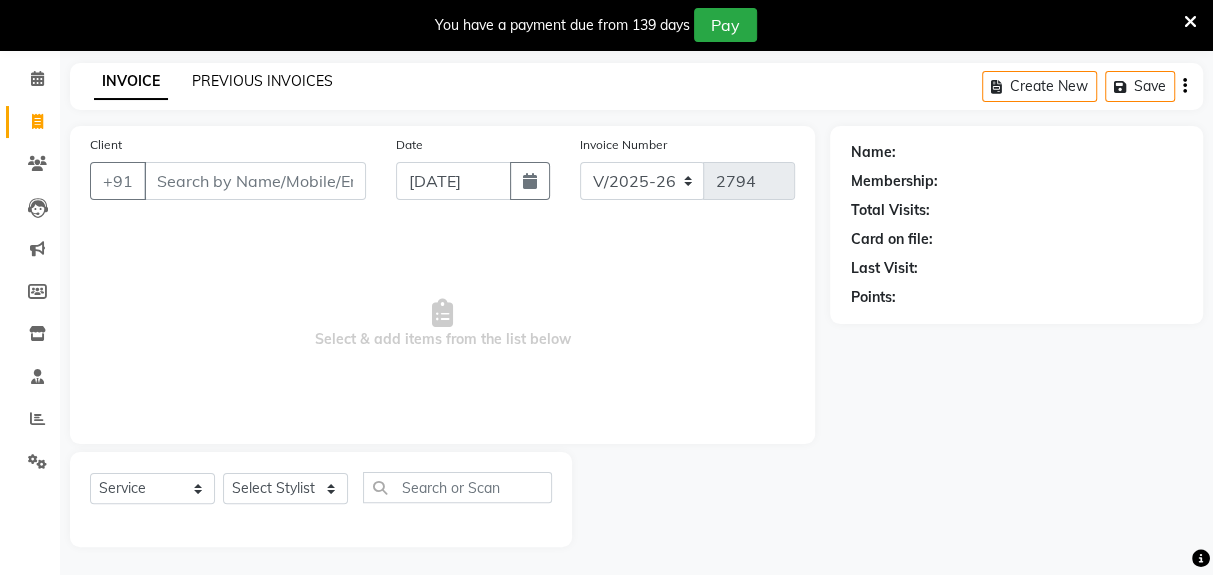 click on "PREVIOUS INVOICES" 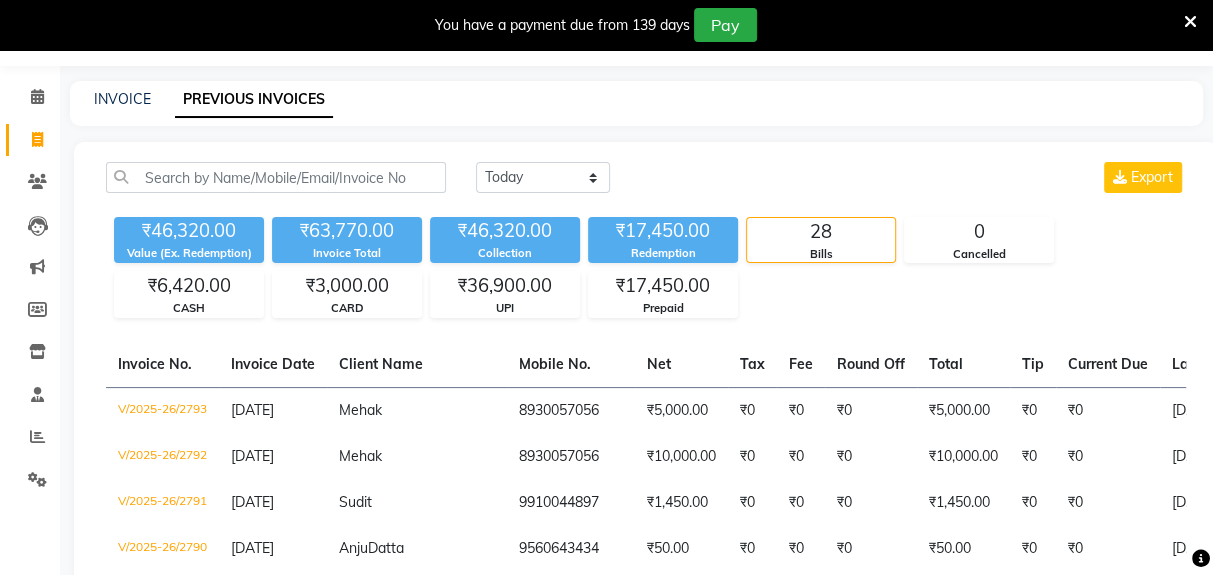 scroll, scrollTop: 0, scrollLeft: 0, axis: both 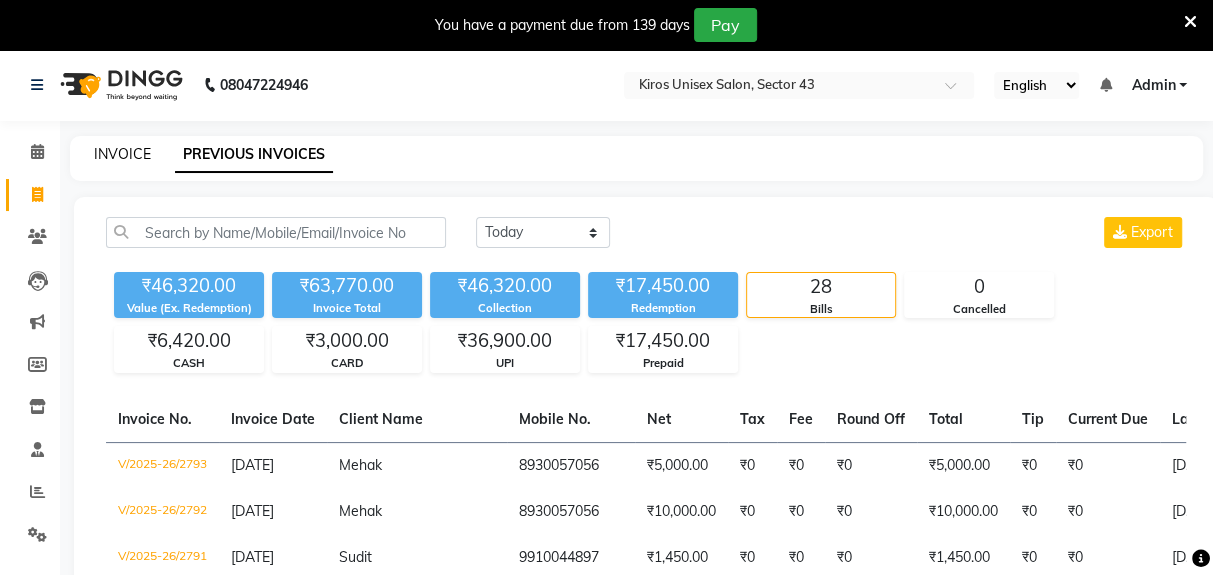click on "INVOICE" 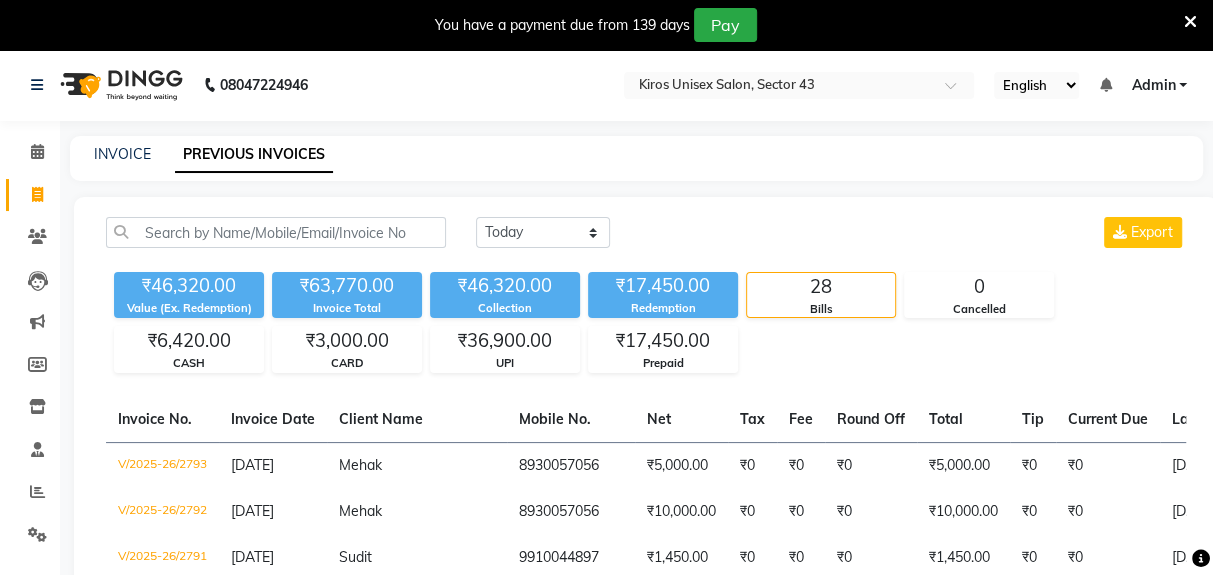 select on "service" 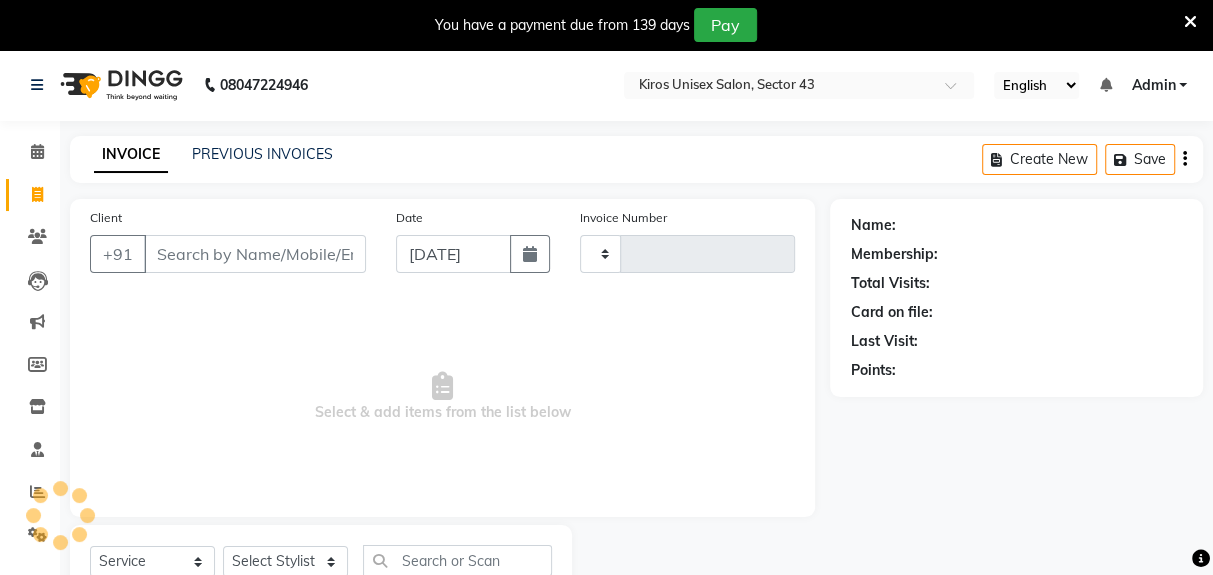 type on "2794" 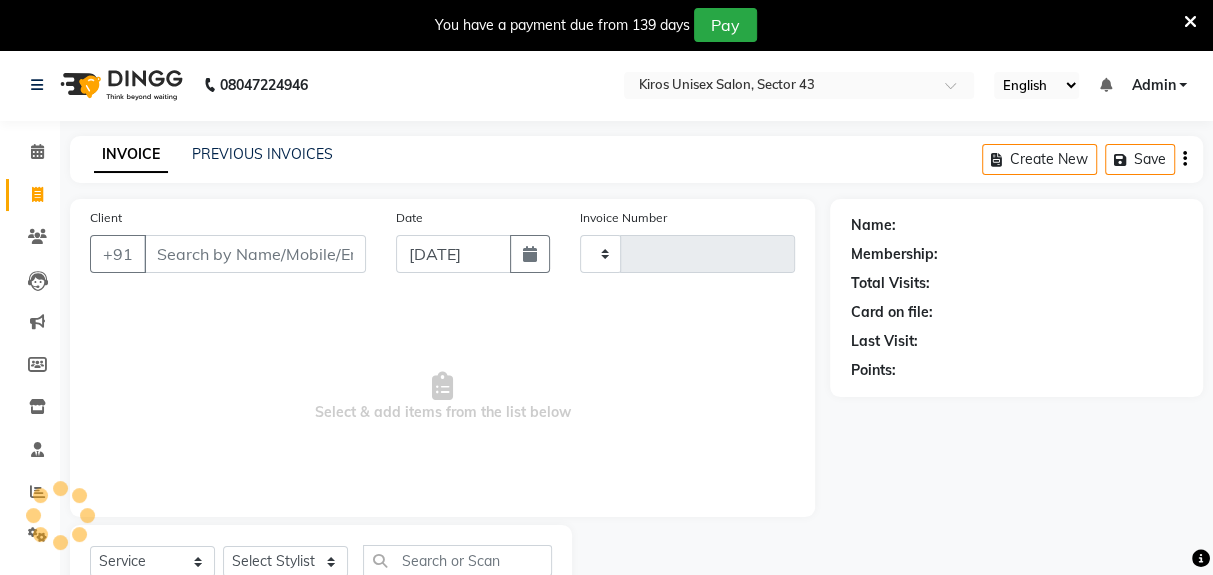 select on "5694" 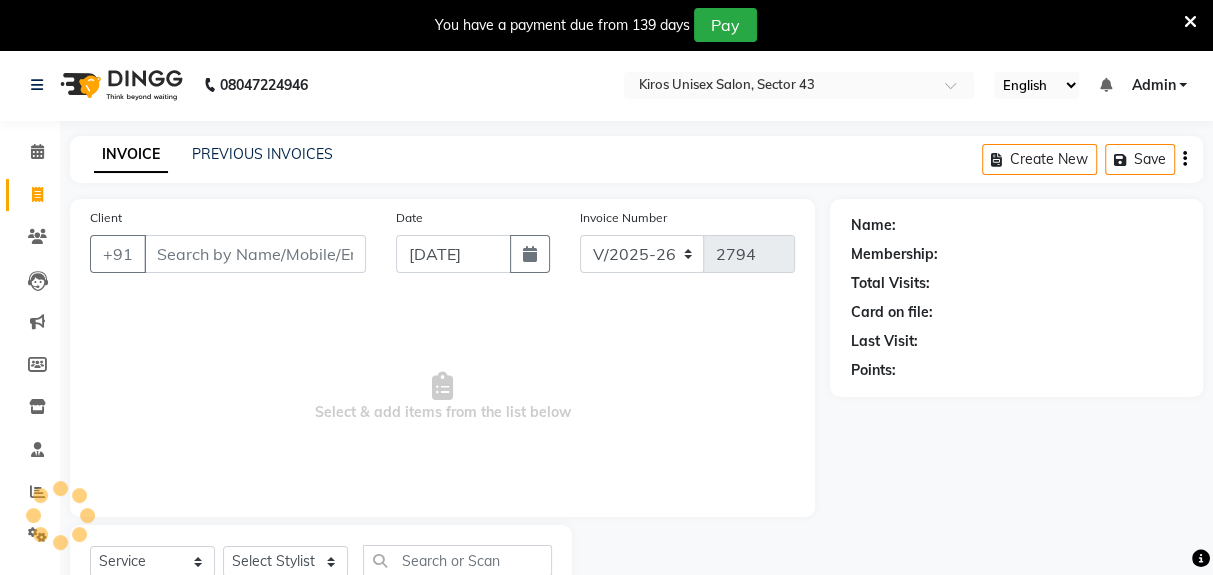 scroll, scrollTop: 73, scrollLeft: 0, axis: vertical 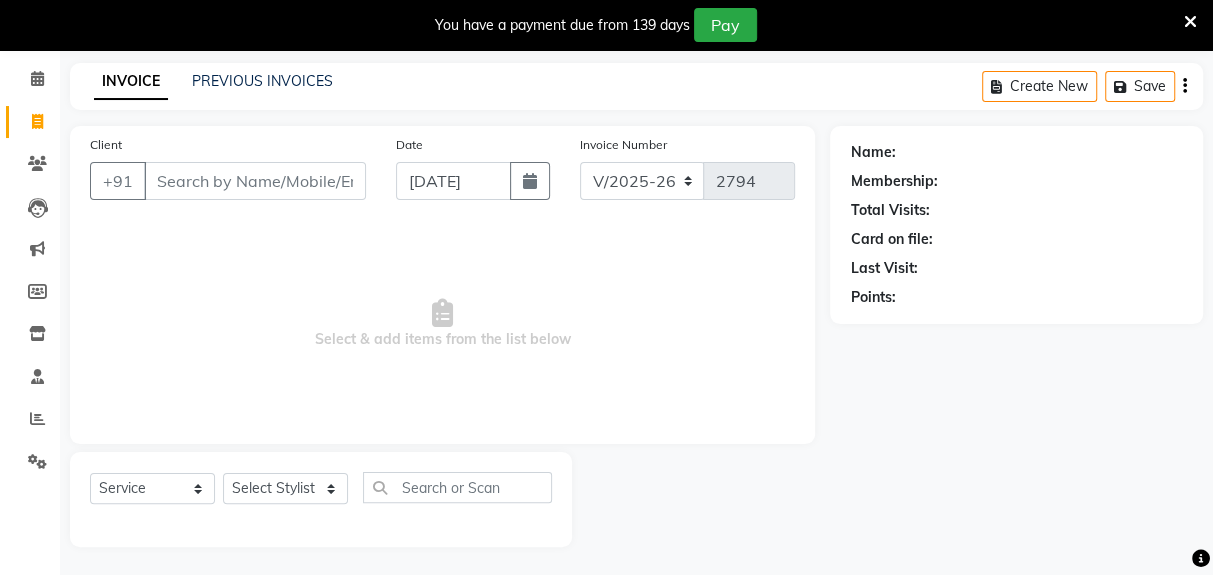click on "Client" at bounding box center [255, 181] 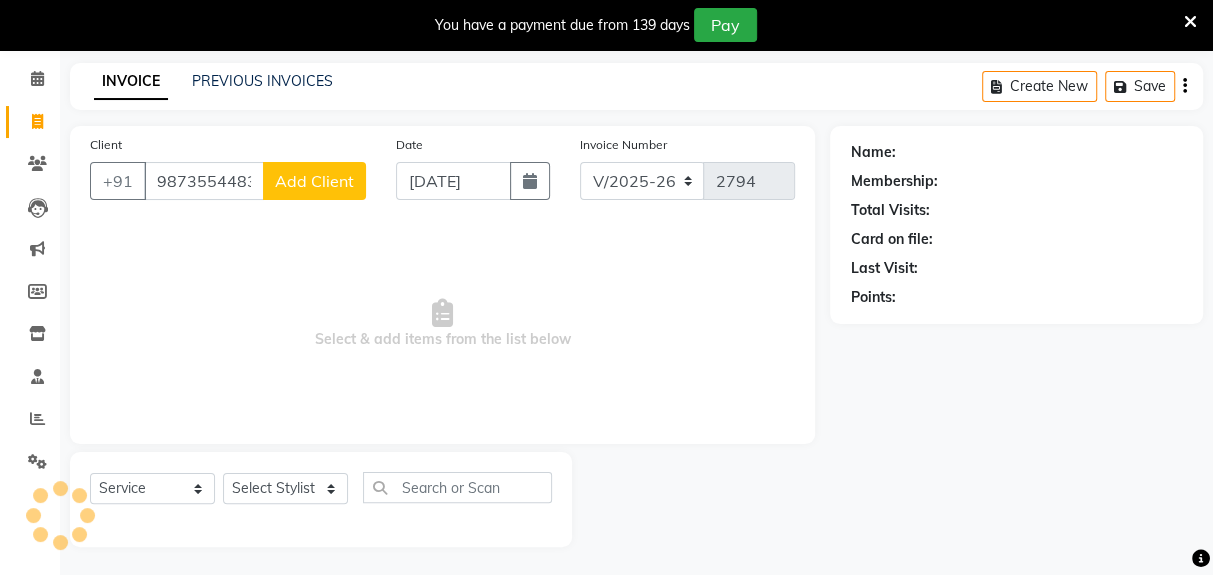 type on "9873554483" 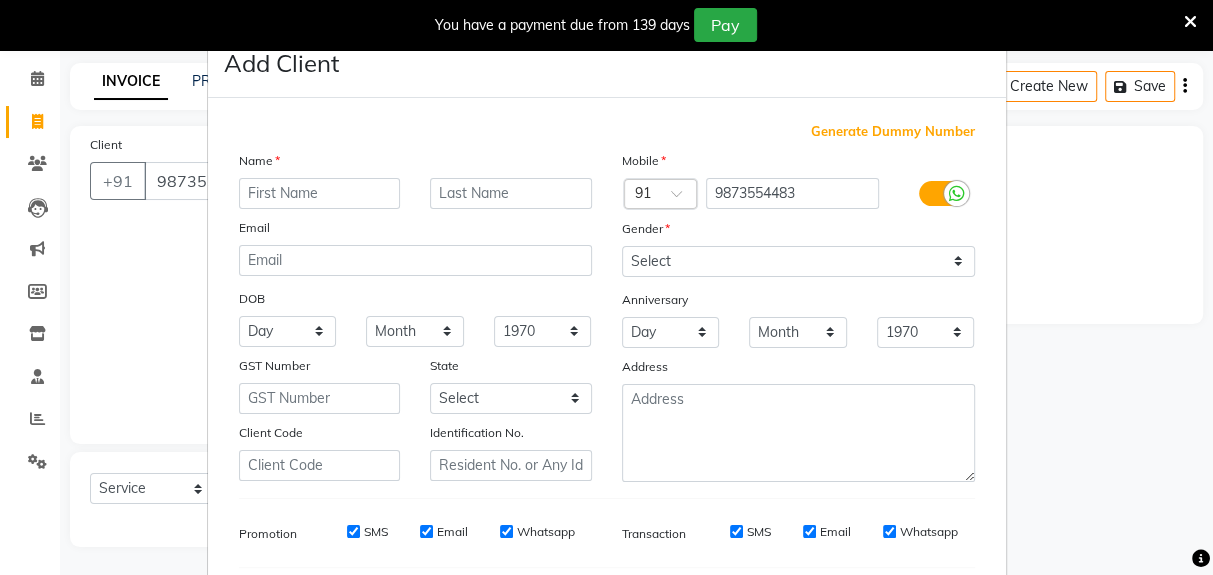click on "Generate Dummy Number" at bounding box center [607, 132] 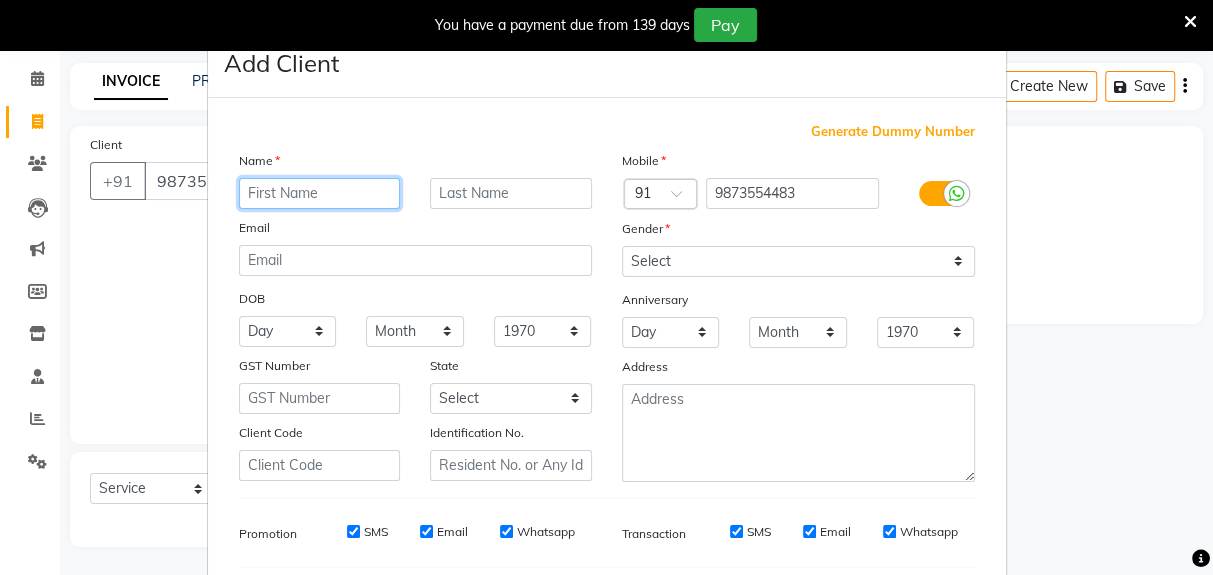 click at bounding box center (320, 193) 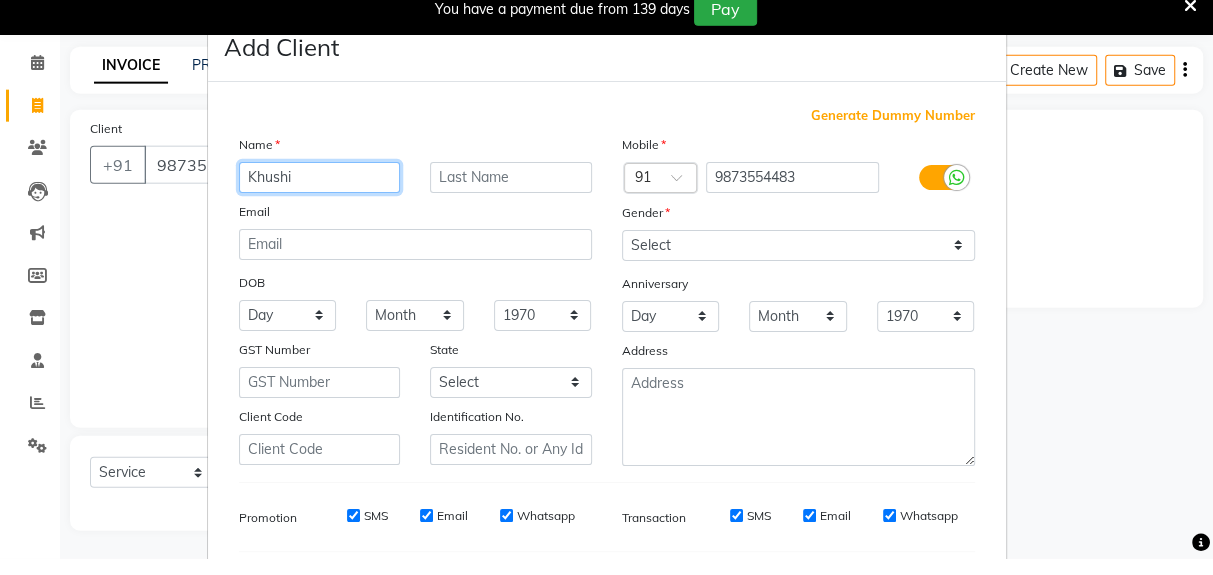 scroll, scrollTop: 73, scrollLeft: 0, axis: vertical 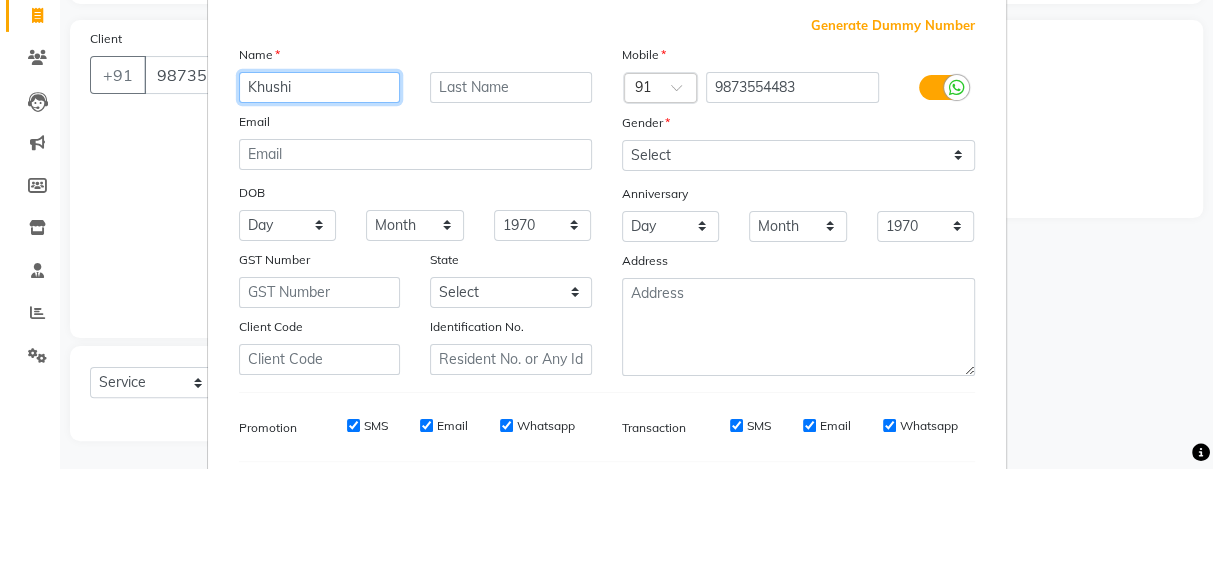 type on "Khushi" 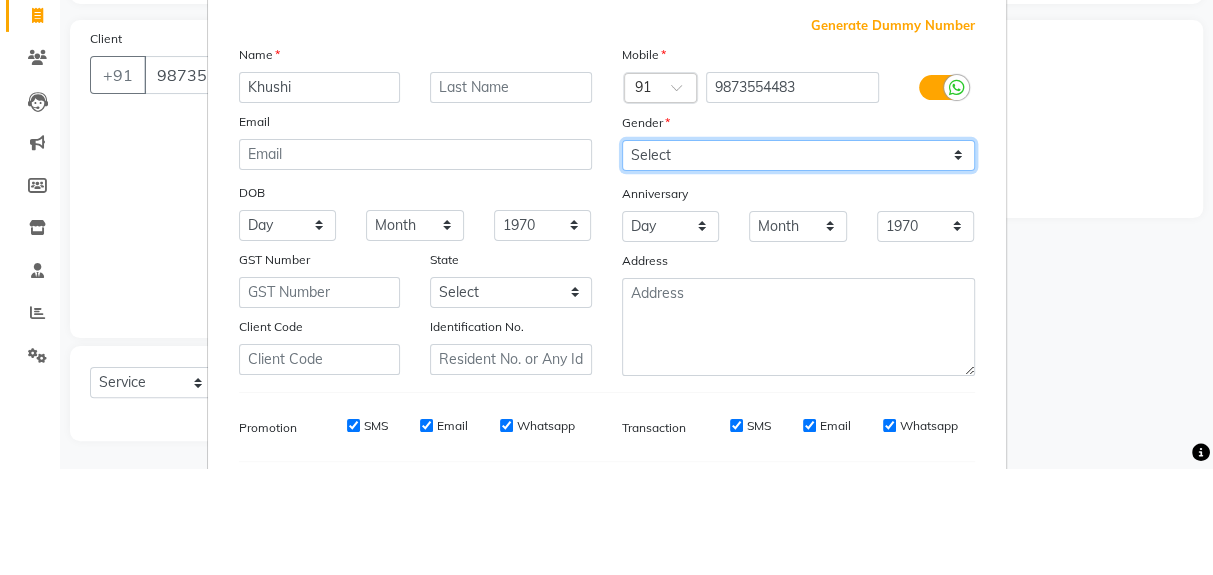 click on "Select [DEMOGRAPHIC_DATA] [DEMOGRAPHIC_DATA] Other Prefer Not To Say" at bounding box center [798, 261] 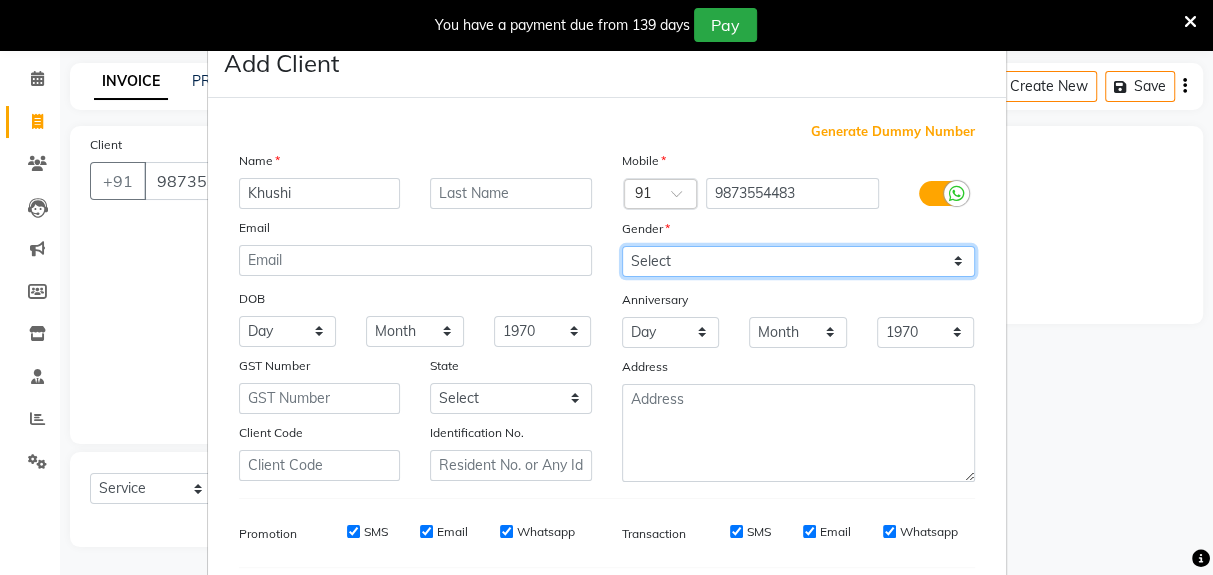 scroll, scrollTop: 10, scrollLeft: 0, axis: vertical 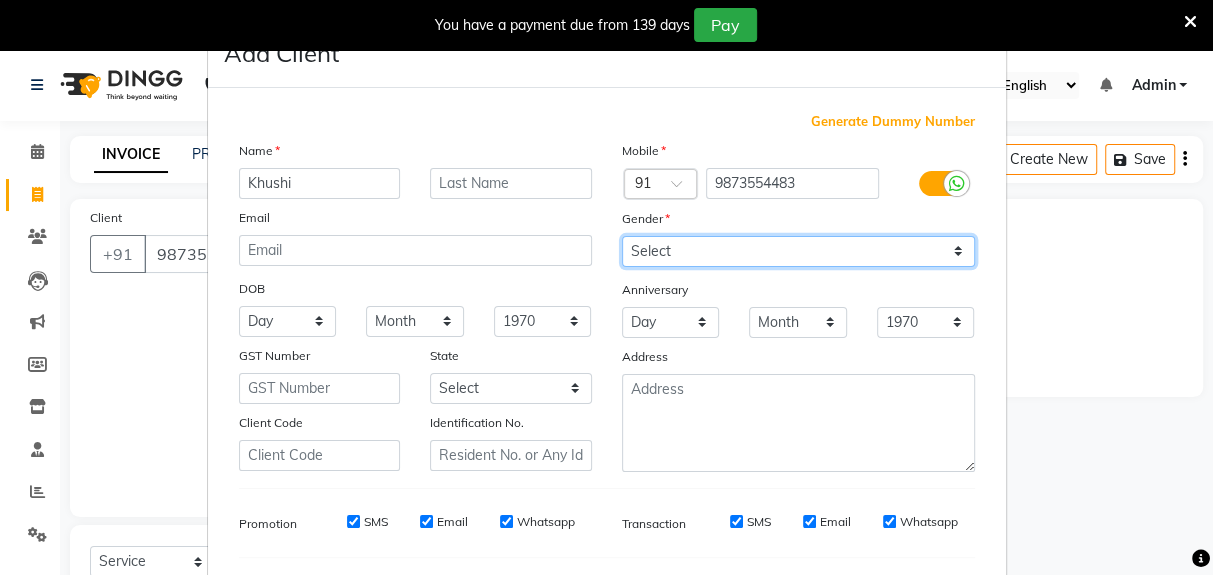 click on "Select [DEMOGRAPHIC_DATA] [DEMOGRAPHIC_DATA] Other Prefer Not To Say" at bounding box center [798, 251] 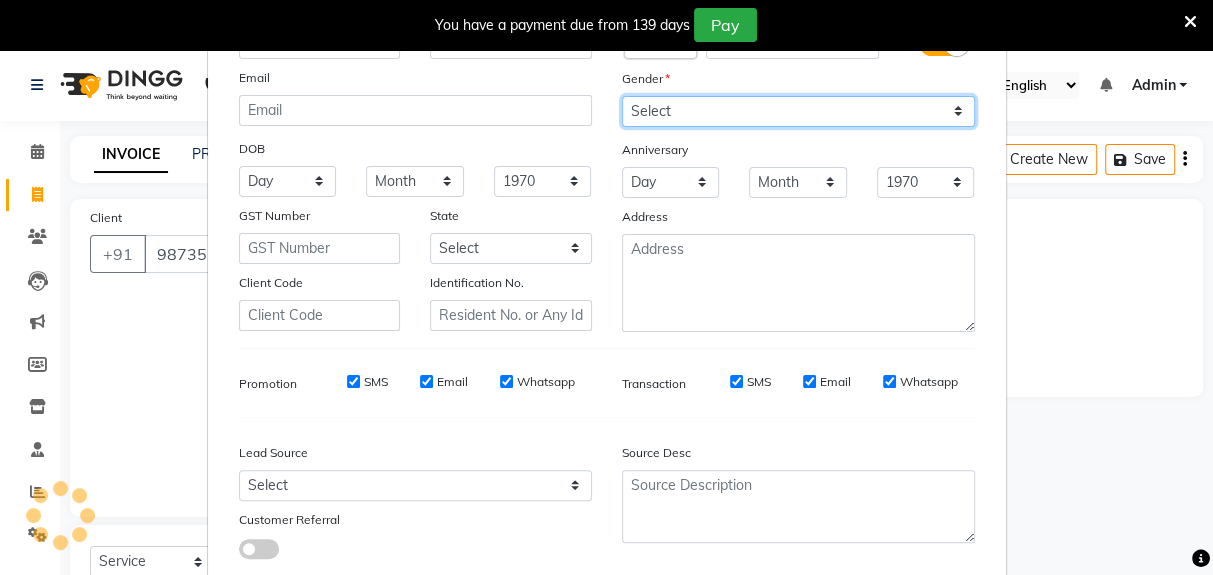 scroll, scrollTop: 180, scrollLeft: 0, axis: vertical 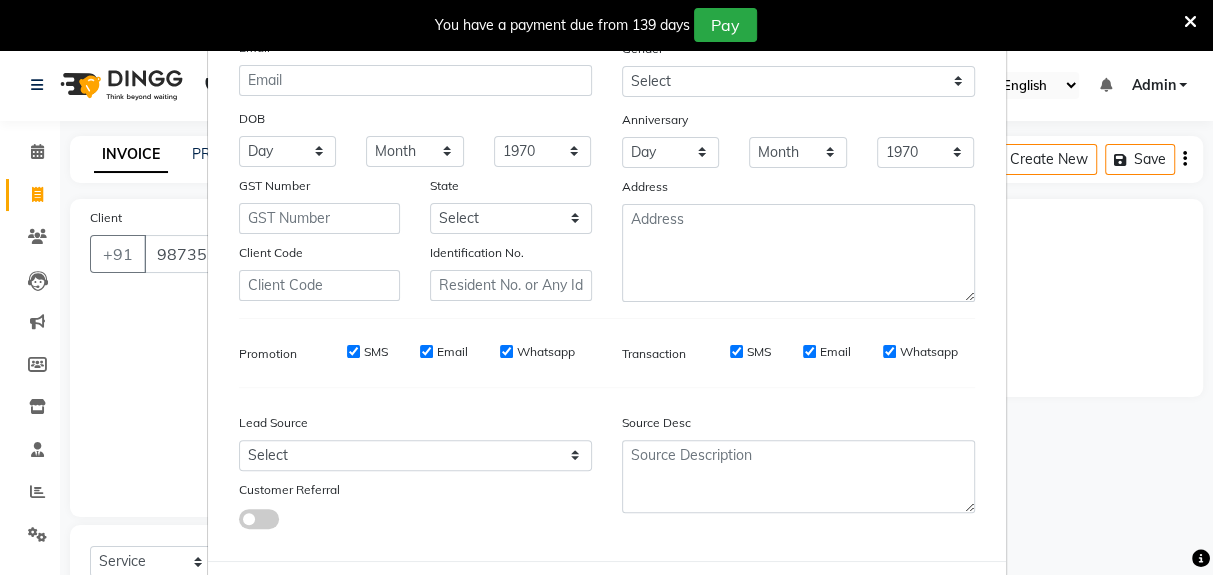 click on "Add" at bounding box center [873, 601] 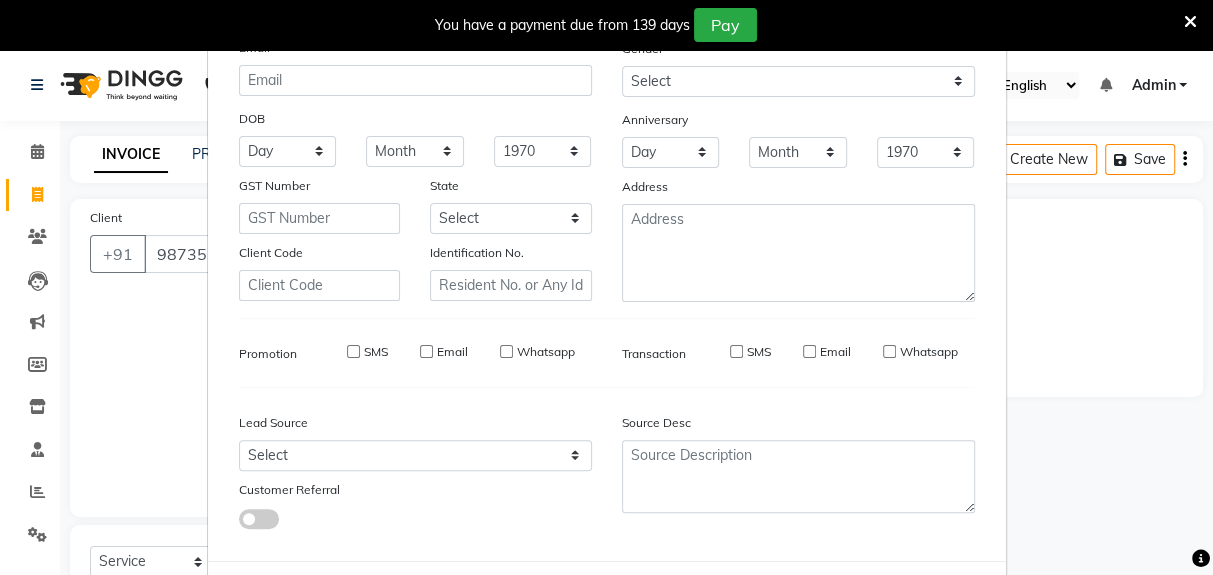 type 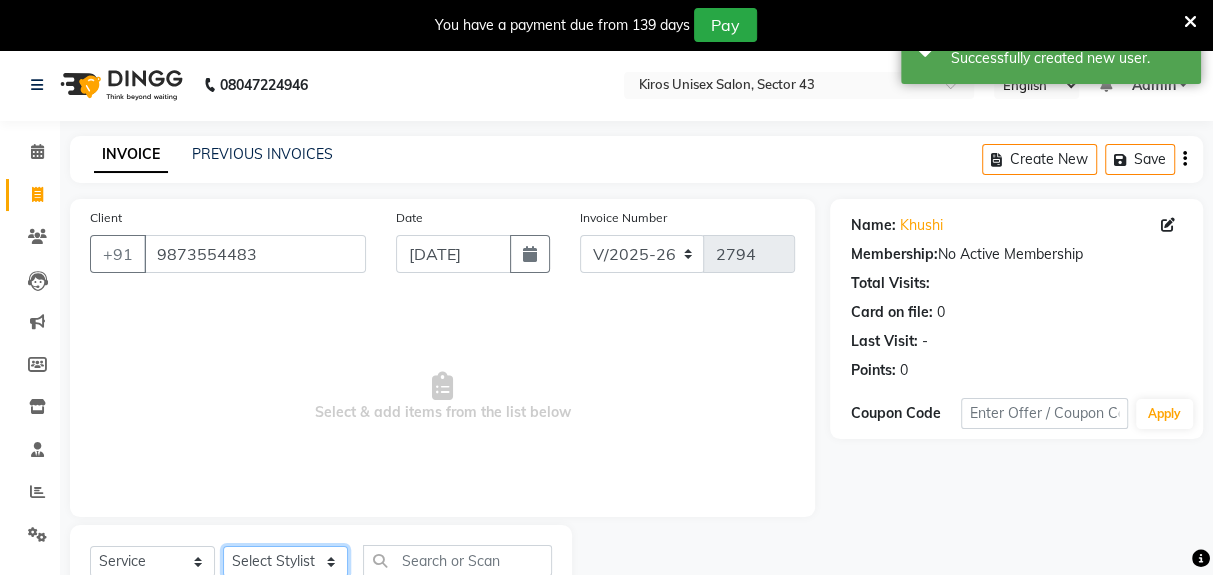 click on "Select Stylist Deepak [PERSON_NAME] [PERSON_NAME] Lamu [PERSON_NAME] [PERSON_NAME] Suraj" 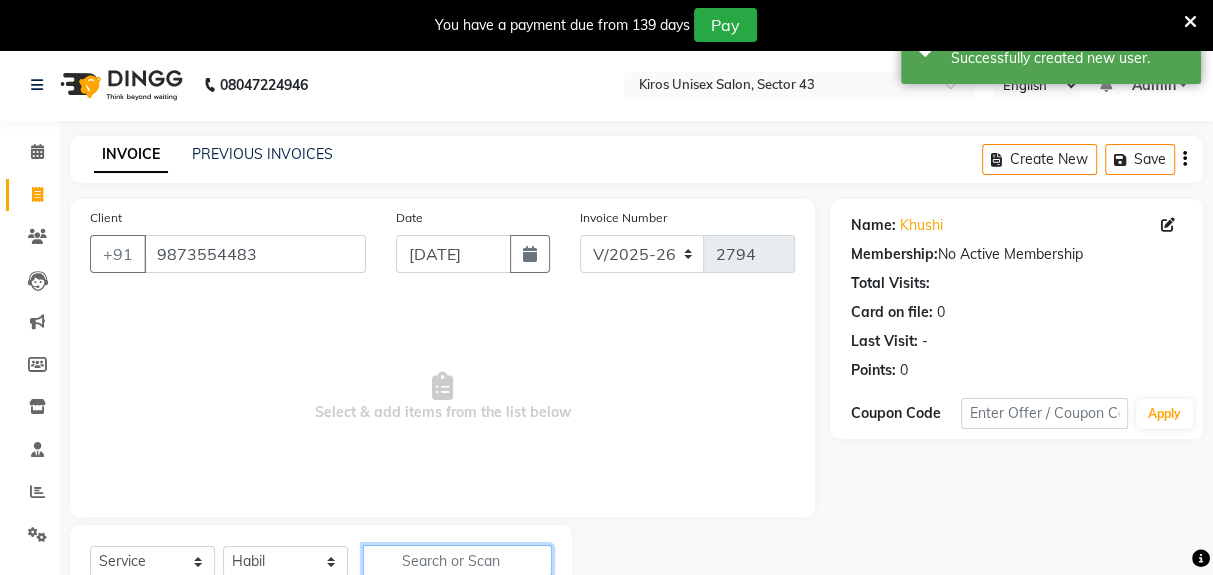 click 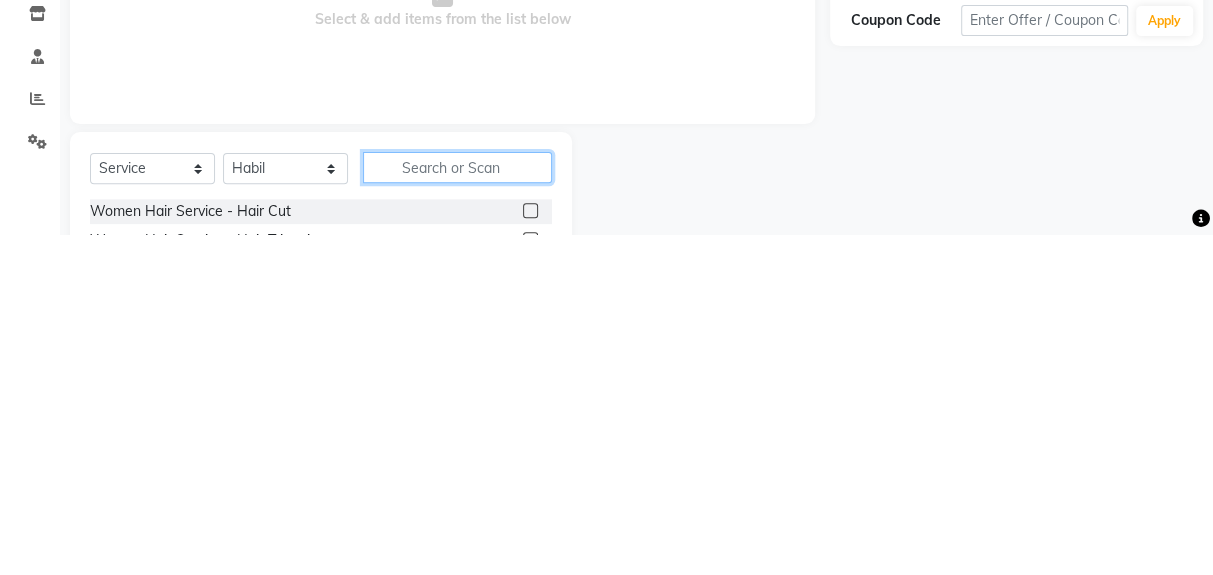 scroll, scrollTop: 101, scrollLeft: 0, axis: vertical 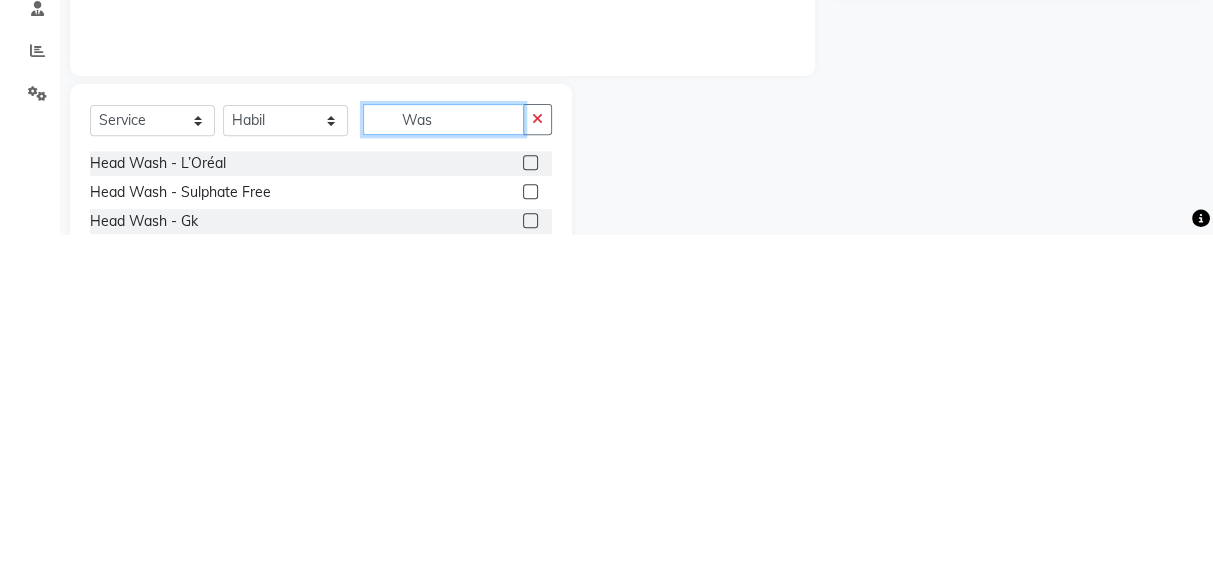 type on "Was" 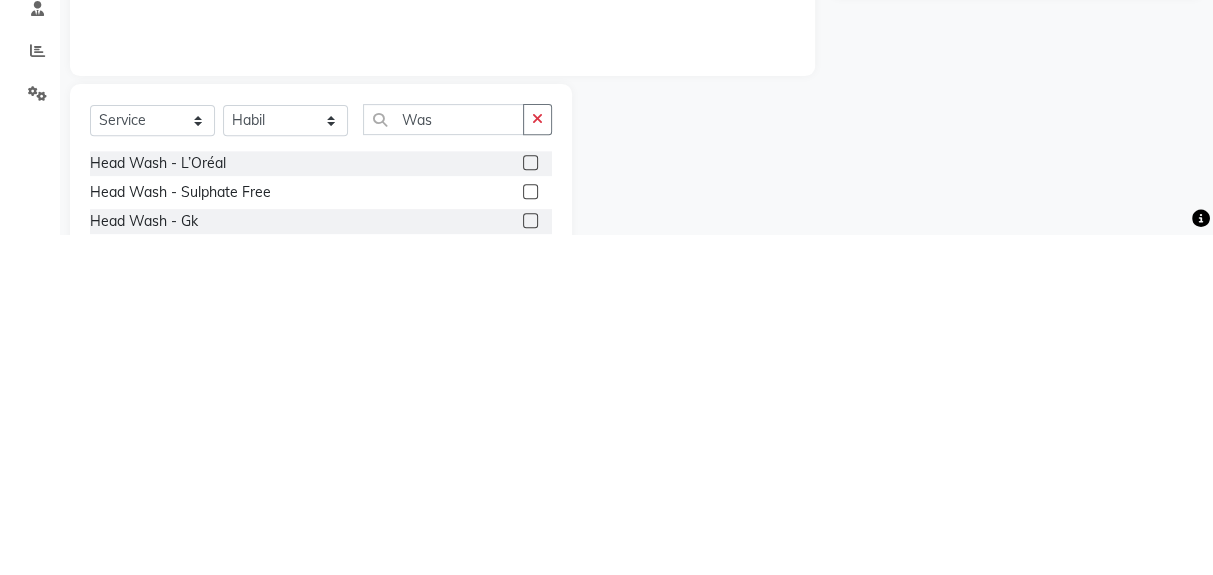 click 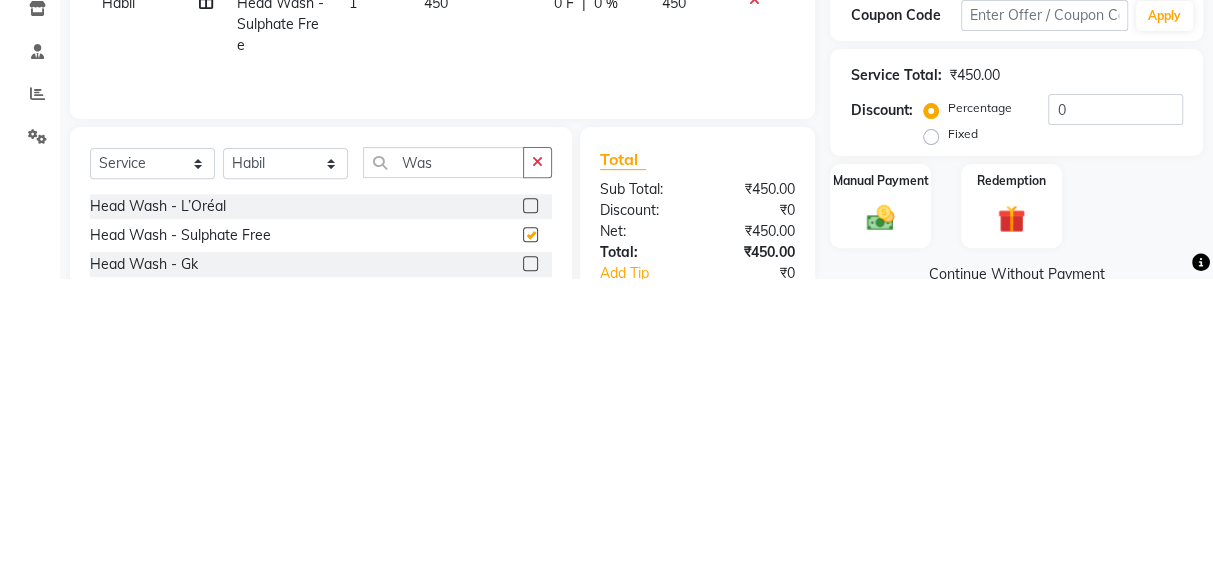 scroll, scrollTop: 101, scrollLeft: 0, axis: vertical 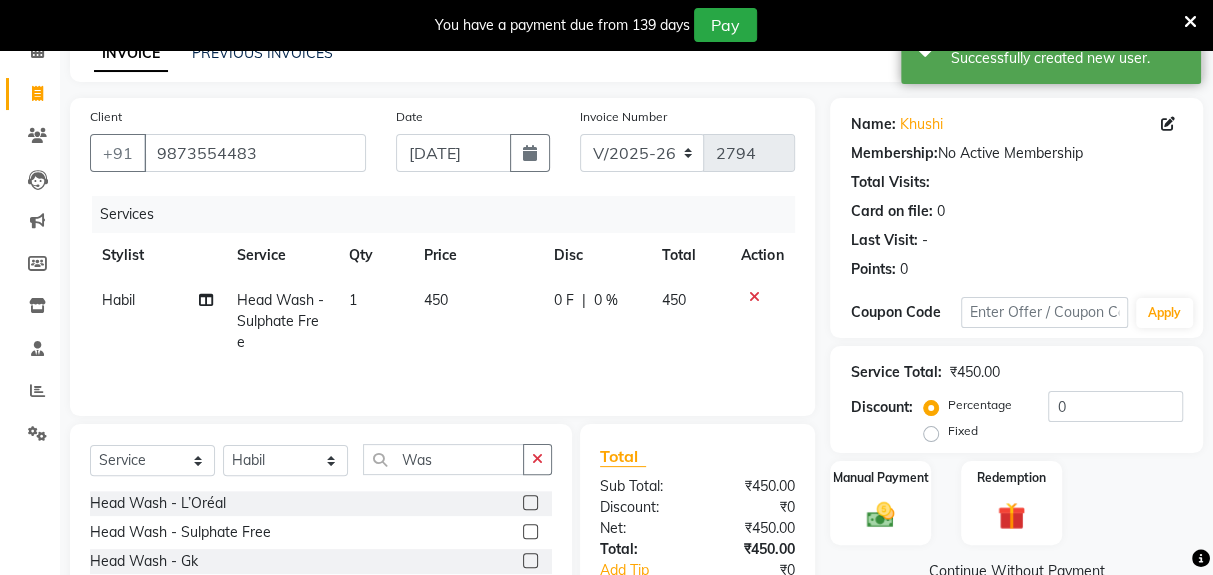 checkbox on "false" 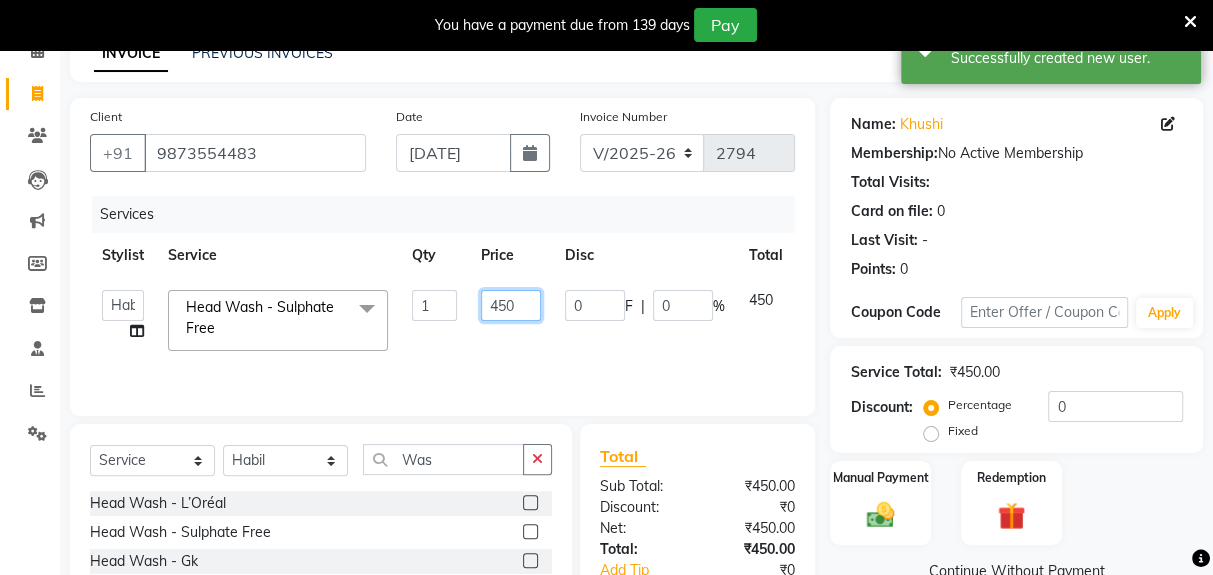 click on "450" 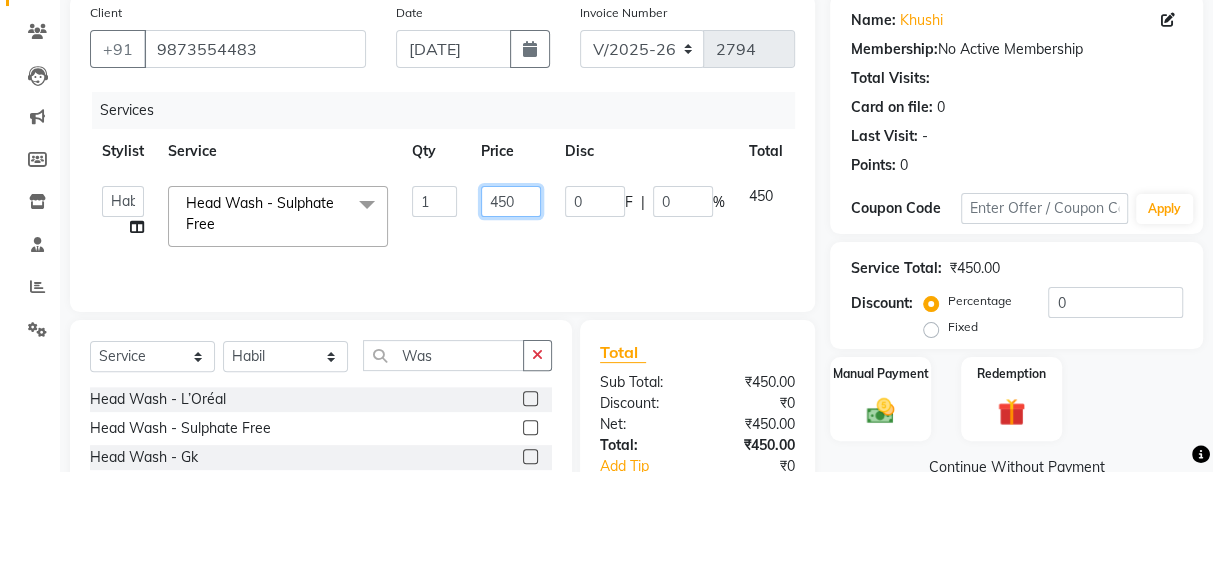 scroll, scrollTop: 101, scrollLeft: 0, axis: vertical 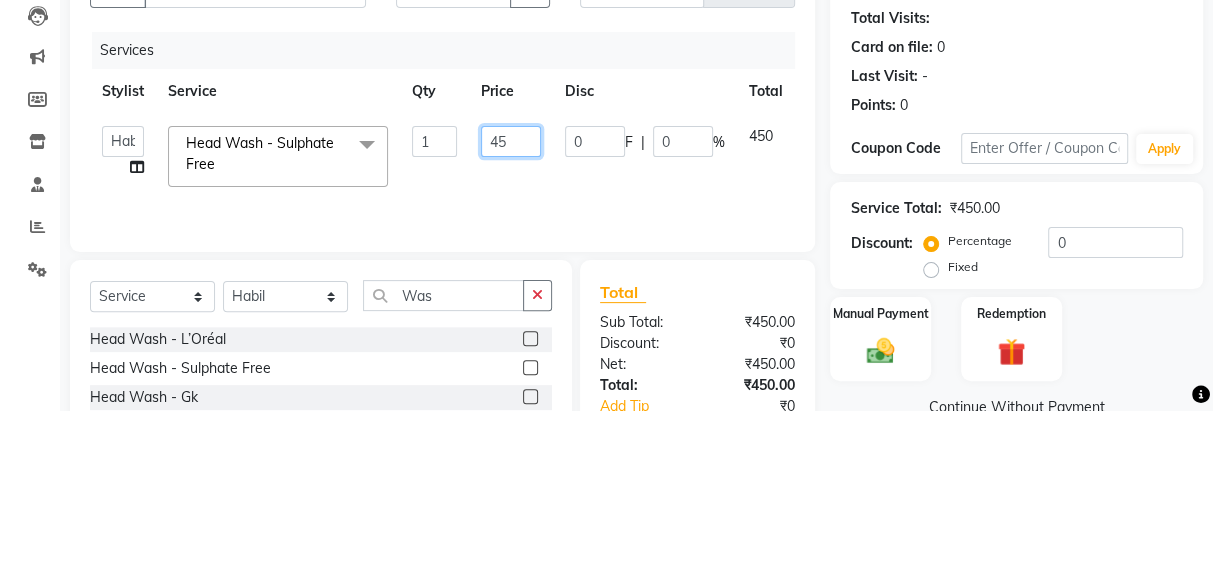 type on "4" 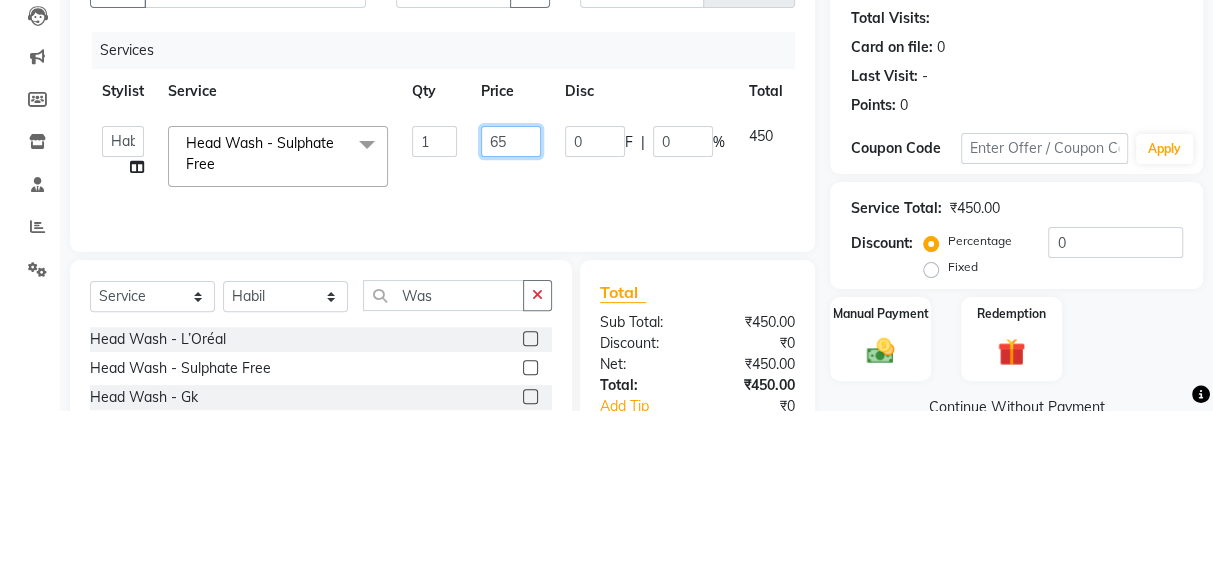 type on "650" 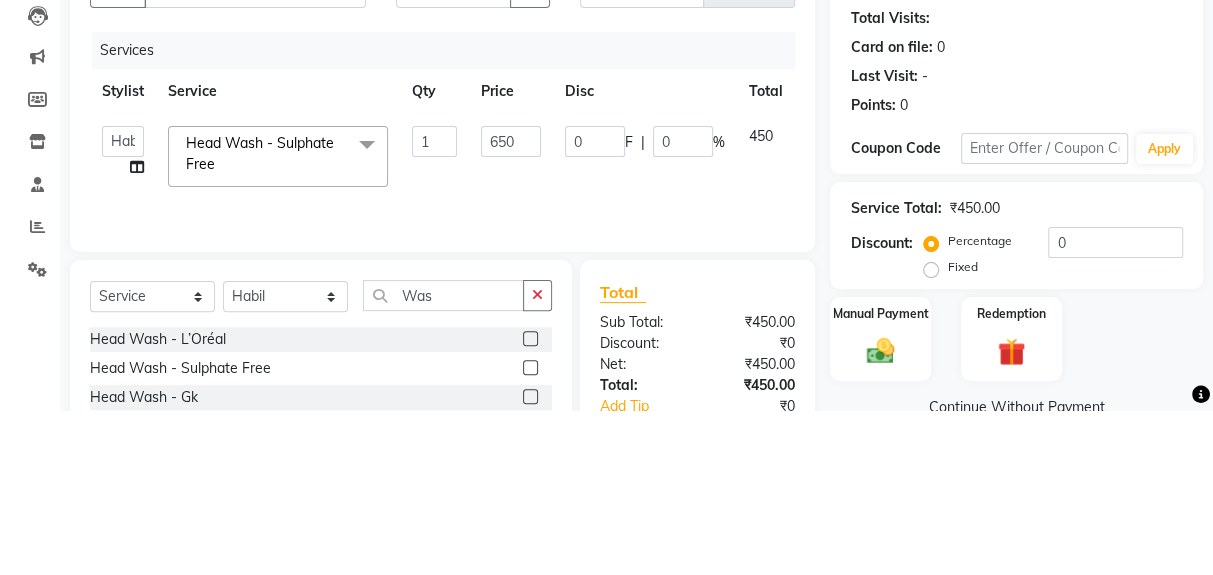 click on "Deepak   [PERSON_NAME]   Jeet   Lalit   Lamu   [PERSON_NAME]   [PERSON_NAME]   Suraj  Head Wash - Sulphate Free  x Women Hair Service - Hair Cut Women Hair Service - Hair Trimming Hair spa treatment Hair spa molecular  Style Moroccan argan Style dead see minerals Face massage Under arms waxing Head Wash - L’Oréal Head Wash - Sulphate Free Head Wash - Gk Styling - Blow Dry Styling - Ironing Styling - Curls Styling - Combo: Head Wash (L’Oréal) And Blow Dry Threading - Eyebrow/ Upper Lip/ Chin/ Forehead Threading - Side Locks Threading - Full Face Hair Colour - Majirel [DEMOGRAPHIC_DATA] Hair Colour - Inoa [DEMOGRAPHIC_DATA] Hair Colour - Application [DEMOGRAPHIC_DATA] Hair Colour - Majirel Hair Colour - Inoa Hair Colour - Application Hair Colour - [PERSON_NAME] Colour Hair Spa - L’Oréal Basic Hair Spa - Mythic Spa Hair Spa - Macadamia Spa / Moroccan Hair Treatment Hair Spa - Ola Plex Hair Treatment - Dandruff/ Hair Fall Treatment Hair Treatment - Smoothening Hair Treatment - Keratin Hair Treatment - Botox/ Nanoplasty Nail Paint - Hand 1 650 0 F" 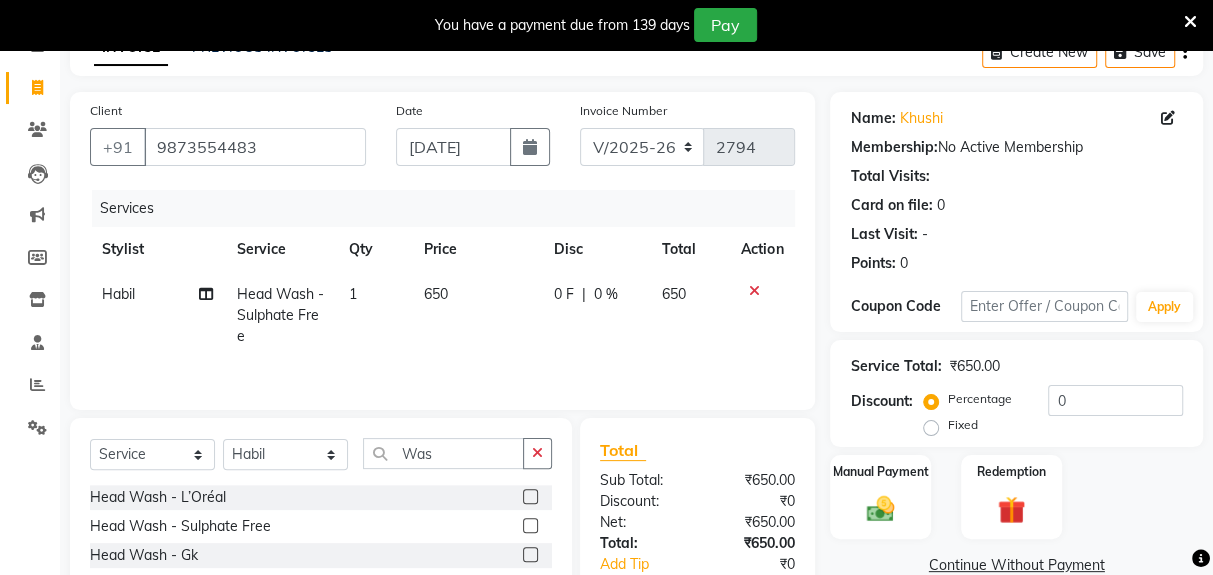 scroll, scrollTop: 165, scrollLeft: 0, axis: vertical 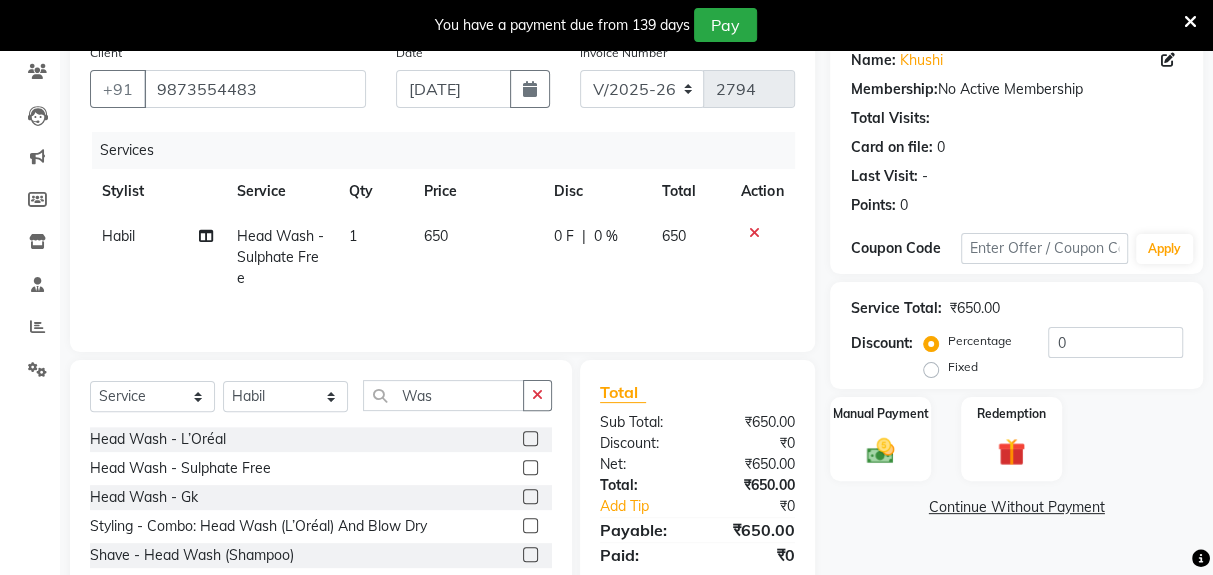 click 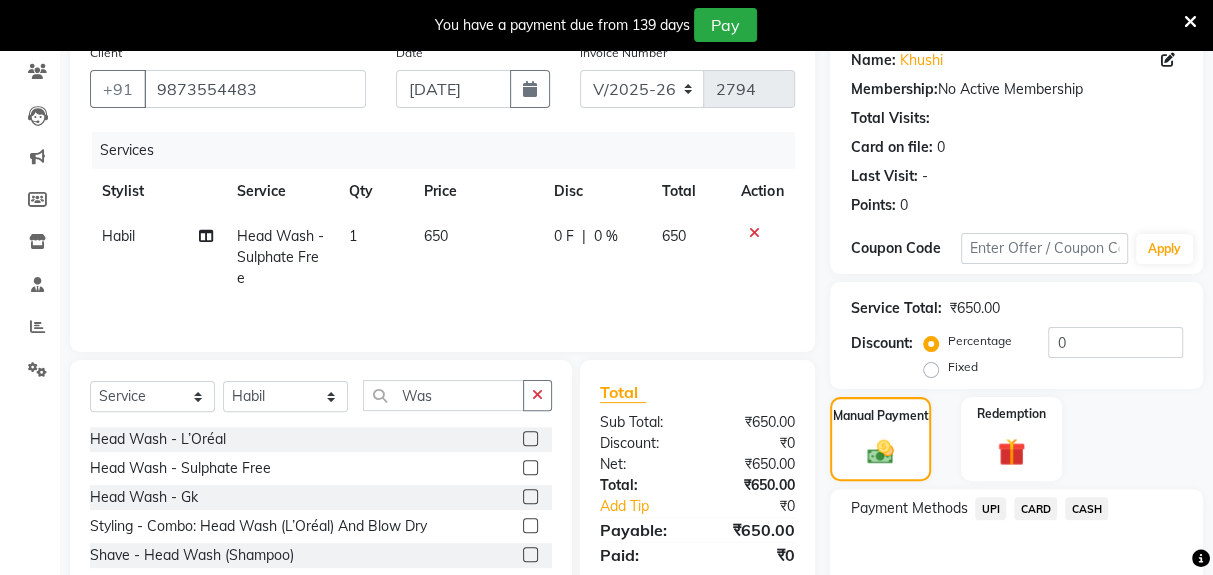 click on "Redemption" 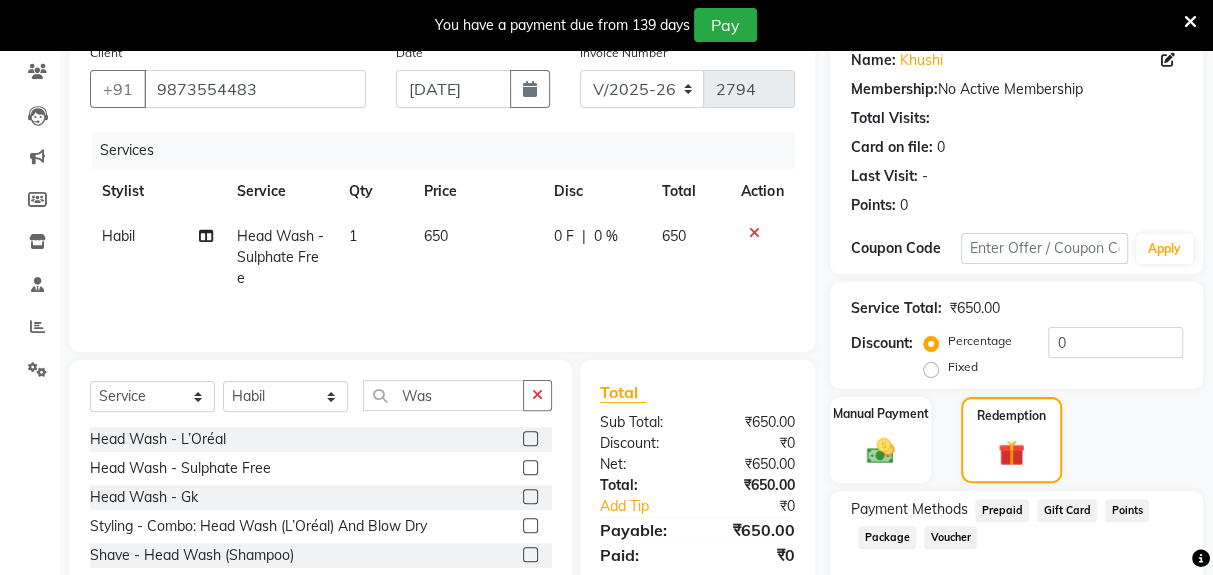 click 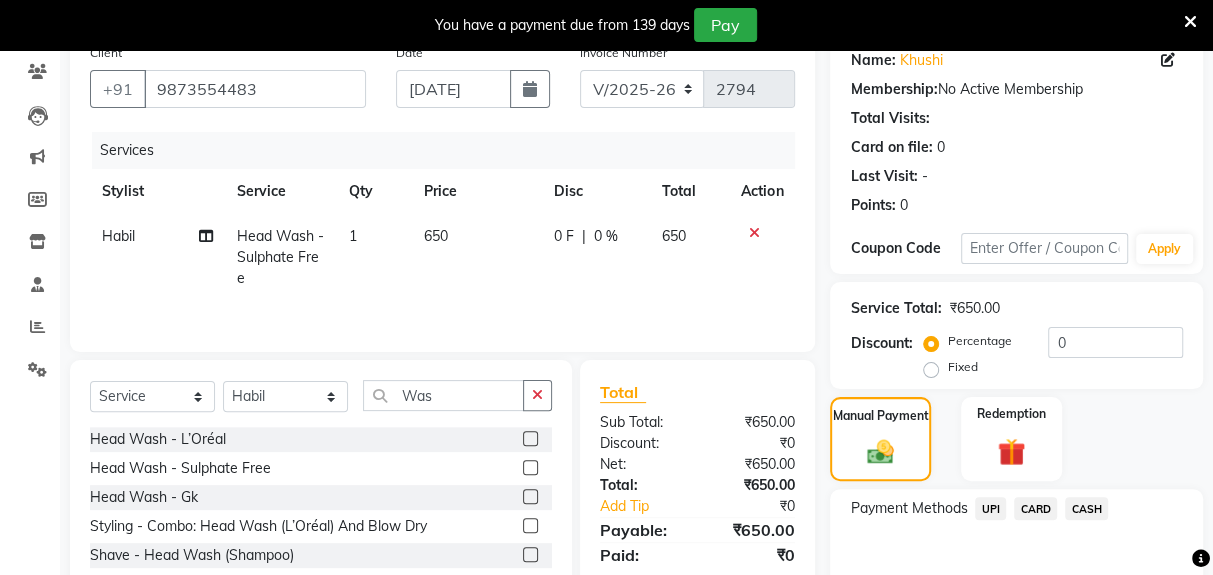 click on "UPI" 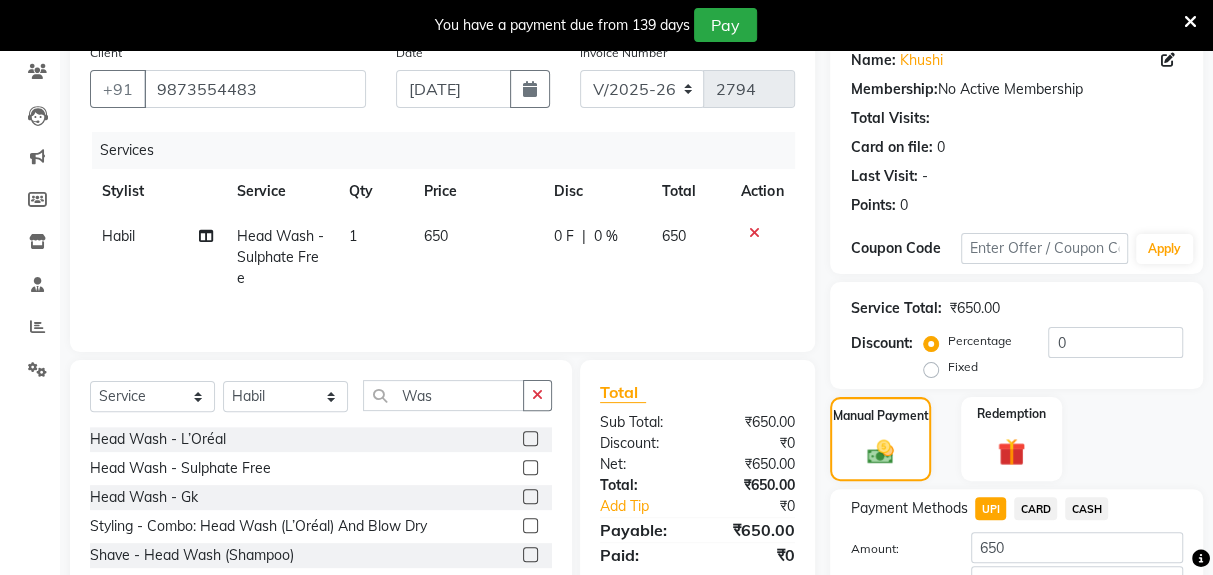 click on "CARD" 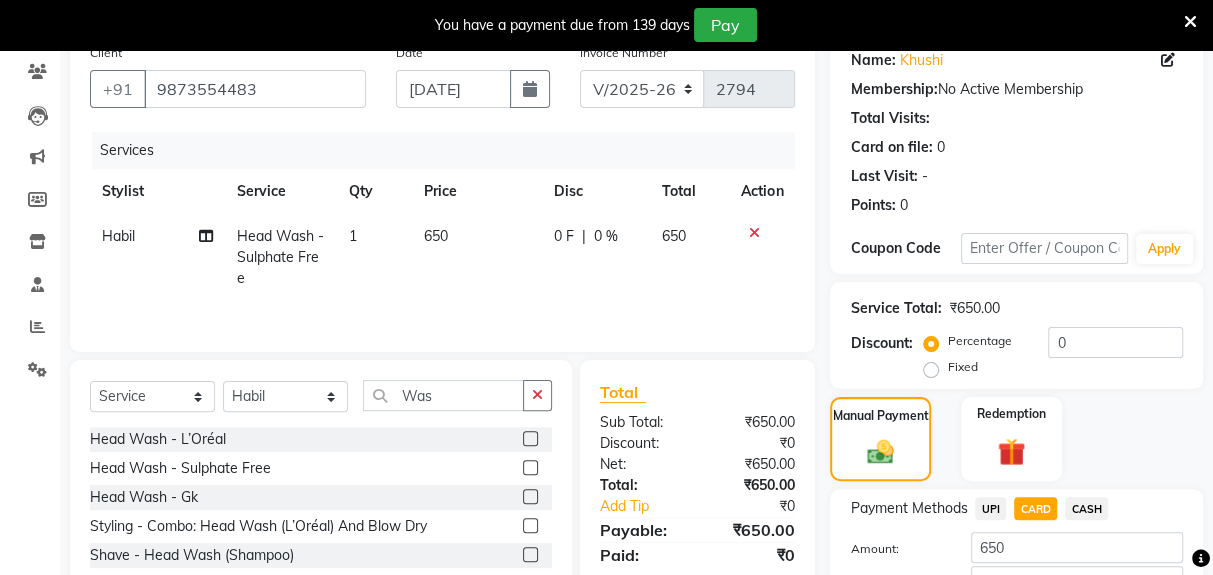 click on "Add Payment" 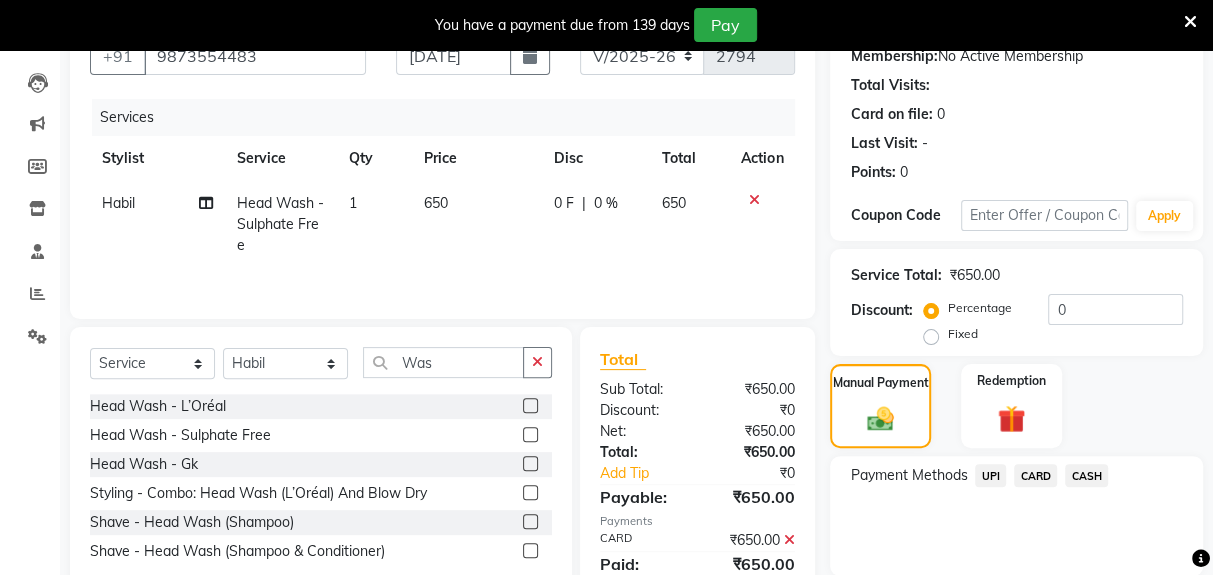 scroll, scrollTop: 294, scrollLeft: 0, axis: vertical 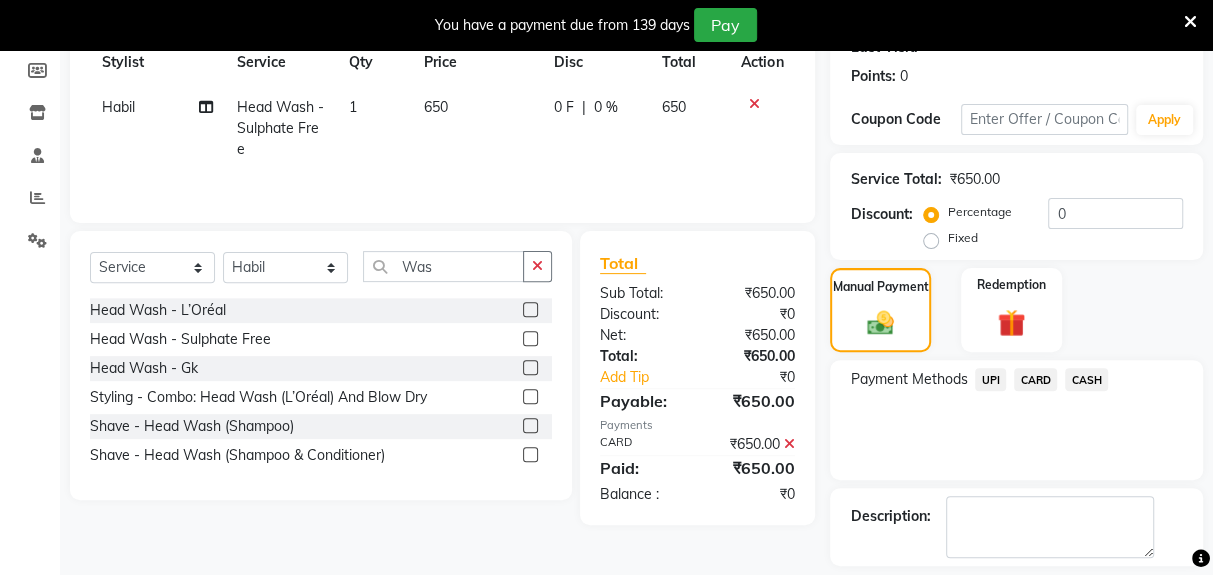 click on "Checkout" 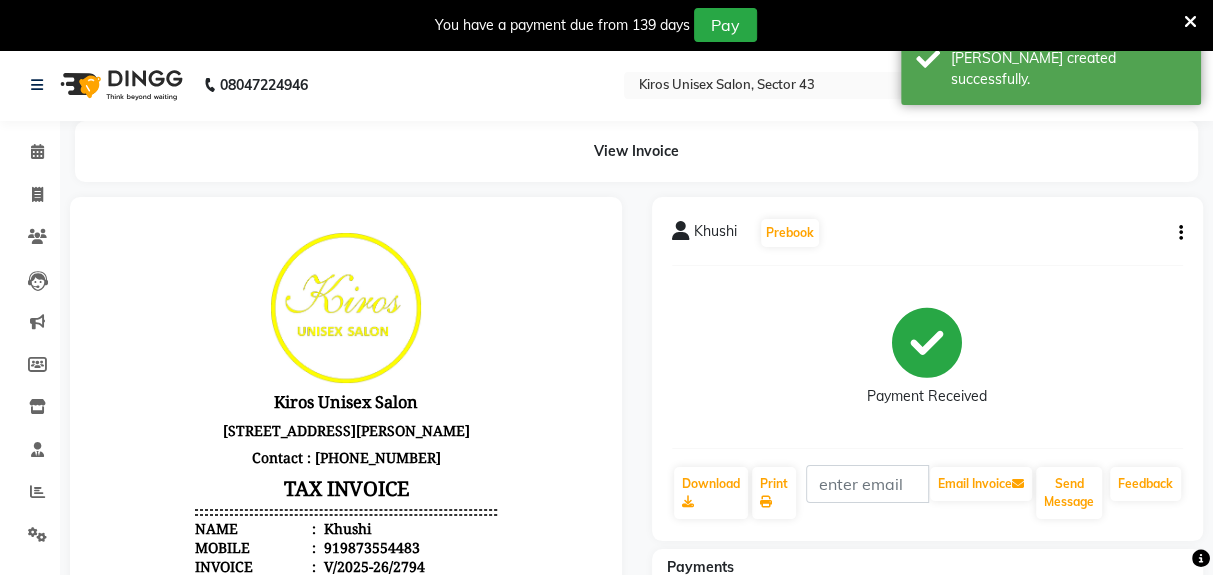 scroll, scrollTop: 0, scrollLeft: 0, axis: both 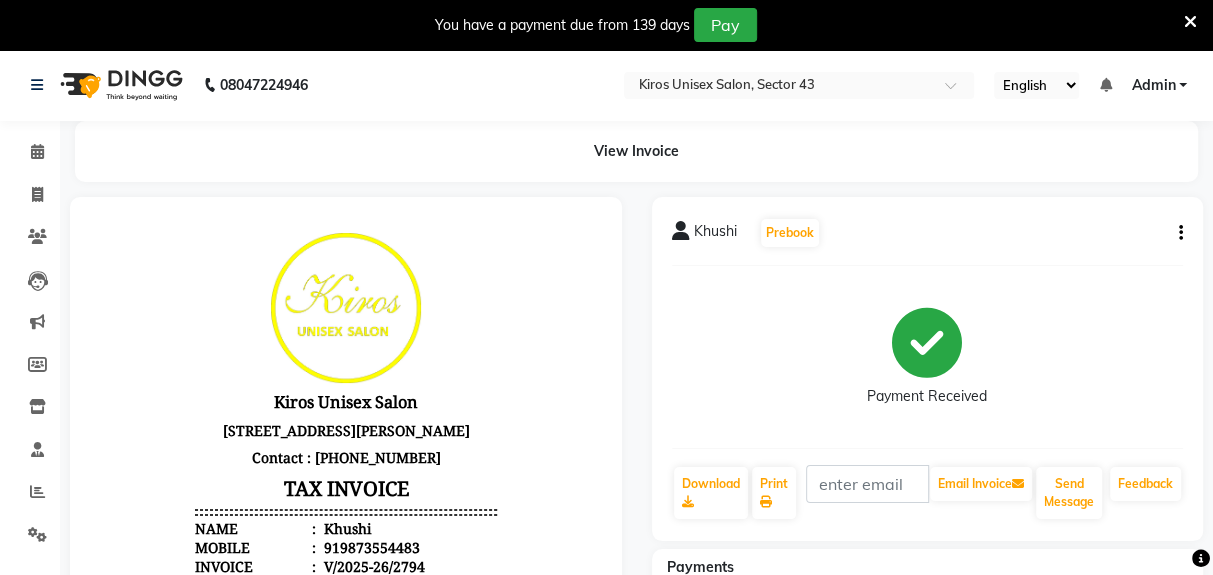 click on "Date  :
[DATE]" at bounding box center [346, 585] 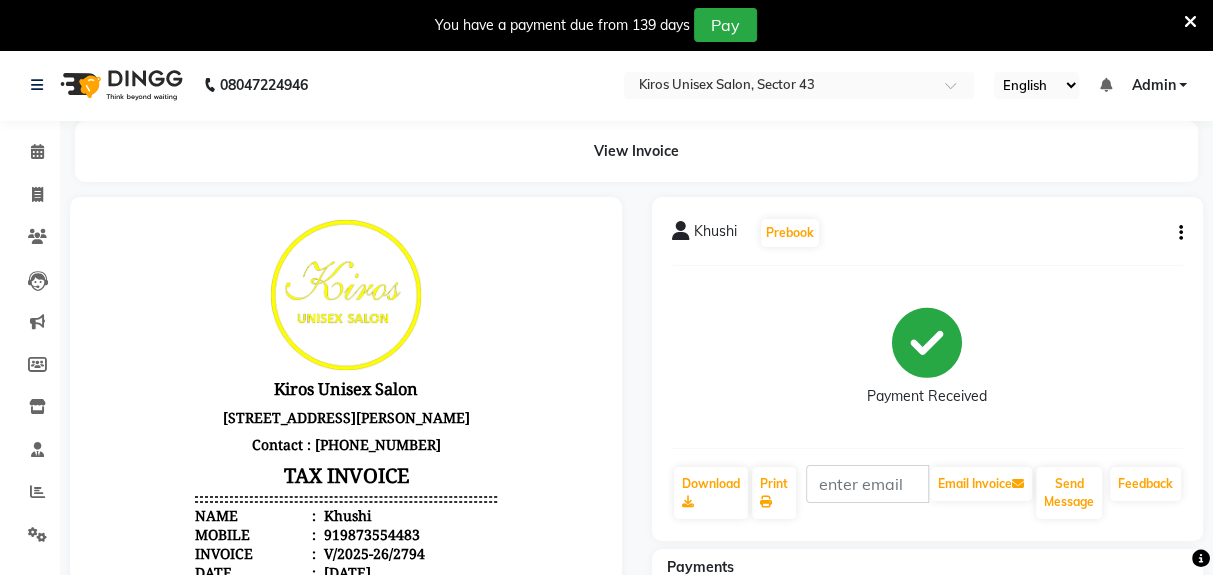 scroll, scrollTop: 16, scrollLeft: 0, axis: vertical 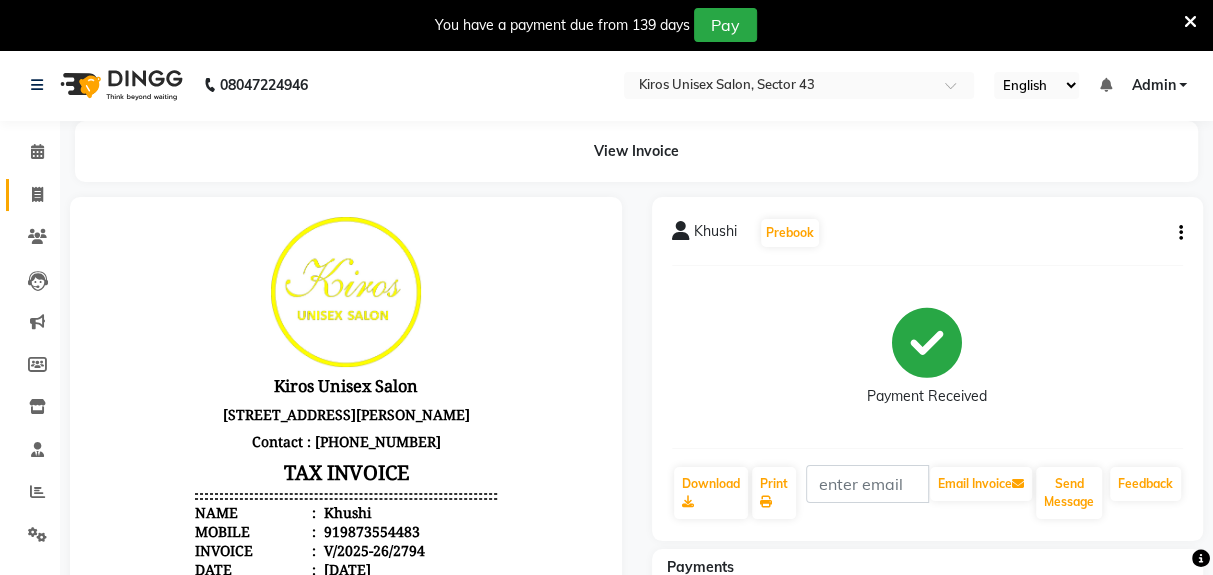click 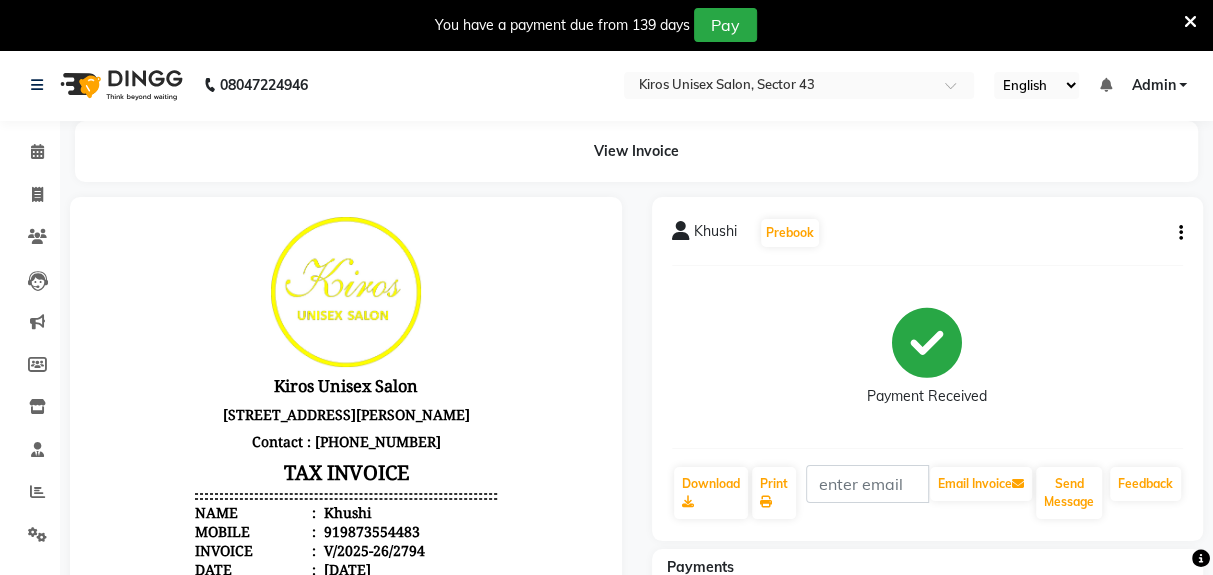 select on "service" 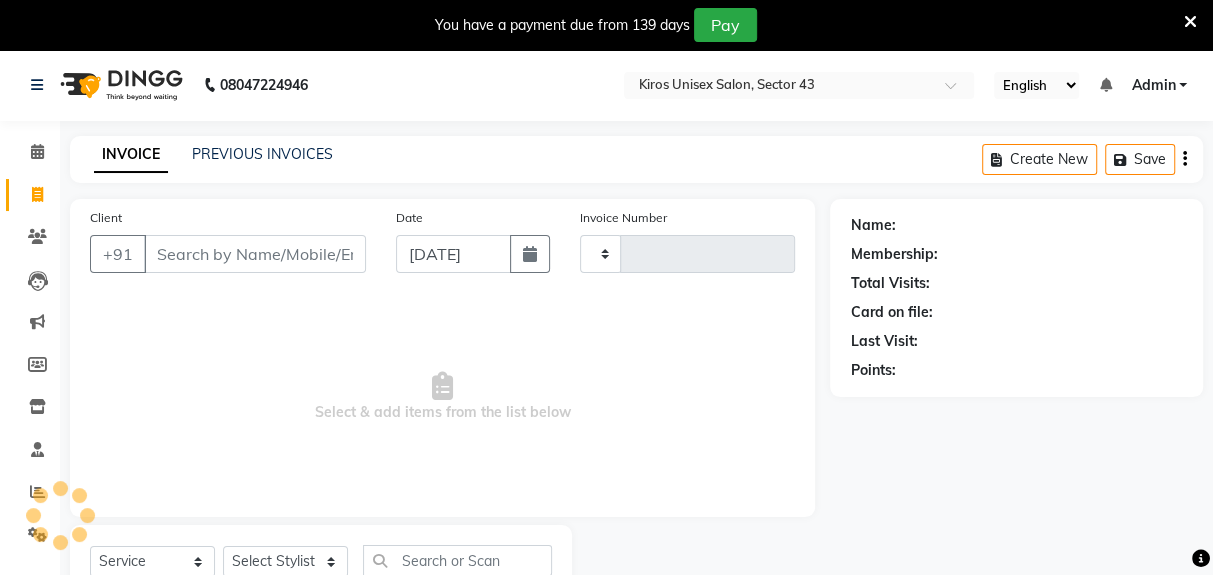 type on "2795" 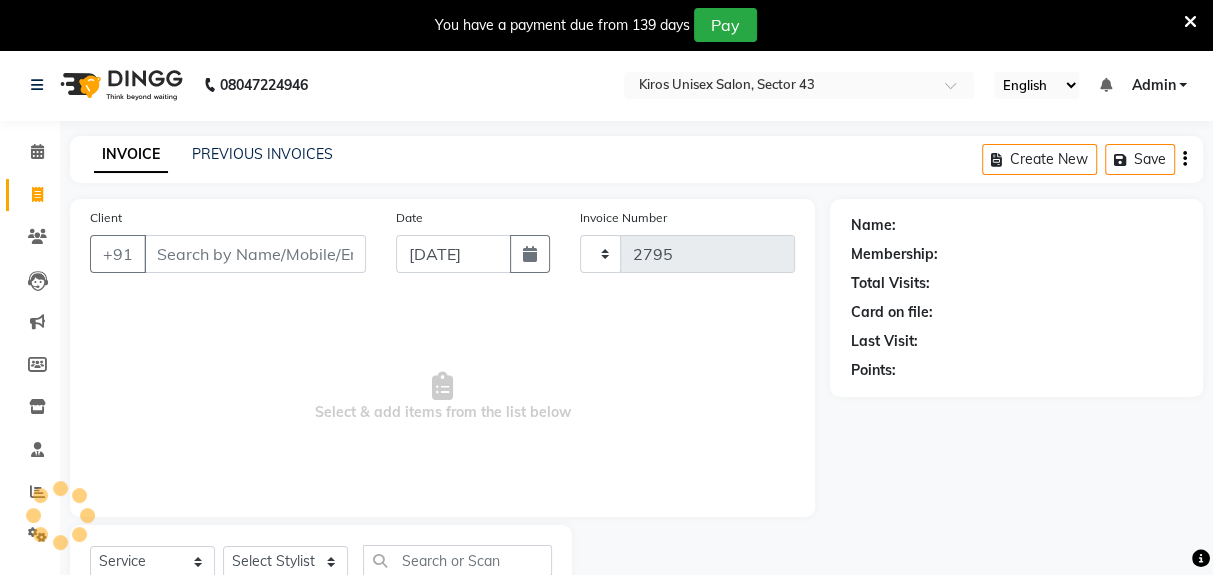 scroll, scrollTop: 73, scrollLeft: 0, axis: vertical 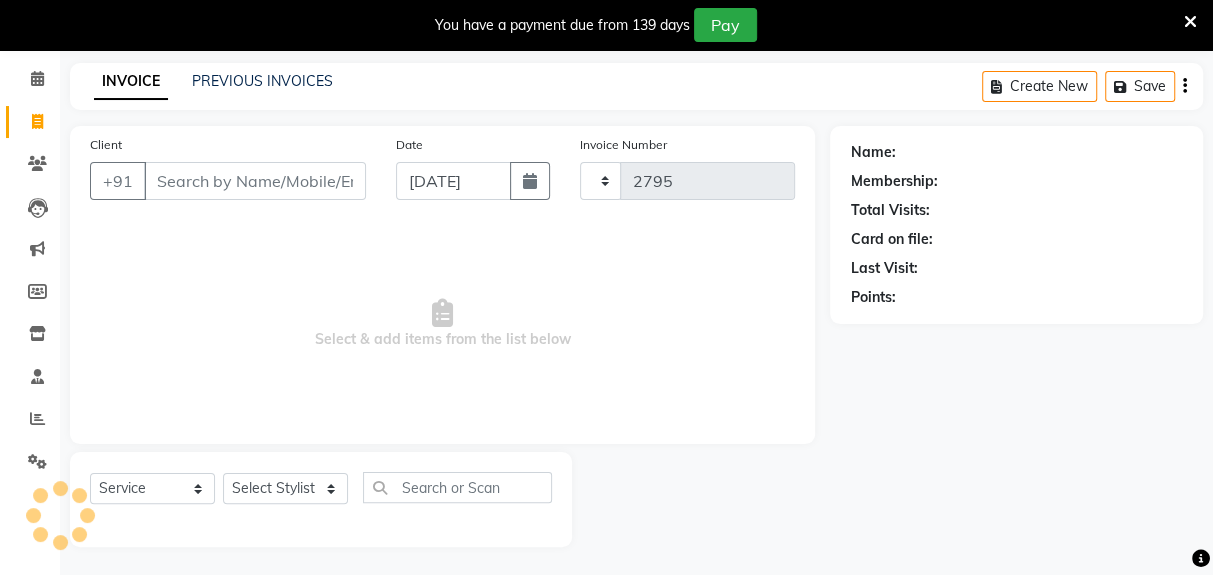 select on "5694" 